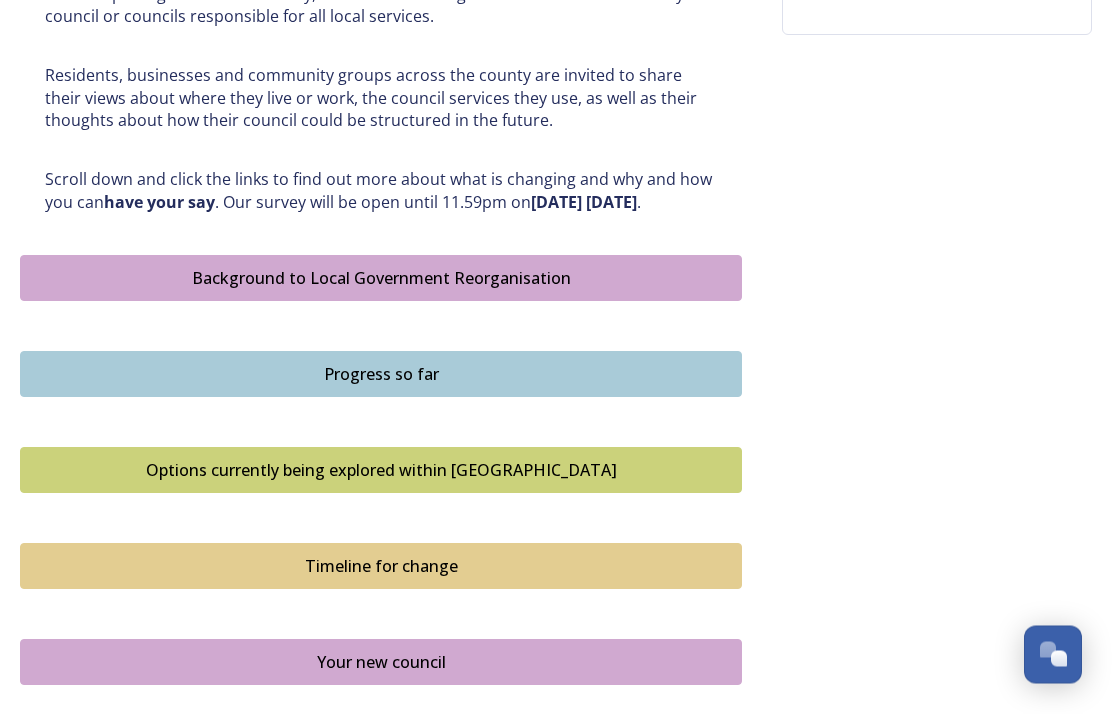 scroll, scrollTop: 956, scrollLeft: 0, axis: vertical 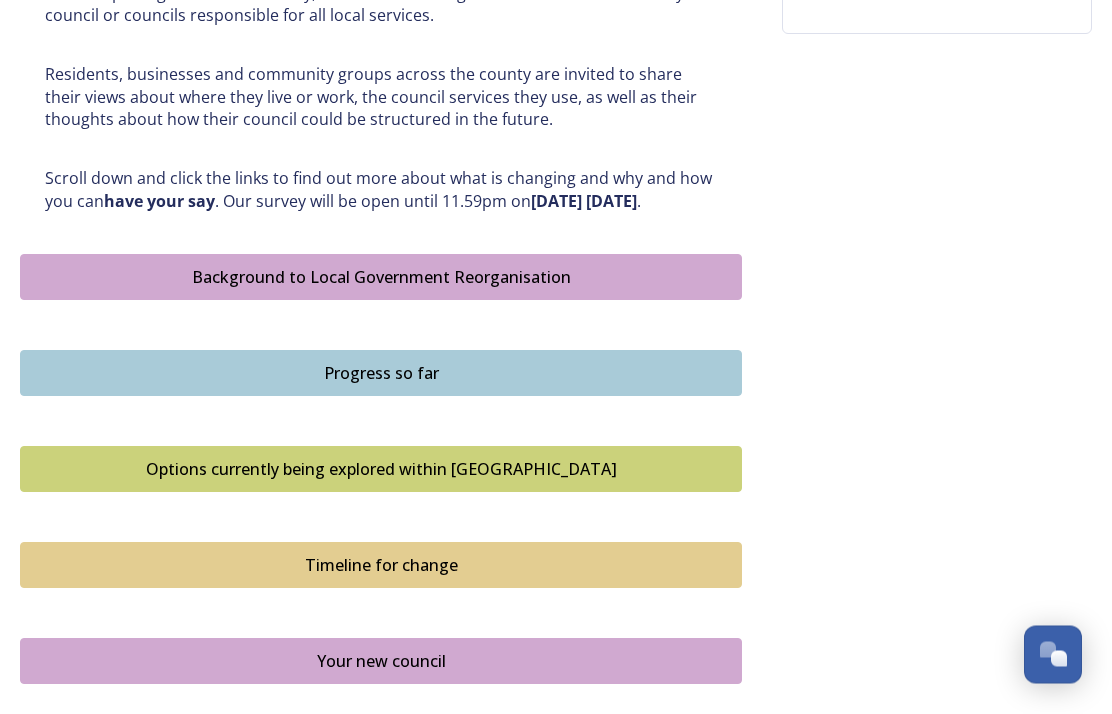 click on "Options currently being explored within [GEOGRAPHIC_DATA]" at bounding box center [381, 470] 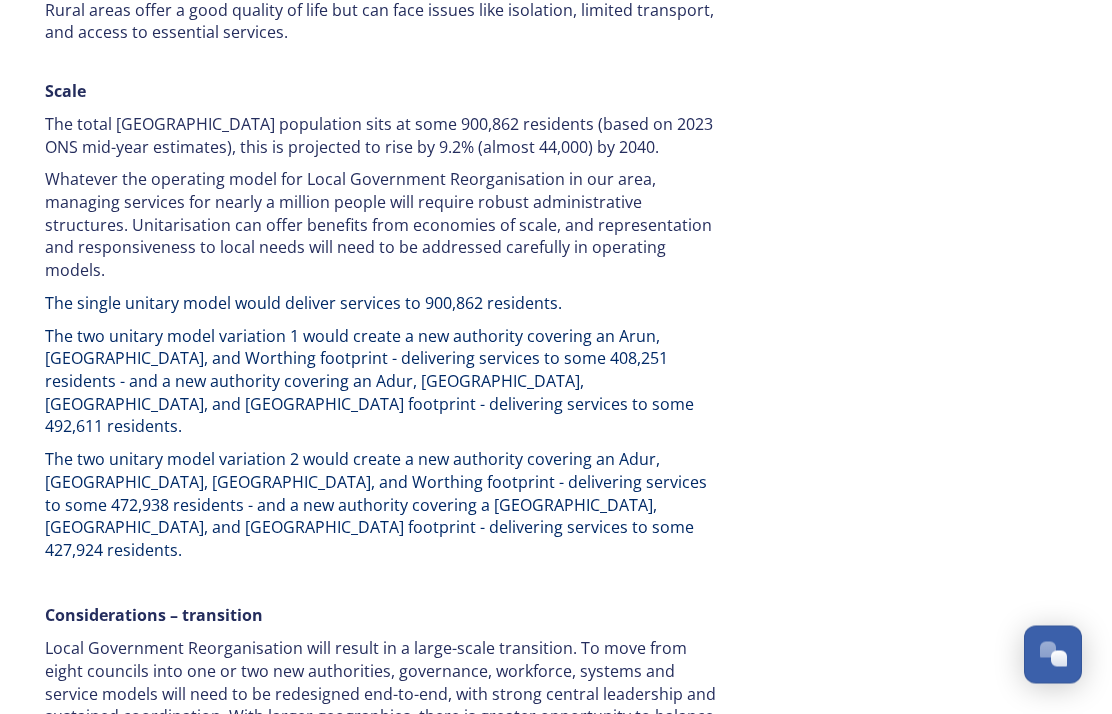 scroll, scrollTop: 3117, scrollLeft: 0, axis: vertical 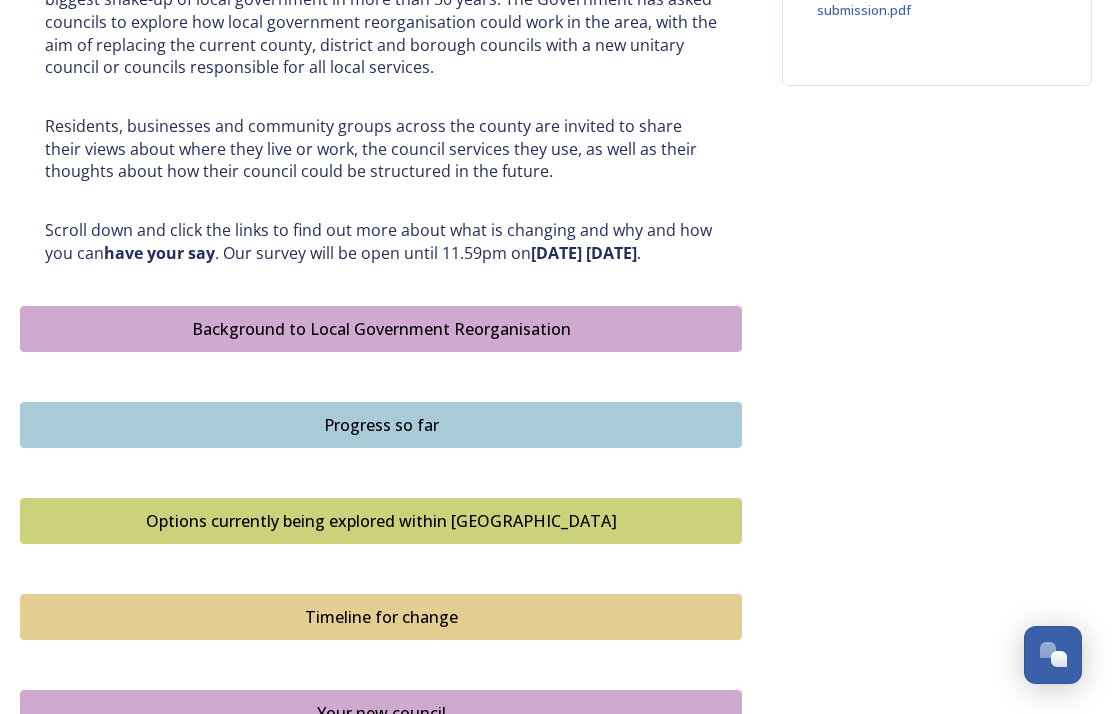 click on "Background to Local Government Reorganisation" at bounding box center [381, 329] 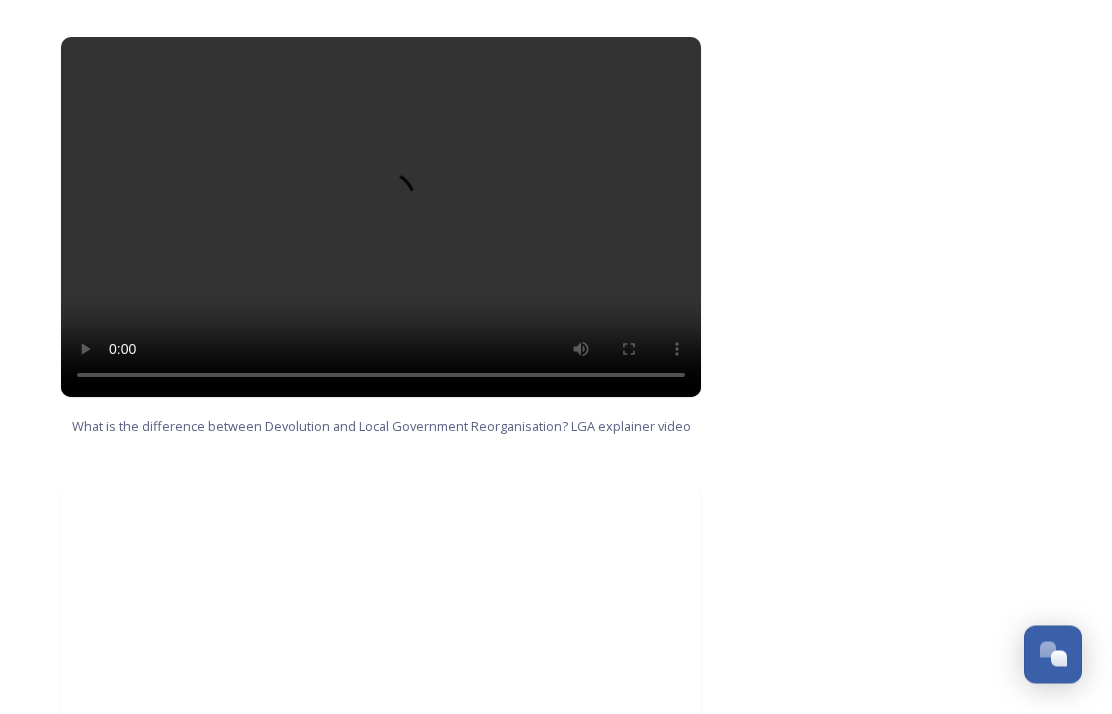 scroll, scrollTop: 1707, scrollLeft: 0, axis: vertical 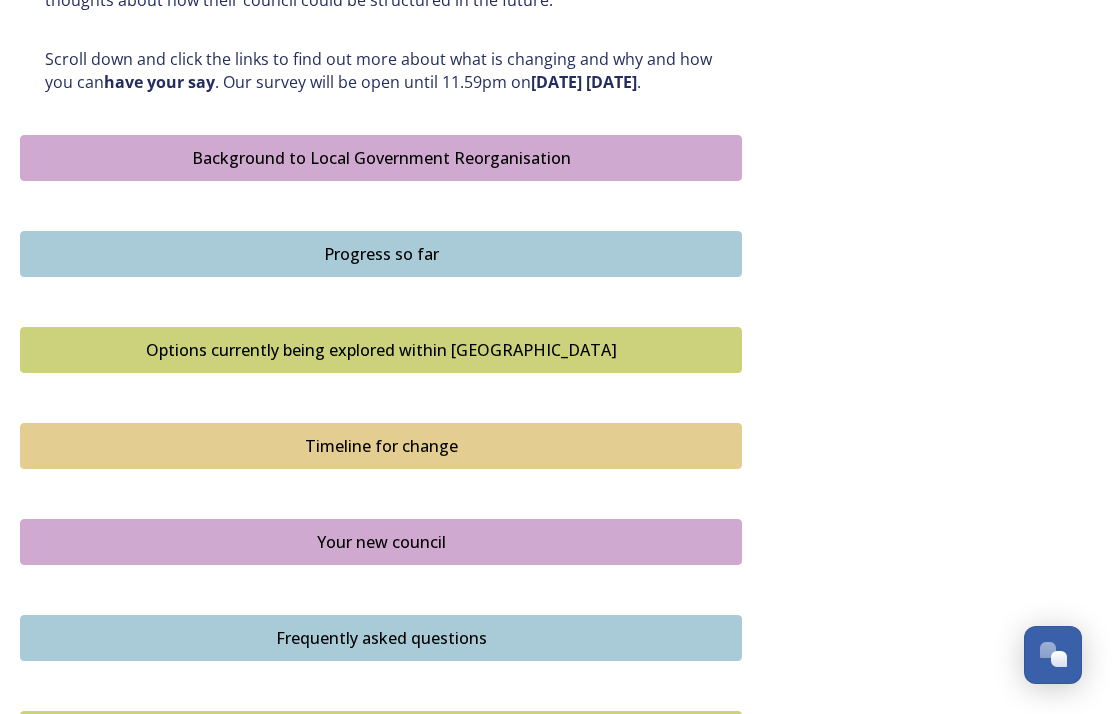 click on "Progress so far" at bounding box center [381, 254] 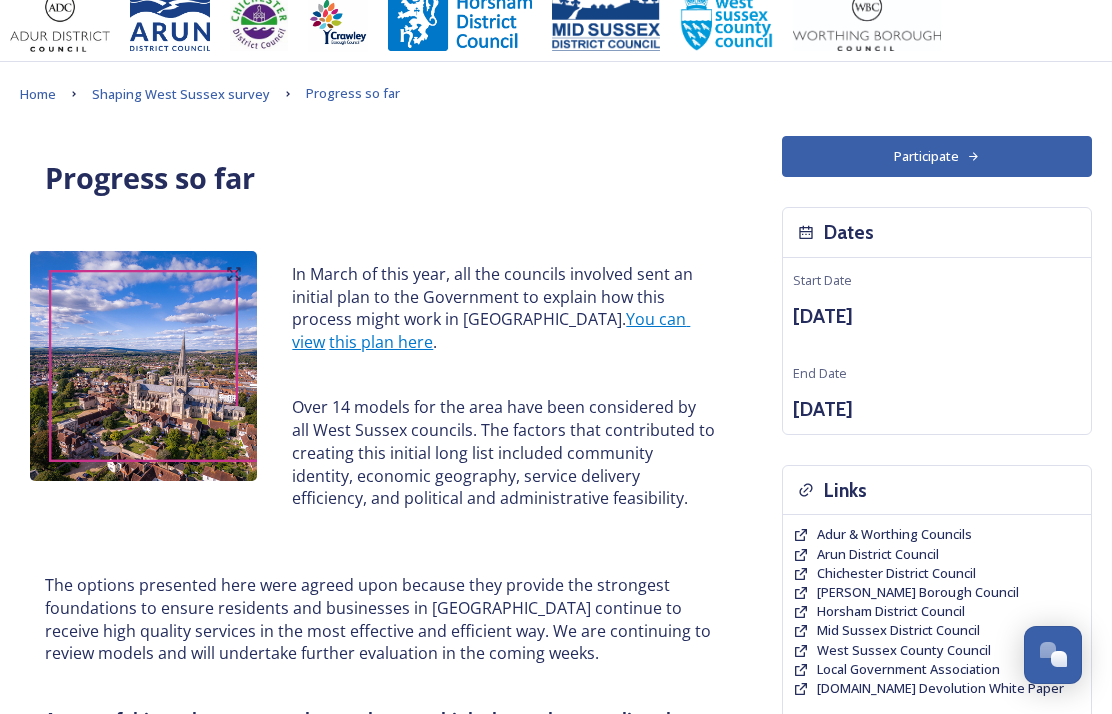 scroll, scrollTop: 0, scrollLeft: 0, axis: both 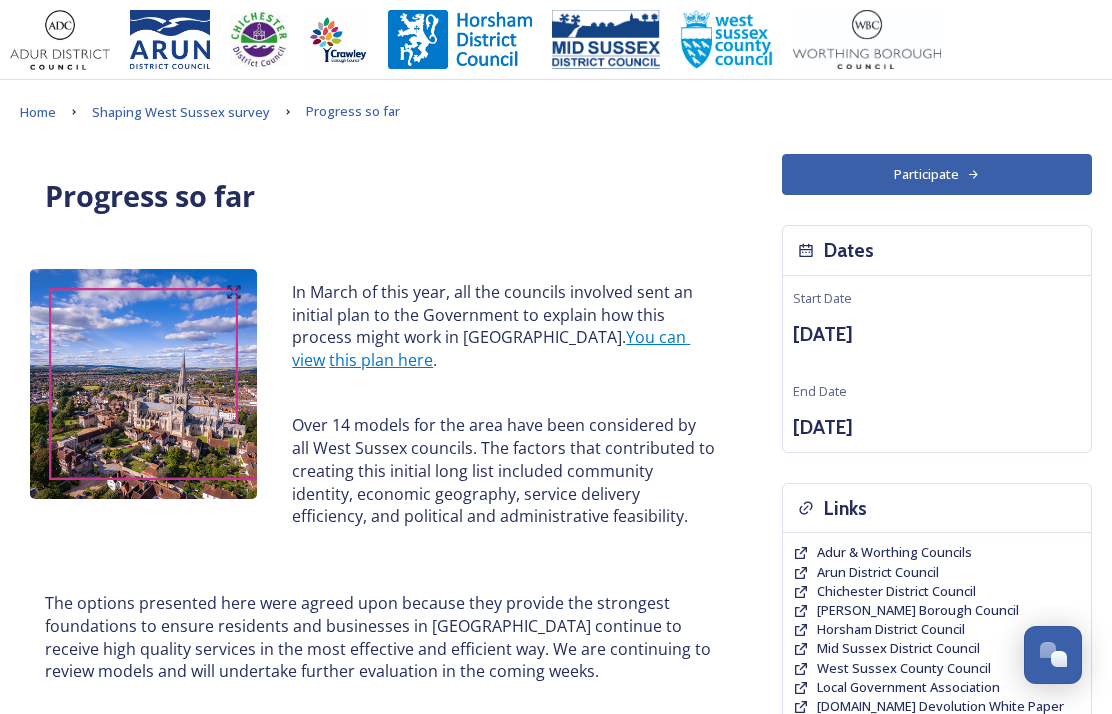 click on "You can view" at bounding box center [491, 348] 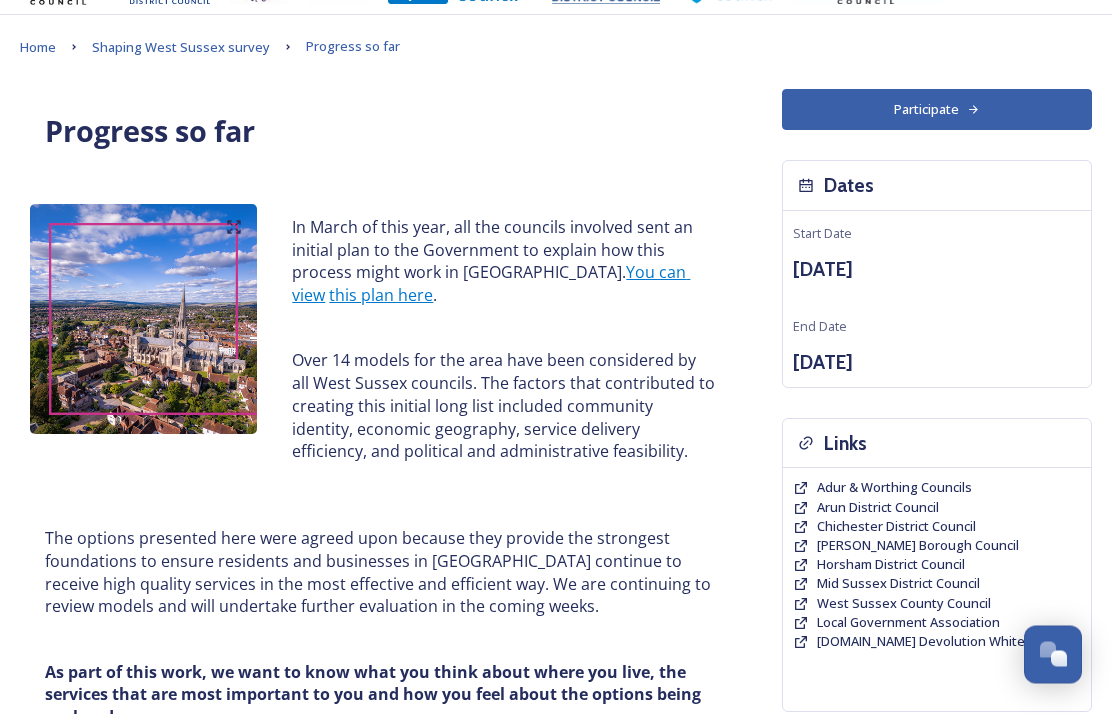 click on "The options presented here were agreed upon because they provide the strongest foundations to ensure residents and businesses in West Sussex continue to receive high quality services in the most effective and efficient way. We are continuing to review models and will undertake further evaluation in the coming weeks." at bounding box center [381, 573] 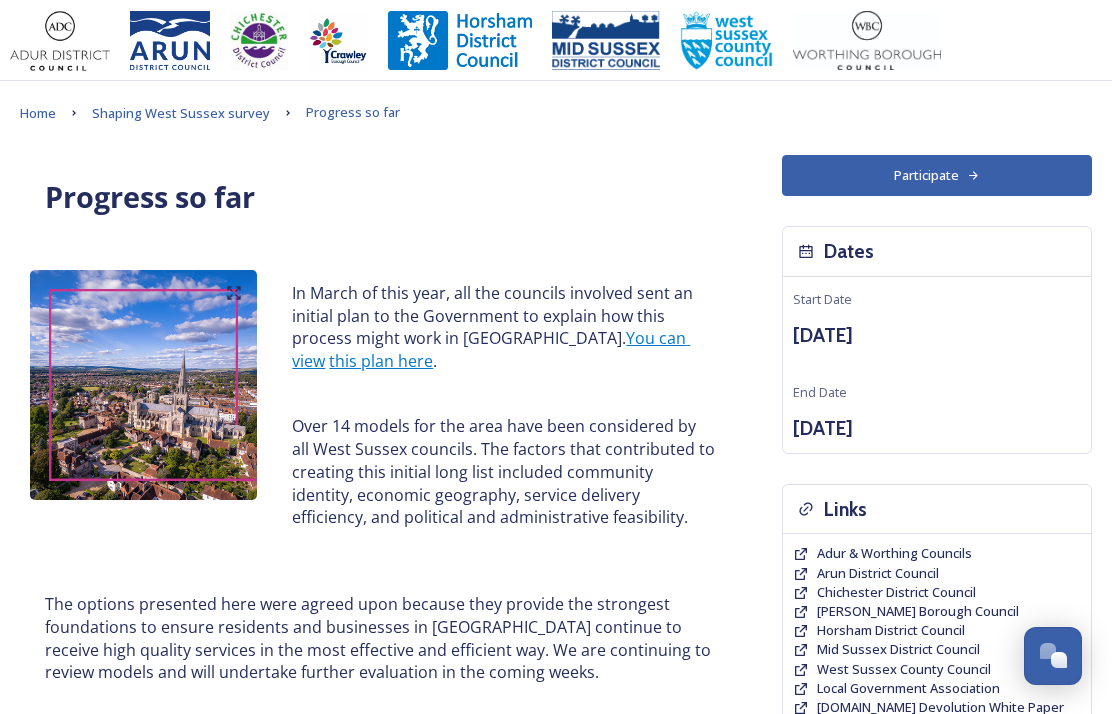 scroll, scrollTop: 12, scrollLeft: 0, axis: vertical 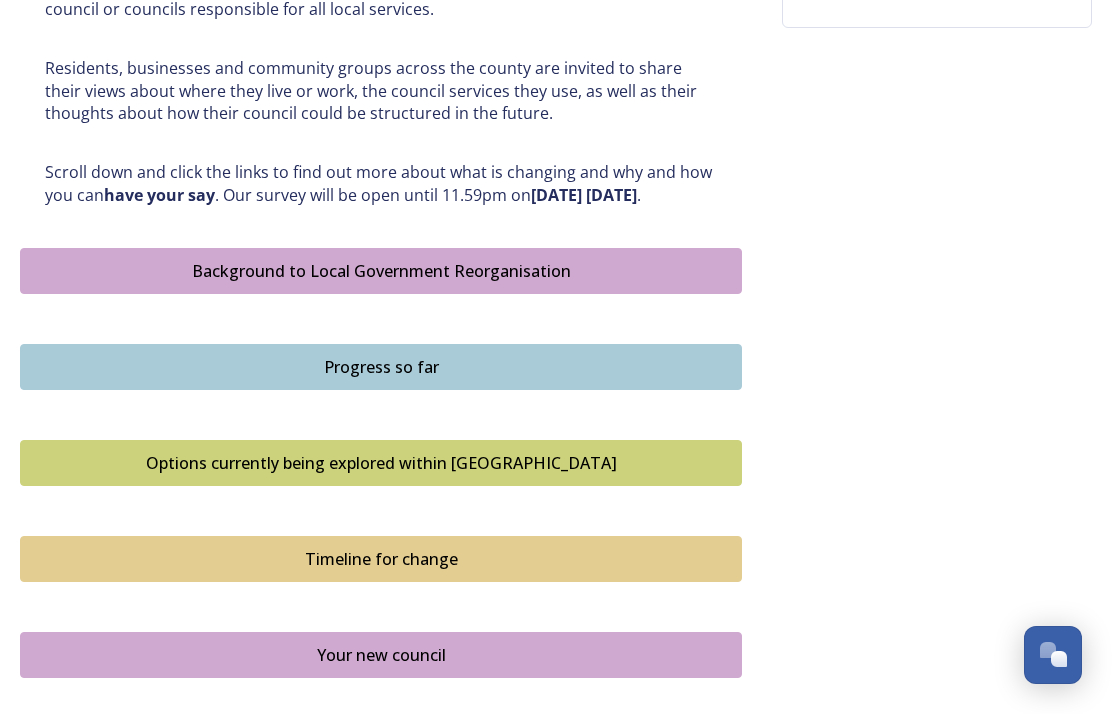 click on "Your new council" at bounding box center (381, 655) 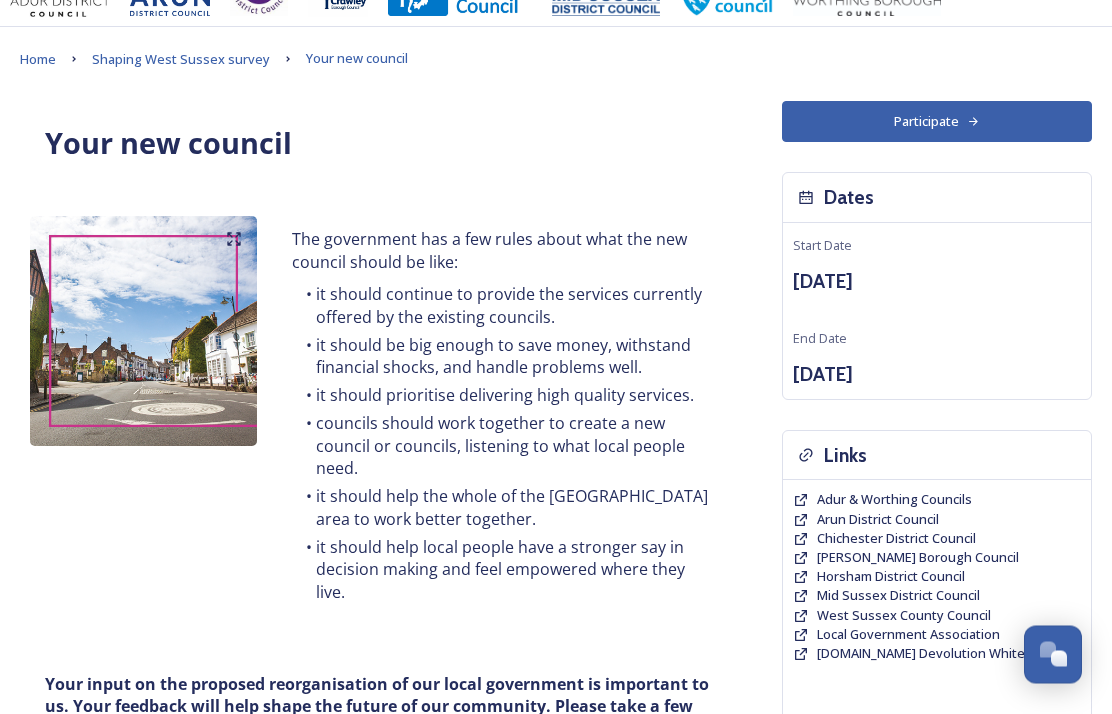 scroll, scrollTop: 0, scrollLeft: 0, axis: both 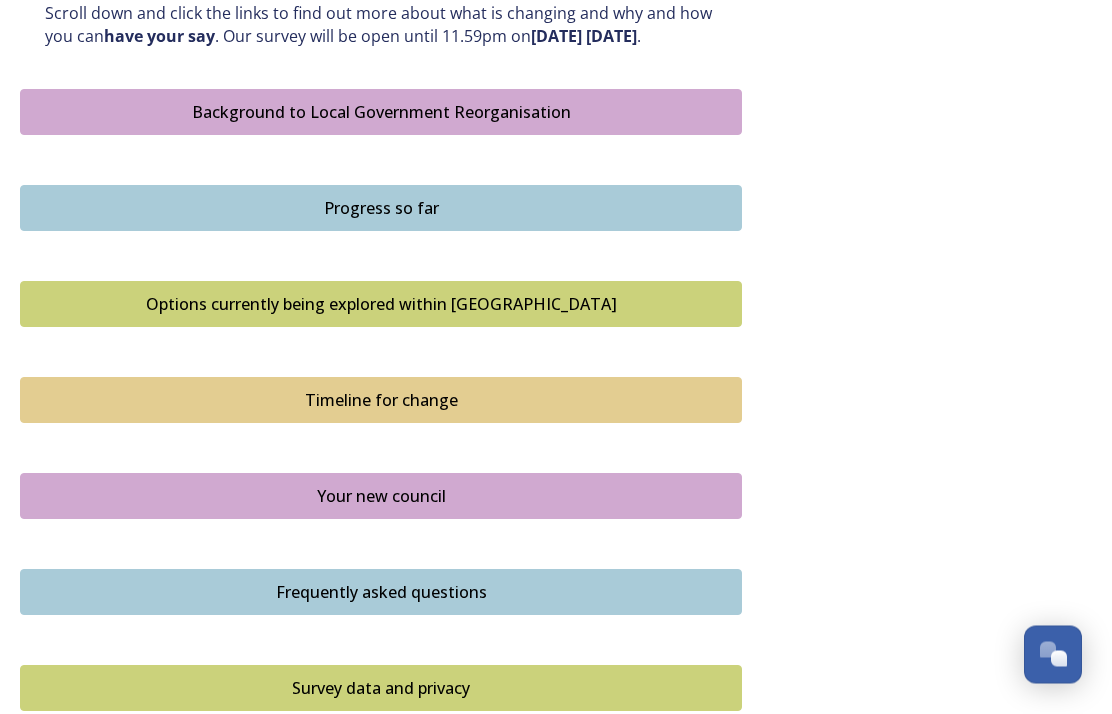 click on "Frequently asked questions" at bounding box center [381, 593] 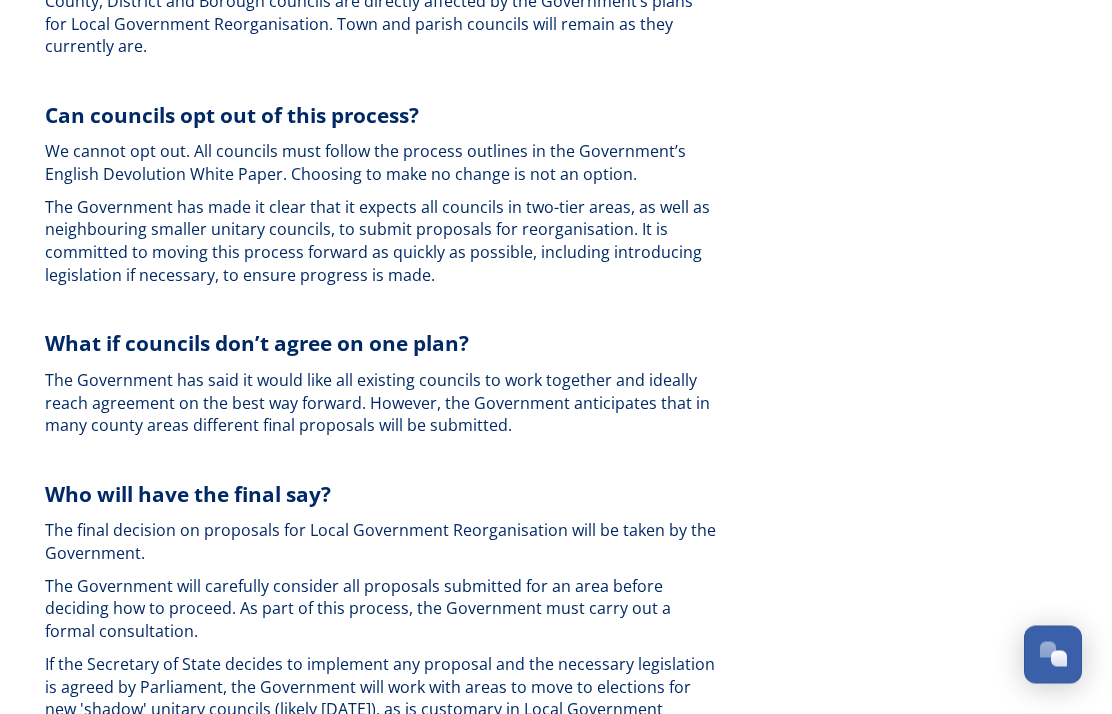 scroll, scrollTop: 3542, scrollLeft: 0, axis: vertical 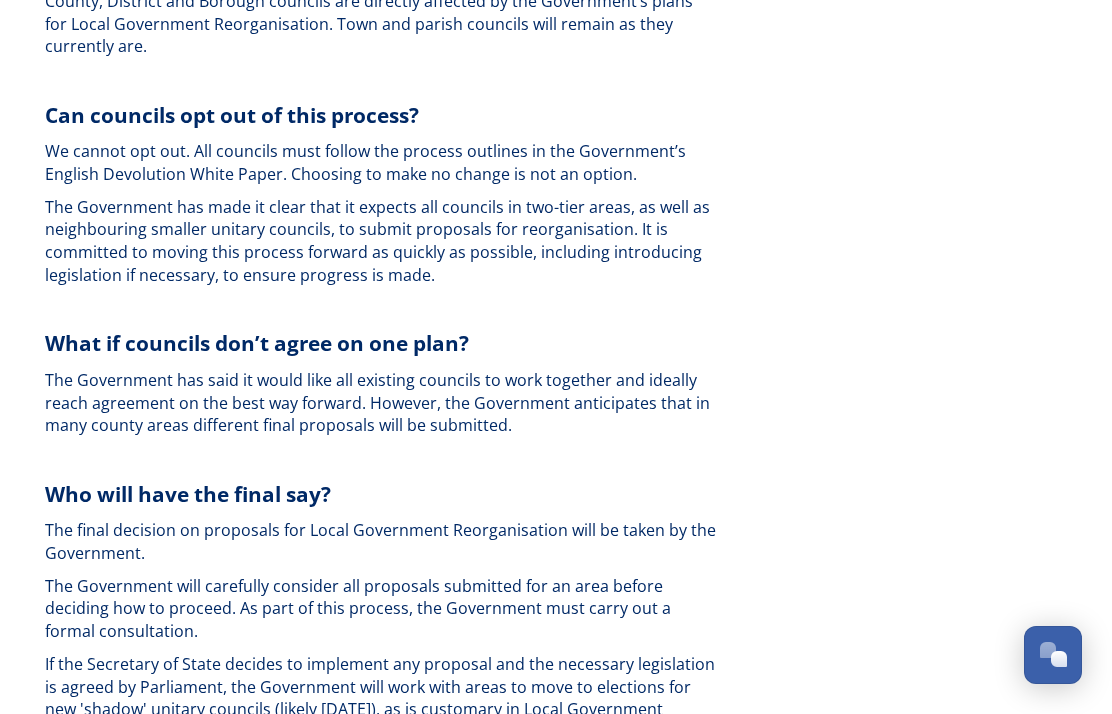 click on "What is the current structure of local government in West Sussex? West Sussex is a two-tier area served by seven district and borough councils and a county council. District and borough councils are responsible for services including: rubbish collection recycling housing benefits and council tax planning leisure County councils are responsible for services including: education transport social care – adults and children libraries waste management Town and parish councils Some areas also have town or parish councils which are responsible for some services, facilities and public spaces within a community such as some parks, village halls, allotments, litter bins, local events, etc. County, District and Borough councils are directly affected by the Government’s plans for Local Government Reorganisation. Town and parish councils will remain as they currently are. Can councils opt out of this process? What if councils don’t agree on one plan? Who will have the final say? What are the timelines?" at bounding box center [381, 639] 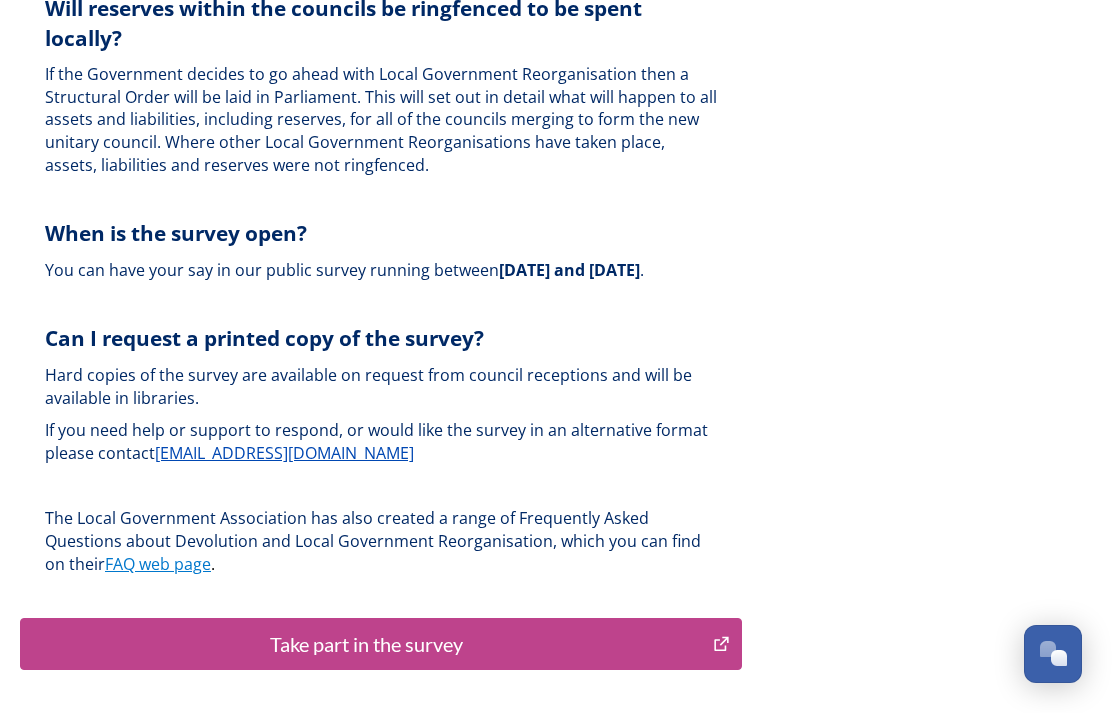 scroll, scrollTop: 6277, scrollLeft: 0, axis: vertical 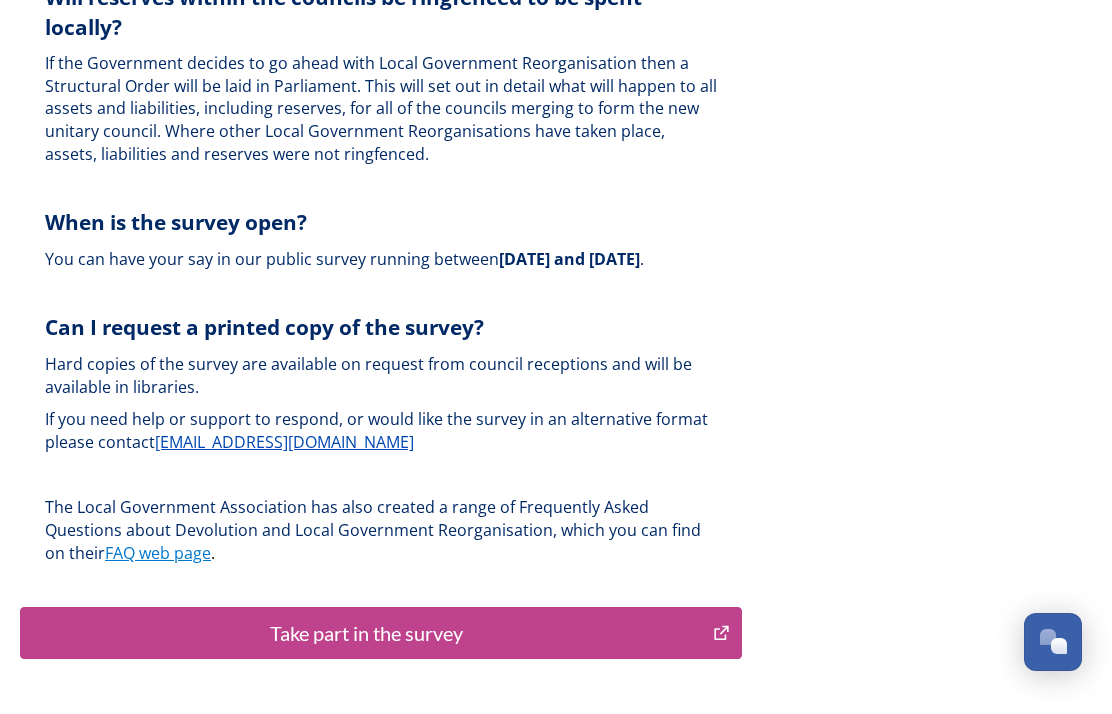 click on "Take part in the survey" at bounding box center [366, 646] 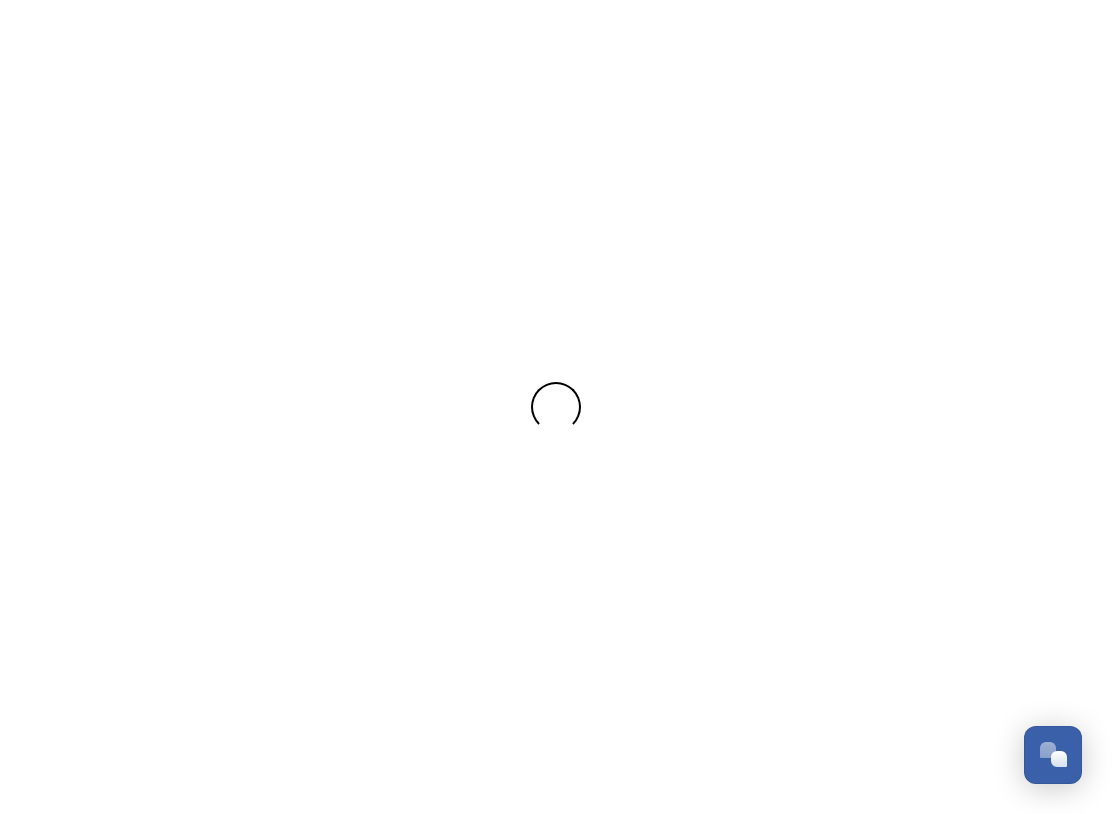scroll, scrollTop: 0, scrollLeft: 0, axis: both 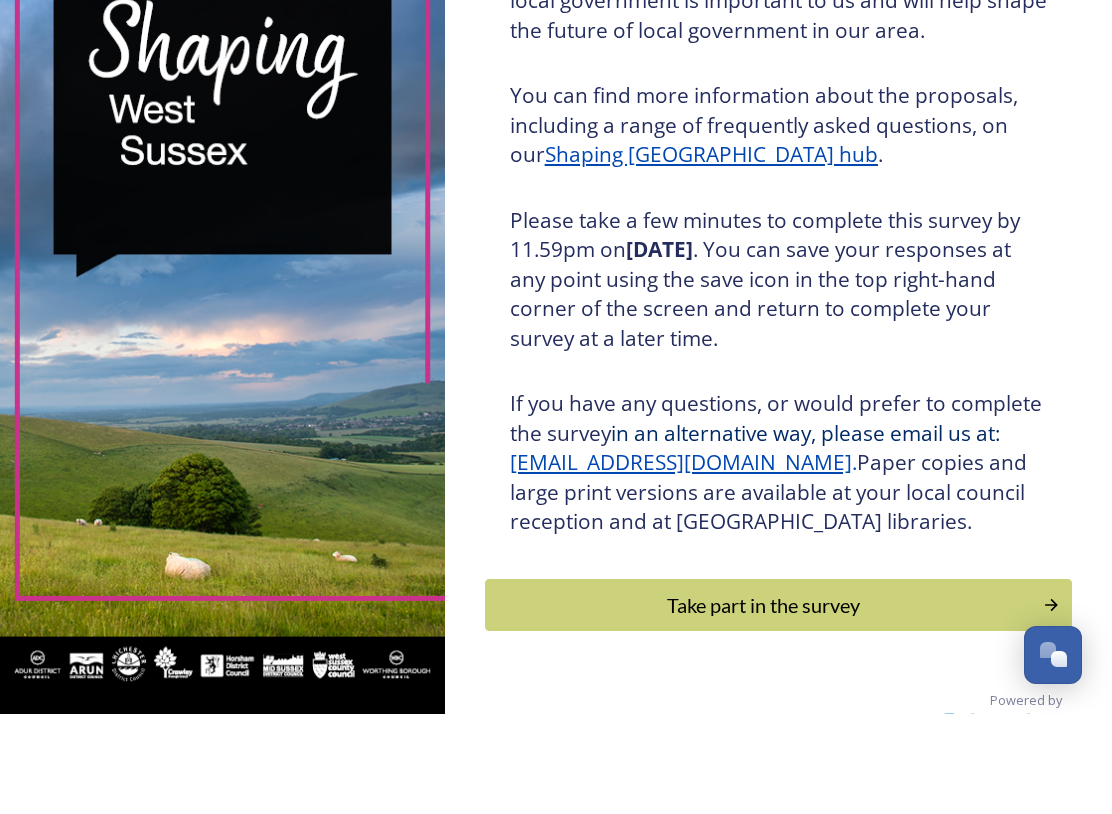 click on "Take part in the survey" at bounding box center (764, 705) 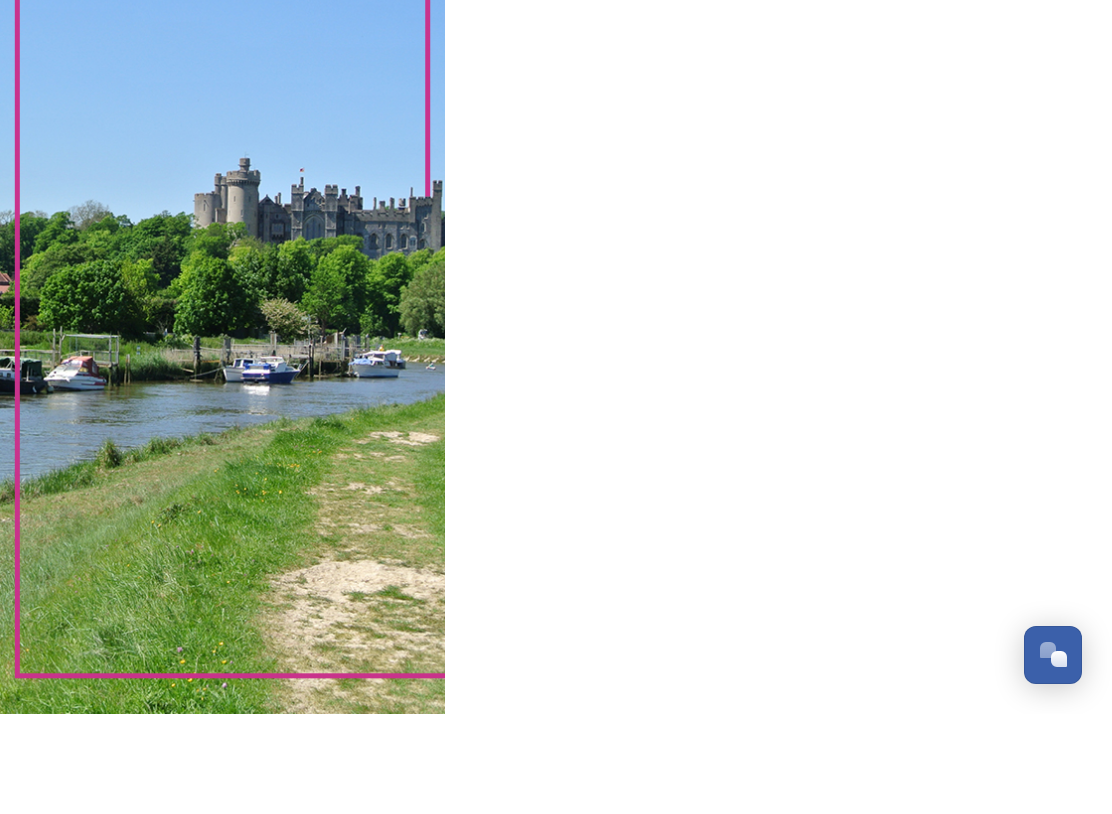 scroll, scrollTop: 0, scrollLeft: 0, axis: both 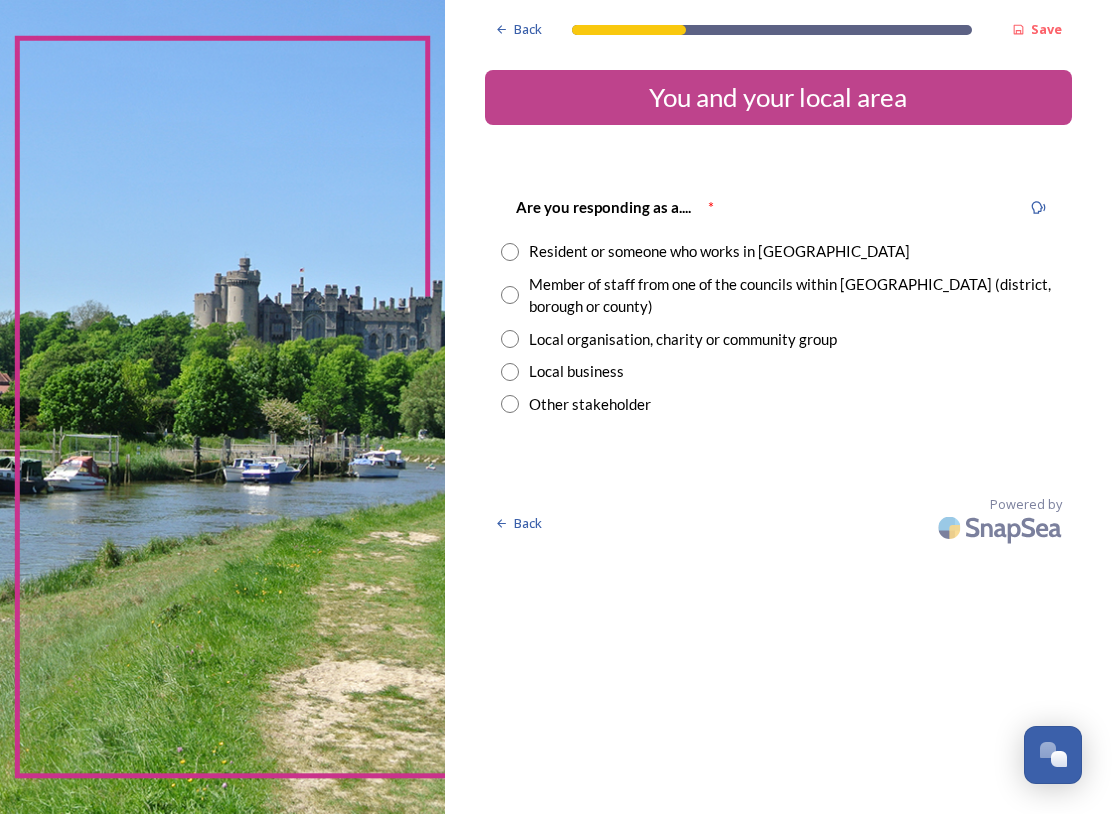 click at bounding box center (510, 252) 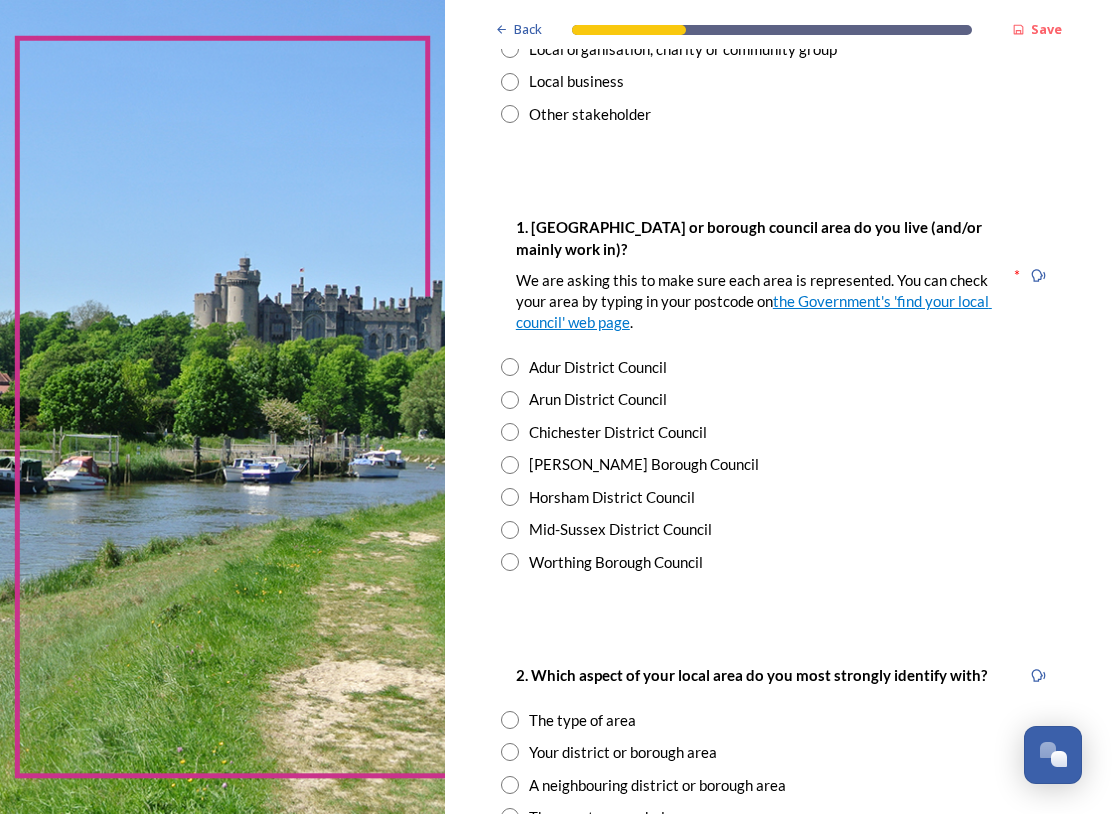 scroll, scrollTop: 287, scrollLeft: 0, axis: vertical 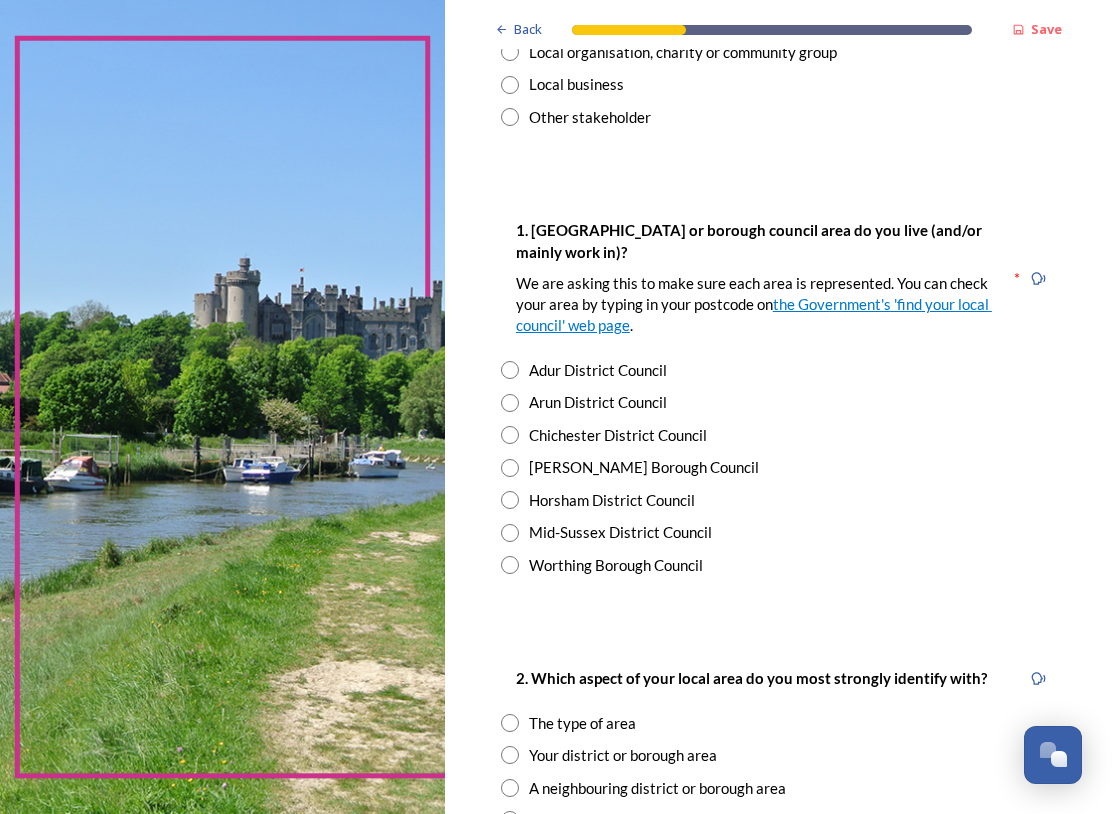 click at bounding box center (510, 435) 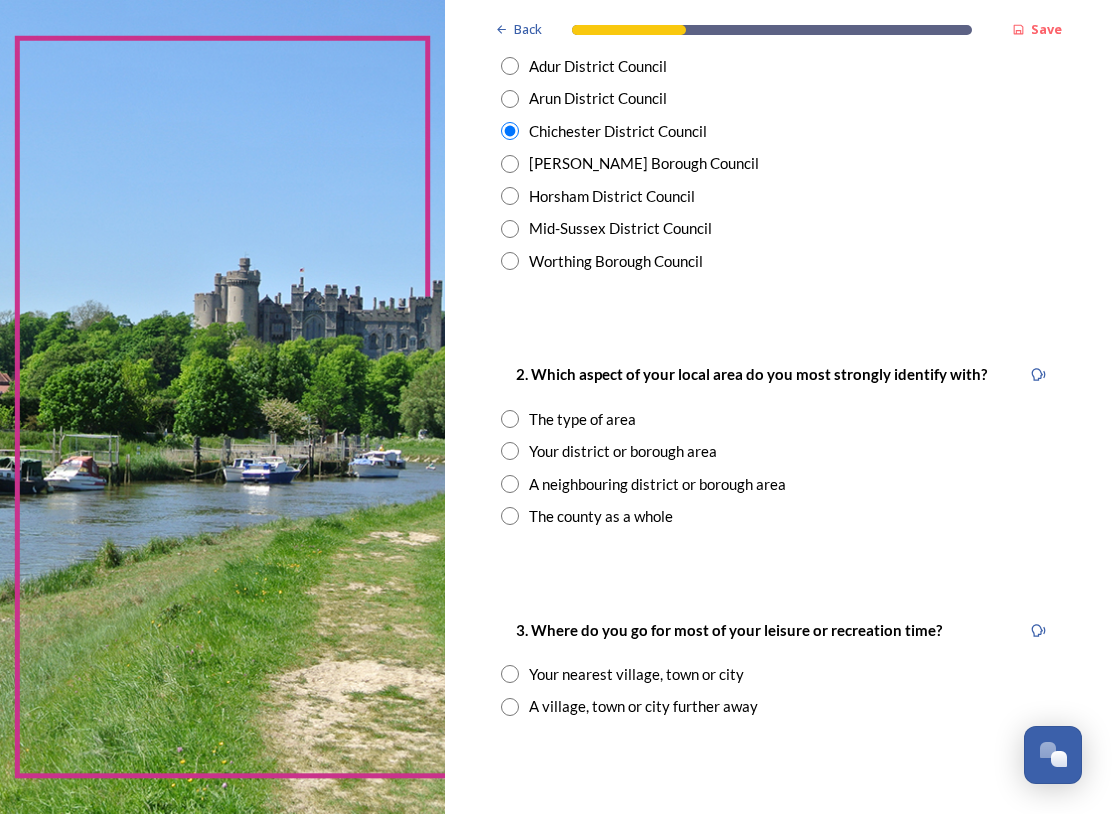 scroll, scrollTop: 594, scrollLeft: 0, axis: vertical 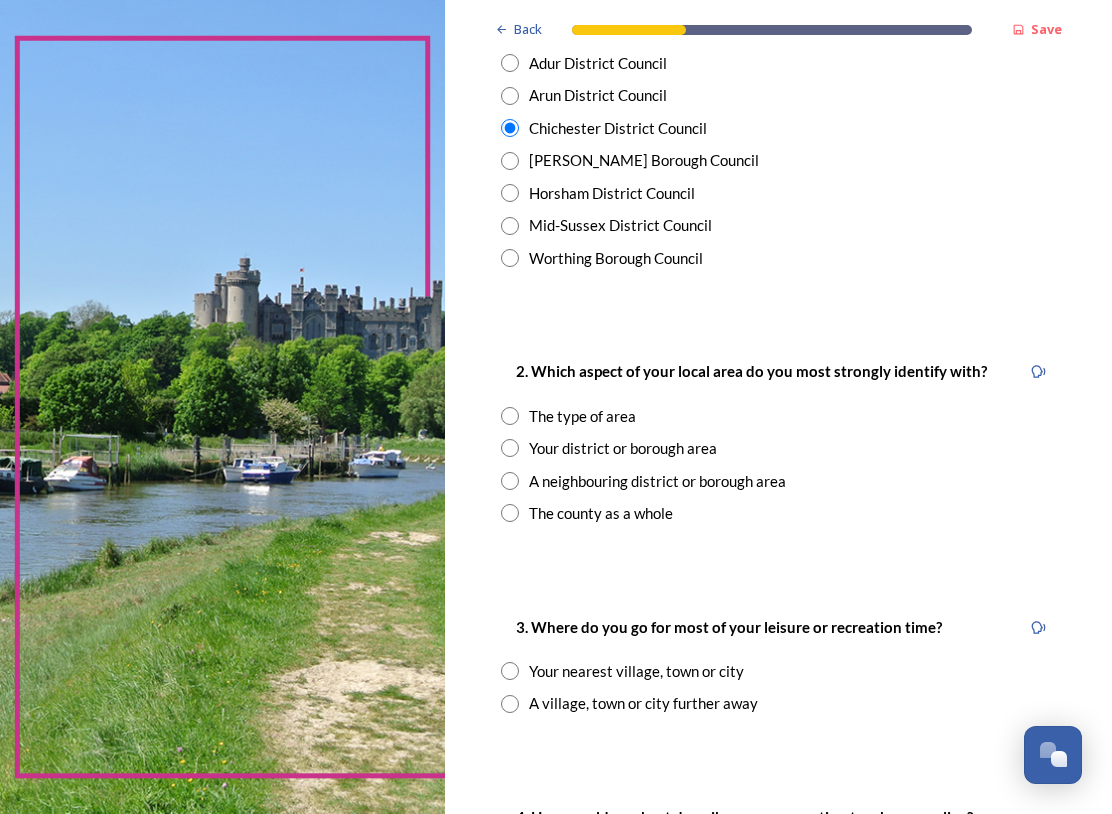 click at bounding box center (510, 416) 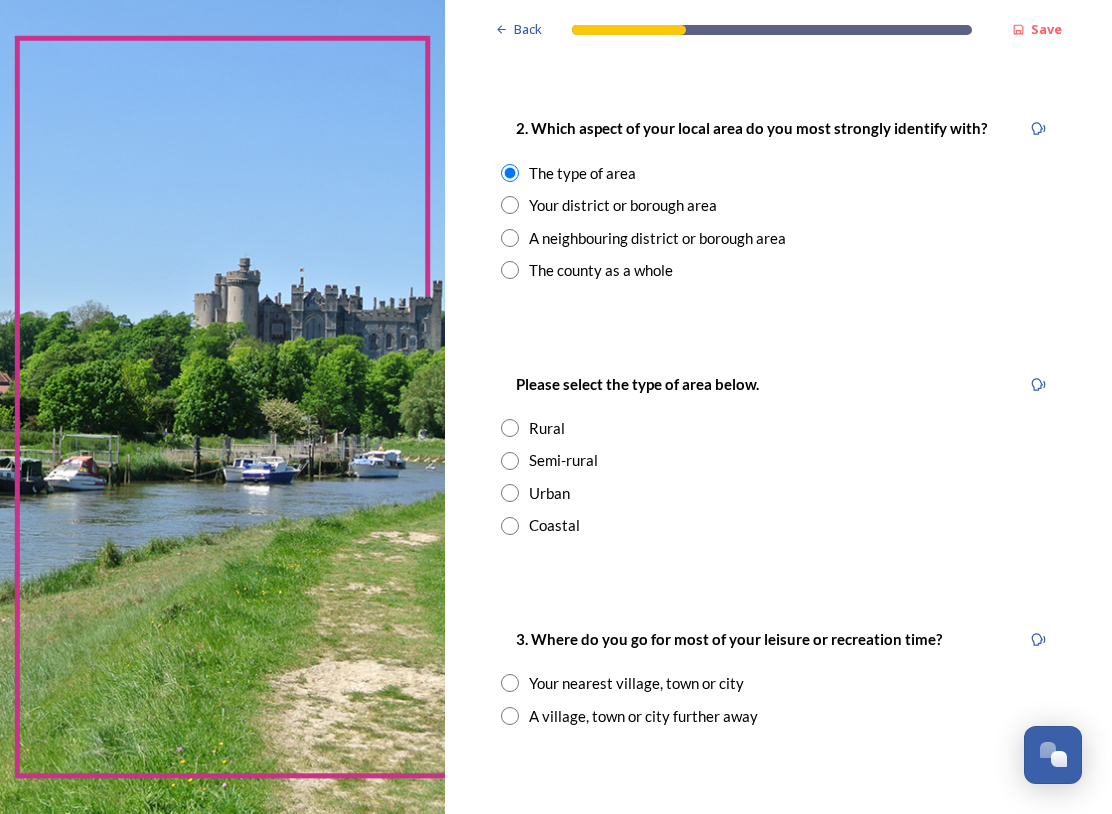 scroll, scrollTop: 837, scrollLeft: 0, axis: vertical 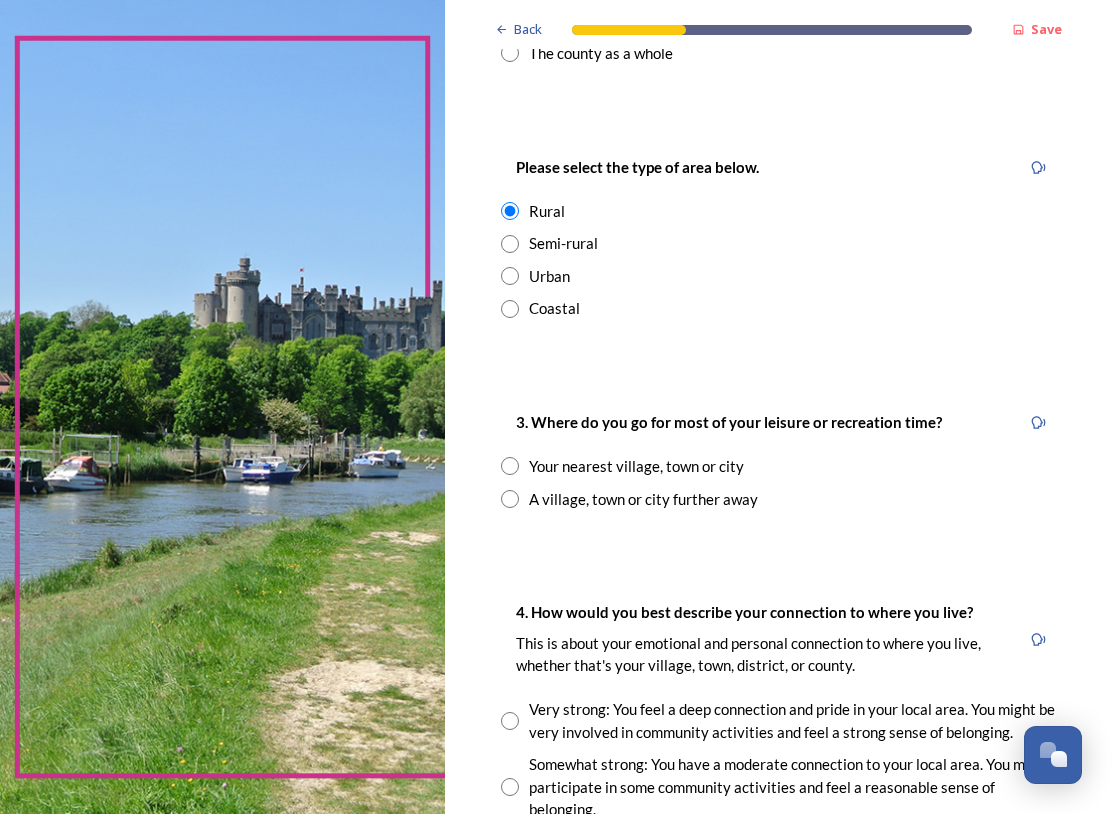 click on "Your nearest village, town or city" at bounding box center (778, 466) 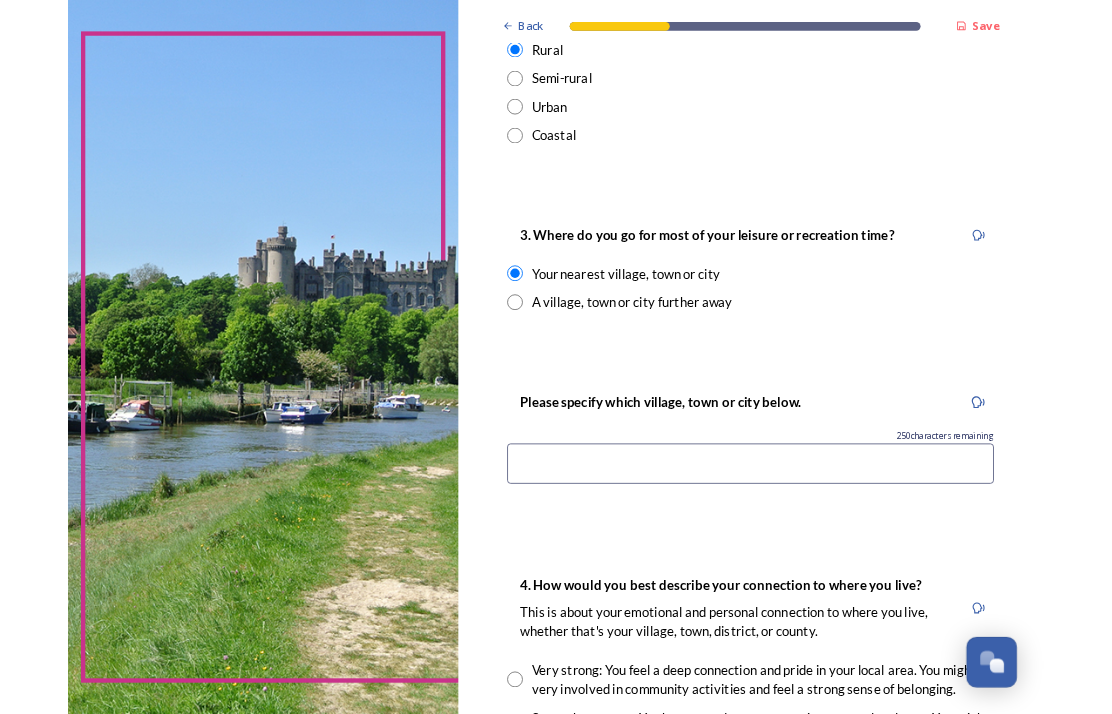 scroll, scrollTop: 1211, scrollLeft: 0, axis: vertical 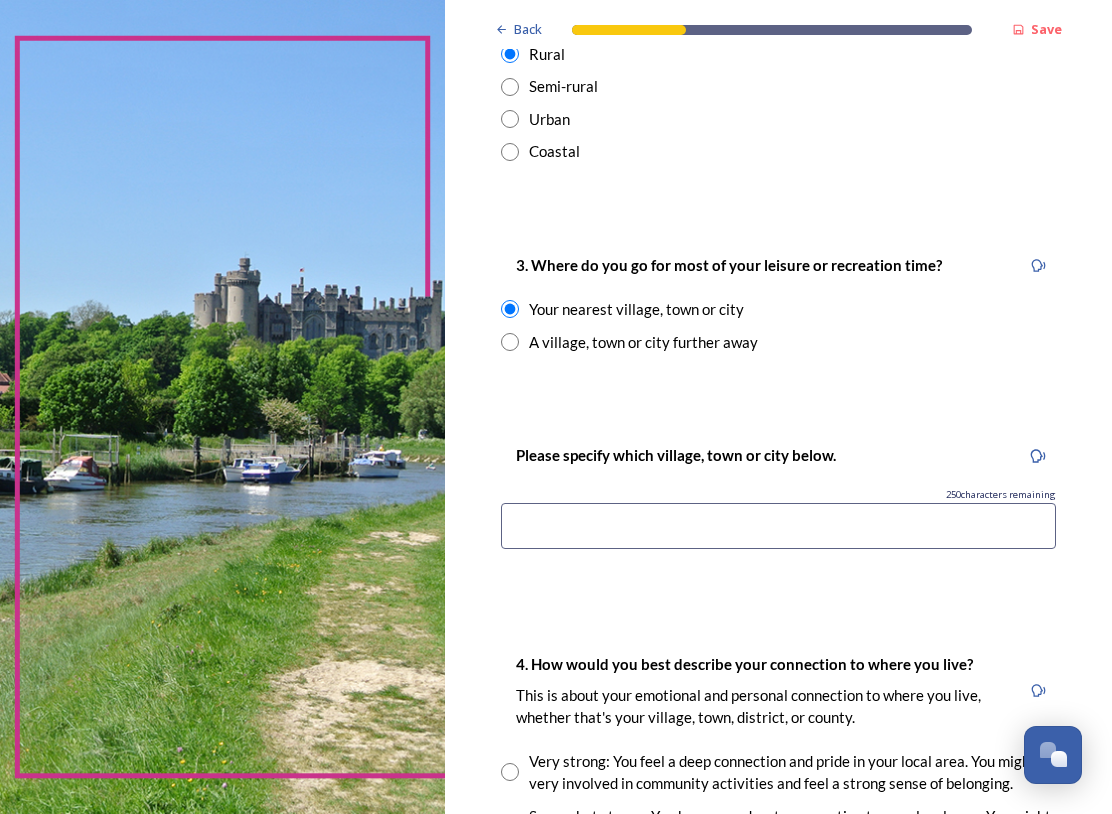 click at bounding box center [778, 526] 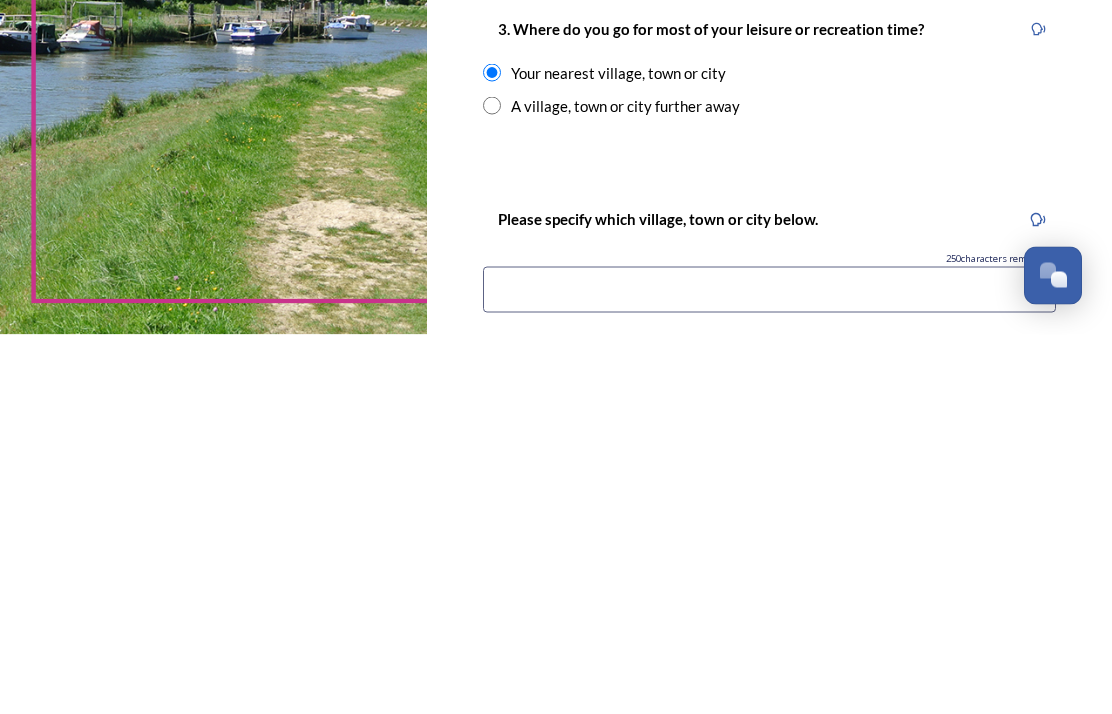 scroll, scrollTop: 1071, scrollLeft: 0, axis: vertical 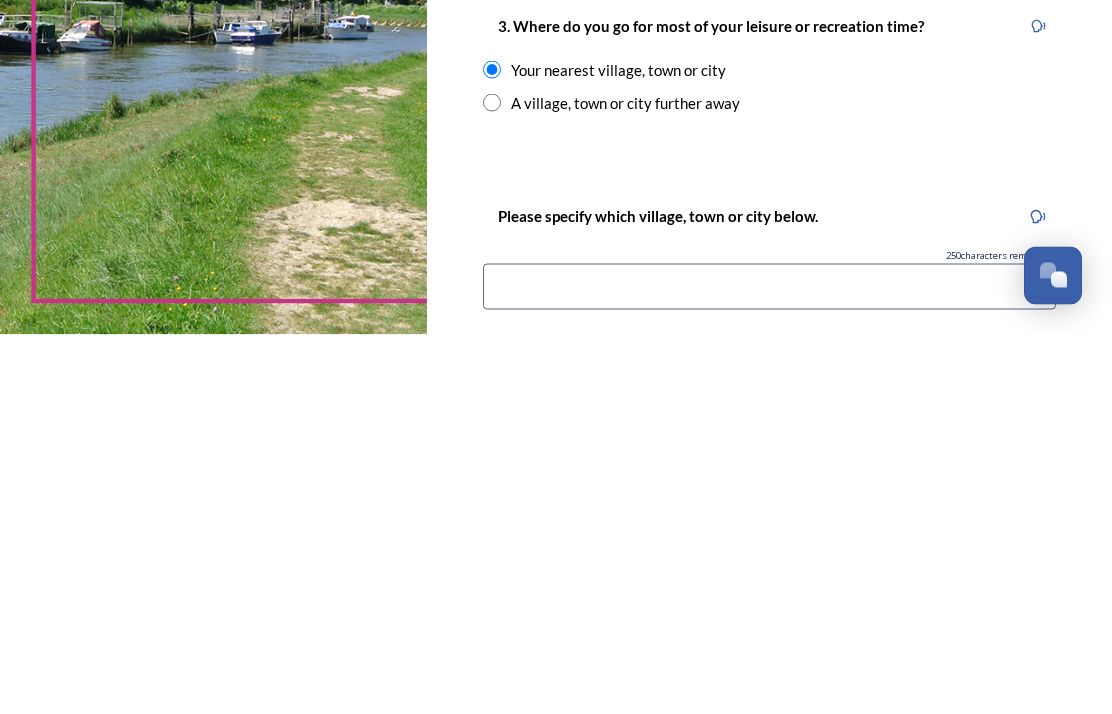 click at bounding box center [492, 482] 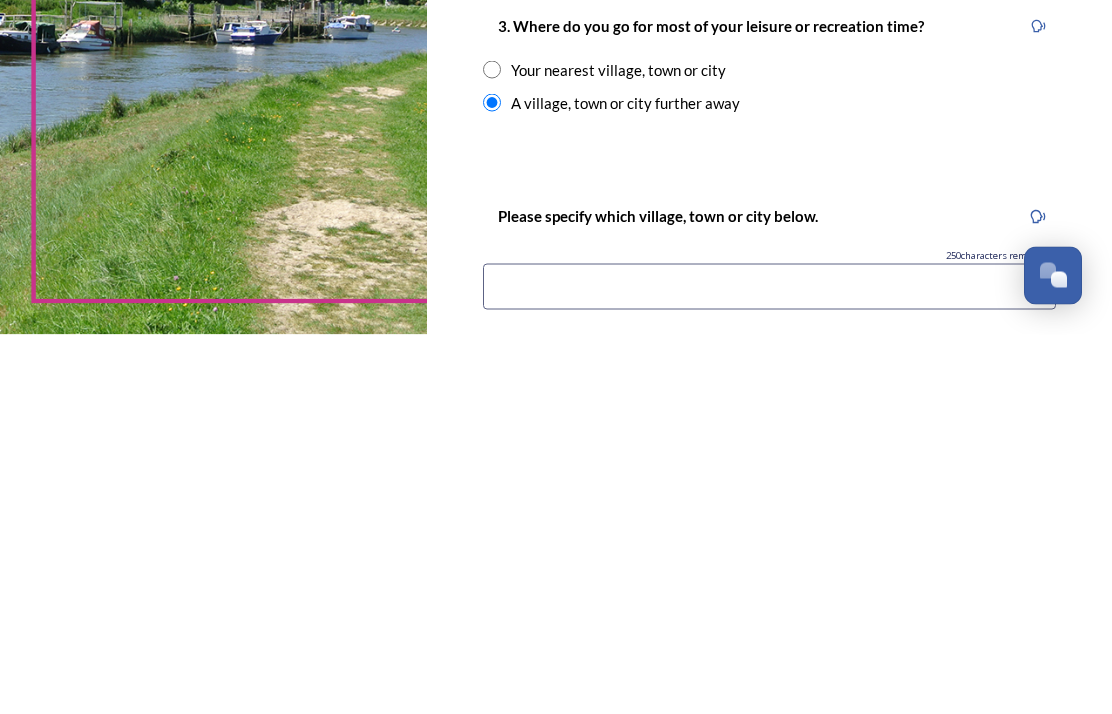 scroll, scrollTop: 80, scrollLeft: 0, axis: vertical 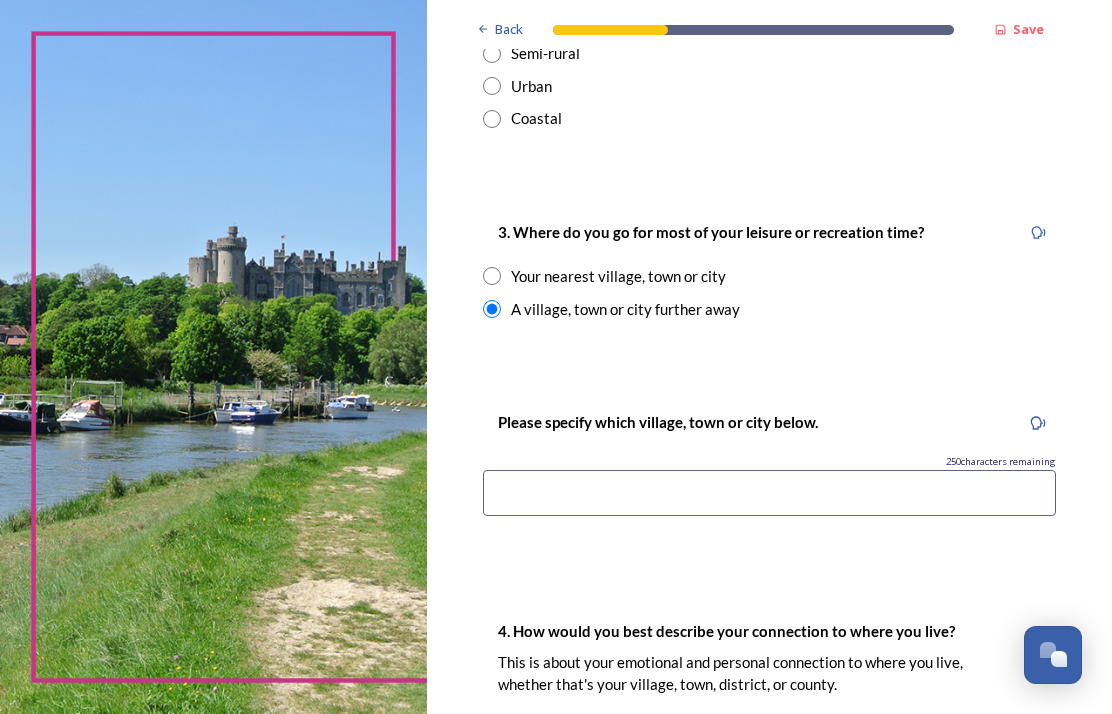click at bounding box center [769, 493] 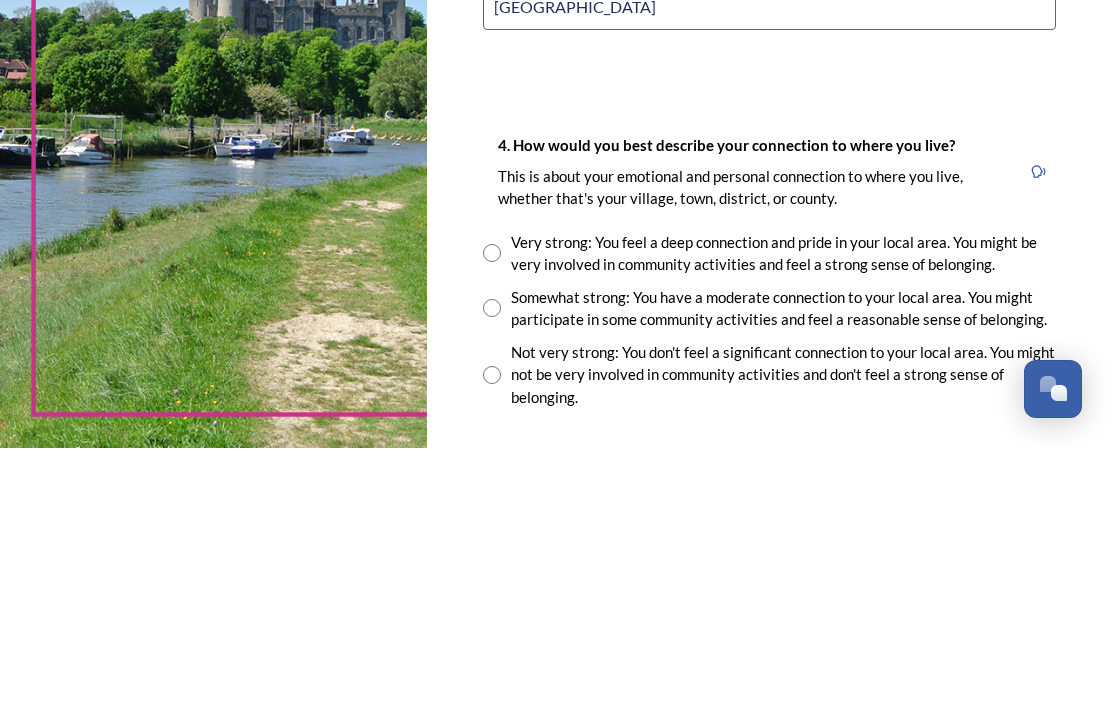 scroll, scrollTop: 1459, scrollLeft: 0, axis: vertical 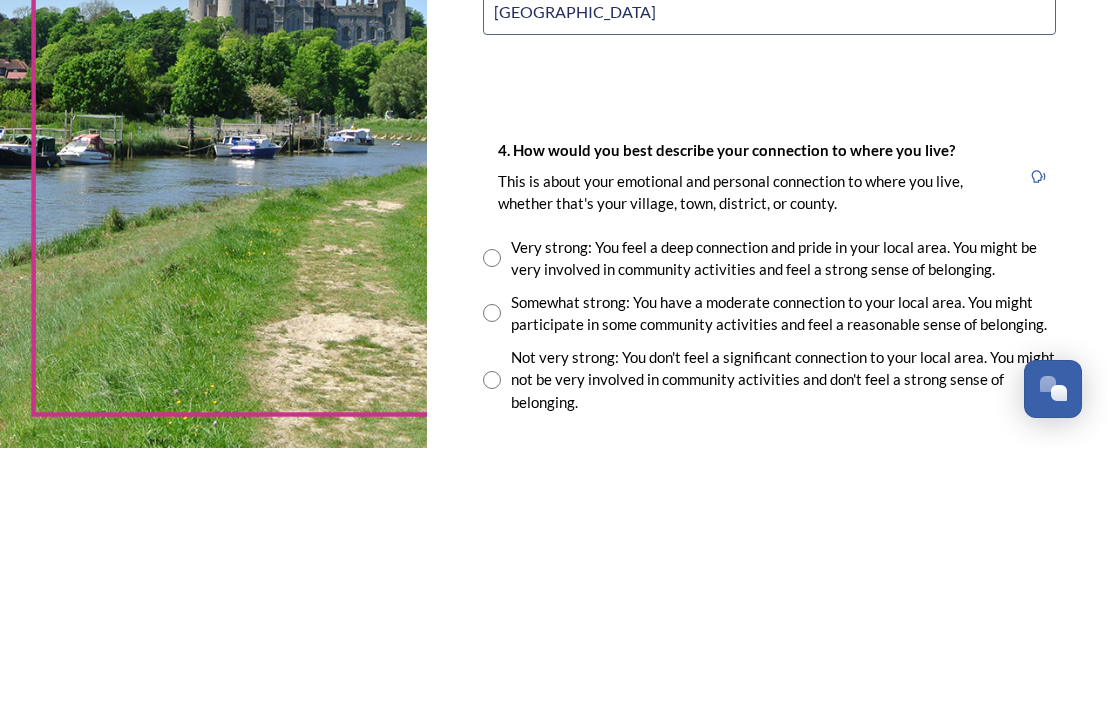 type on "[GEOGRAPHIC_DATA]" 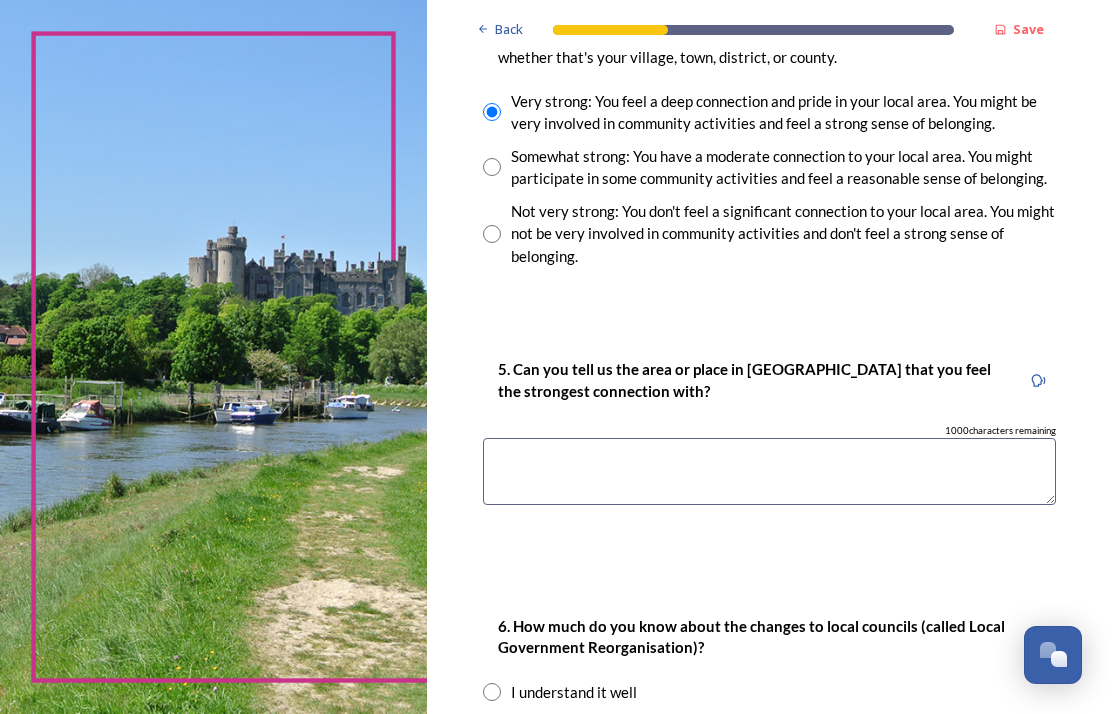scroll, scrollTop: 1871, scrollLeft: 0, axis: vertical 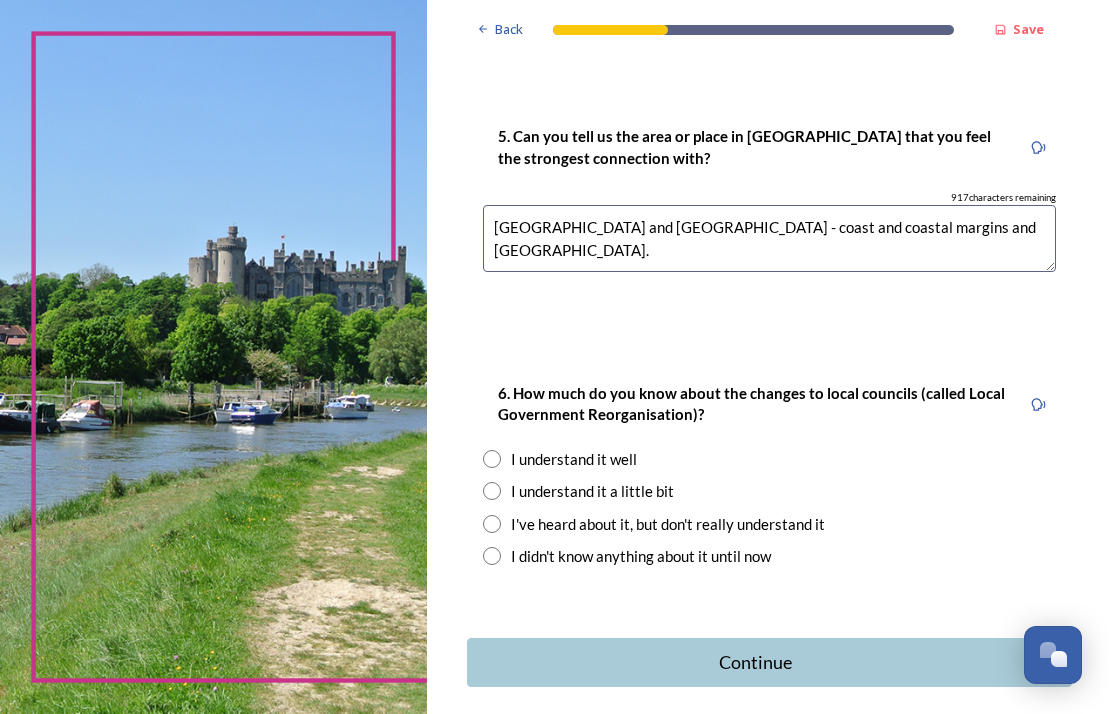type on "[GEOGRAPHIC_DATA] and [GEOGRAPHIC_DATA] - coast and coastal margins and [GEOGRAPHIC_DATA]." 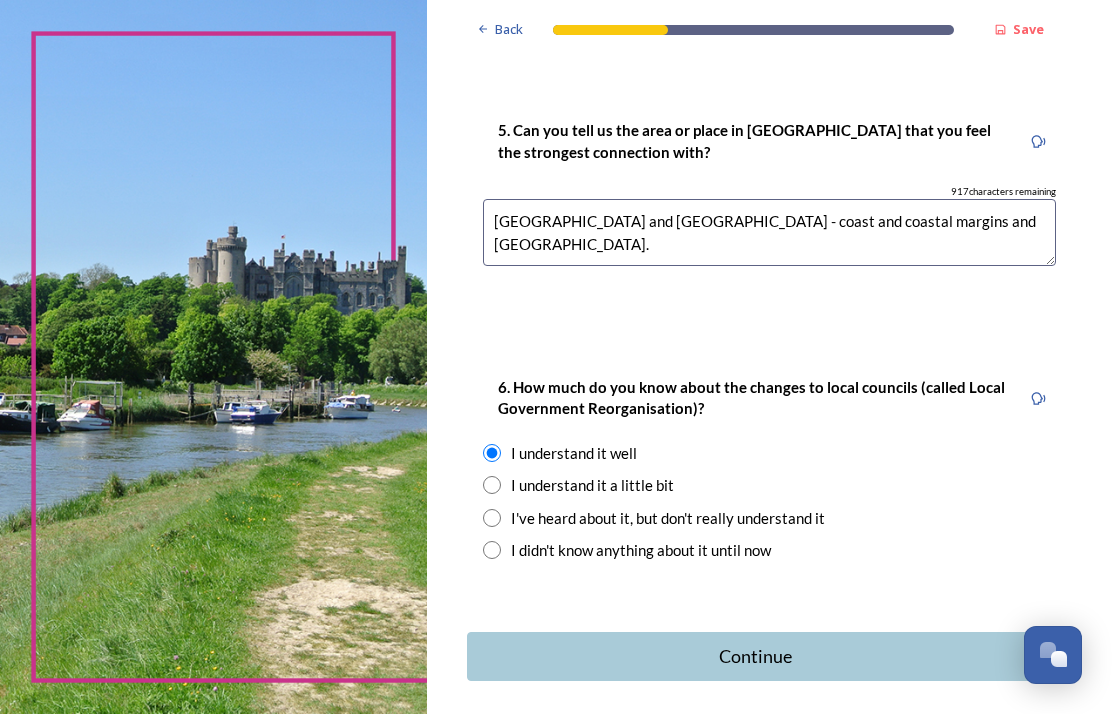 scroll, scrollTop: 2109, scrollLeft: 0, axis: vertical 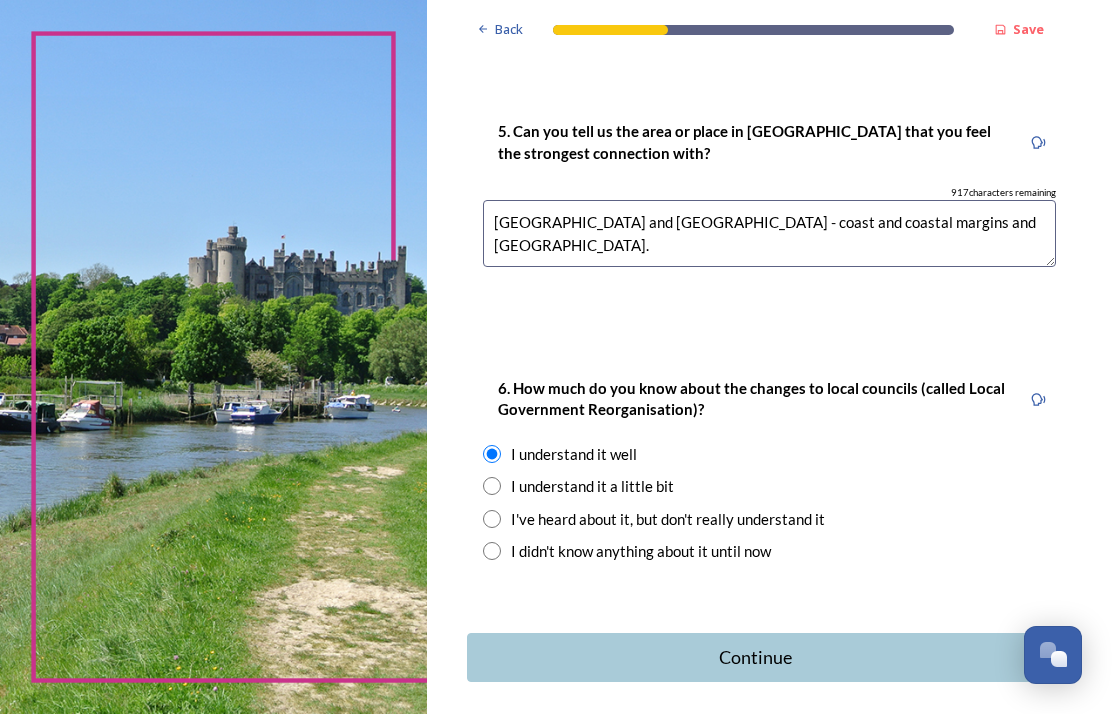 click on "Continue" at bounding box center [769, 657] 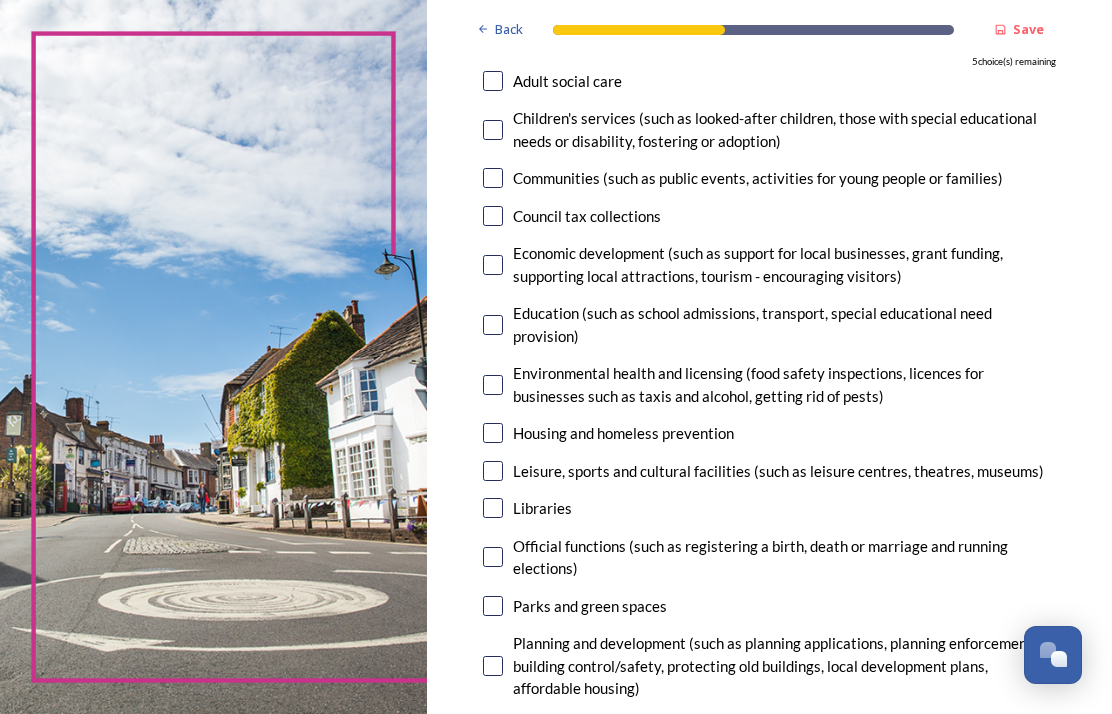 scroll, scrollTop: 263, scrollLeft: 0, axis: vertical 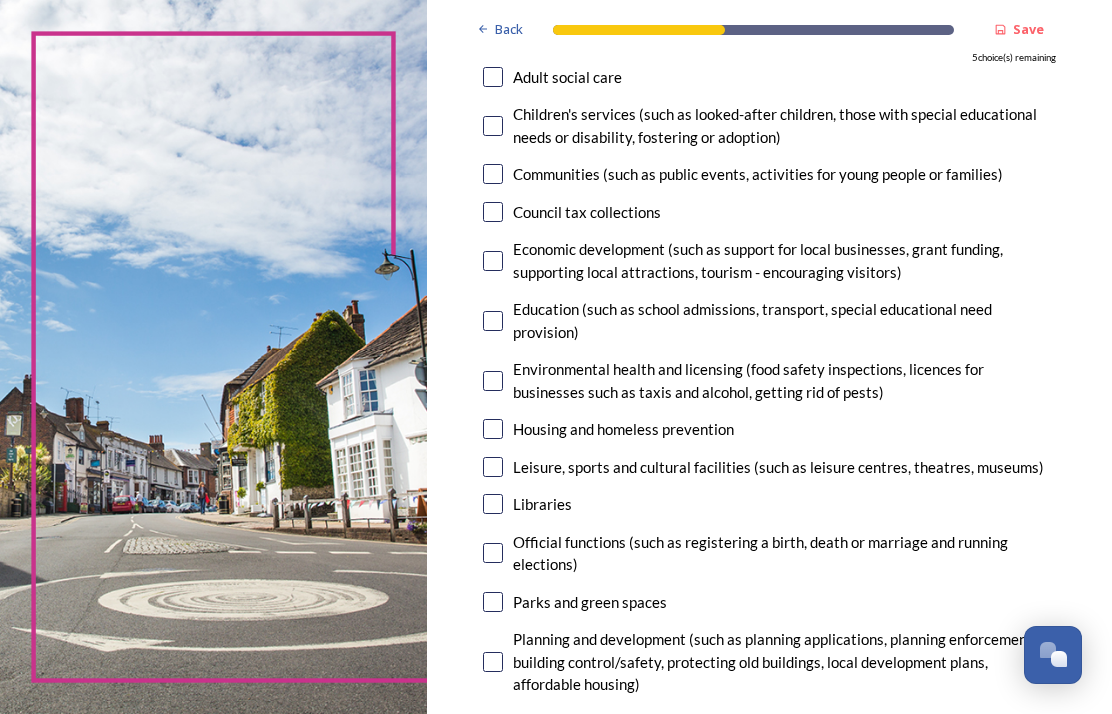 click at bounding box center [493, 504] 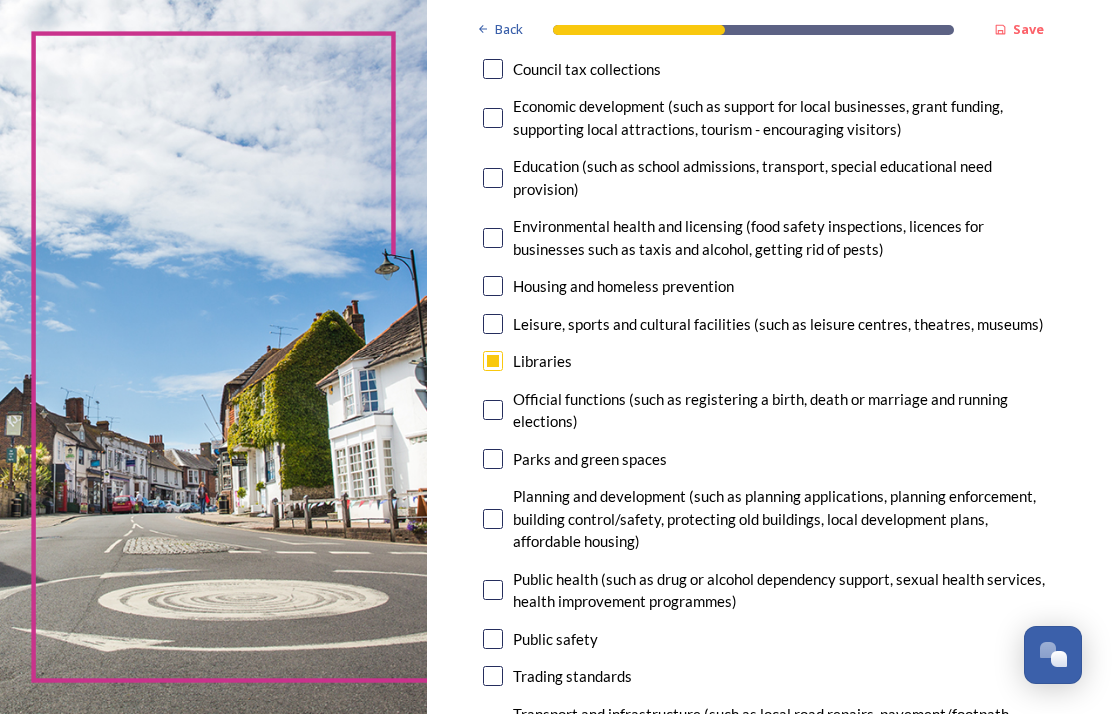 scroll, scrollTop: 405, scrollLeft: 0, axis: vertical 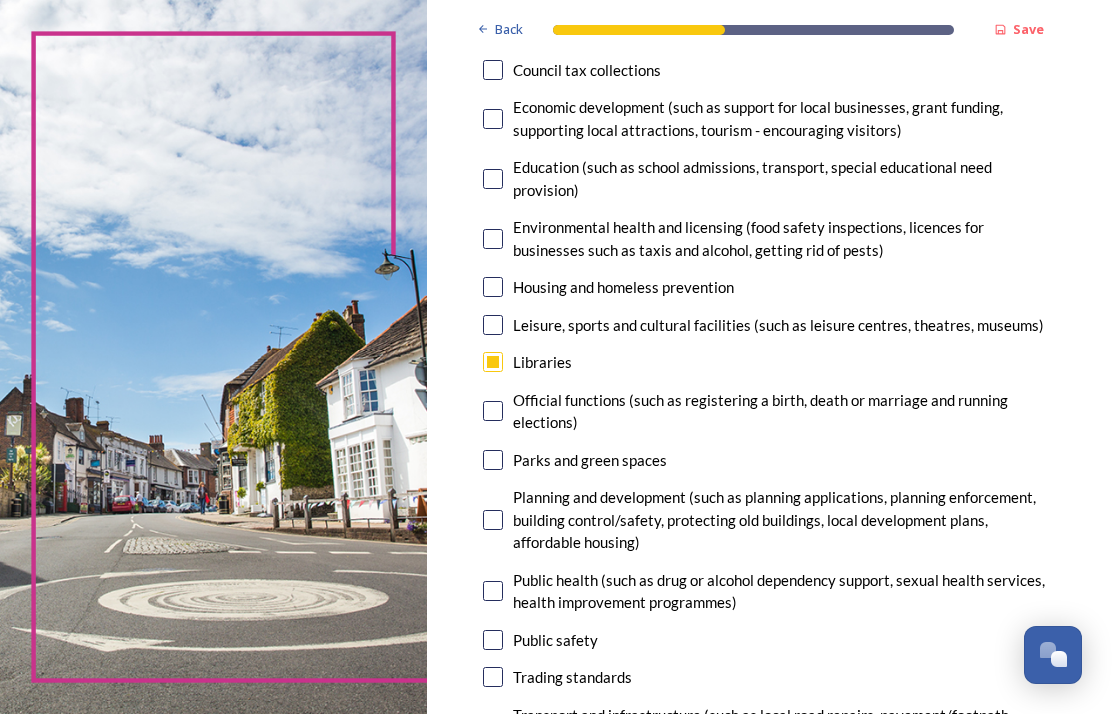 click at bounding box center (493, 520) 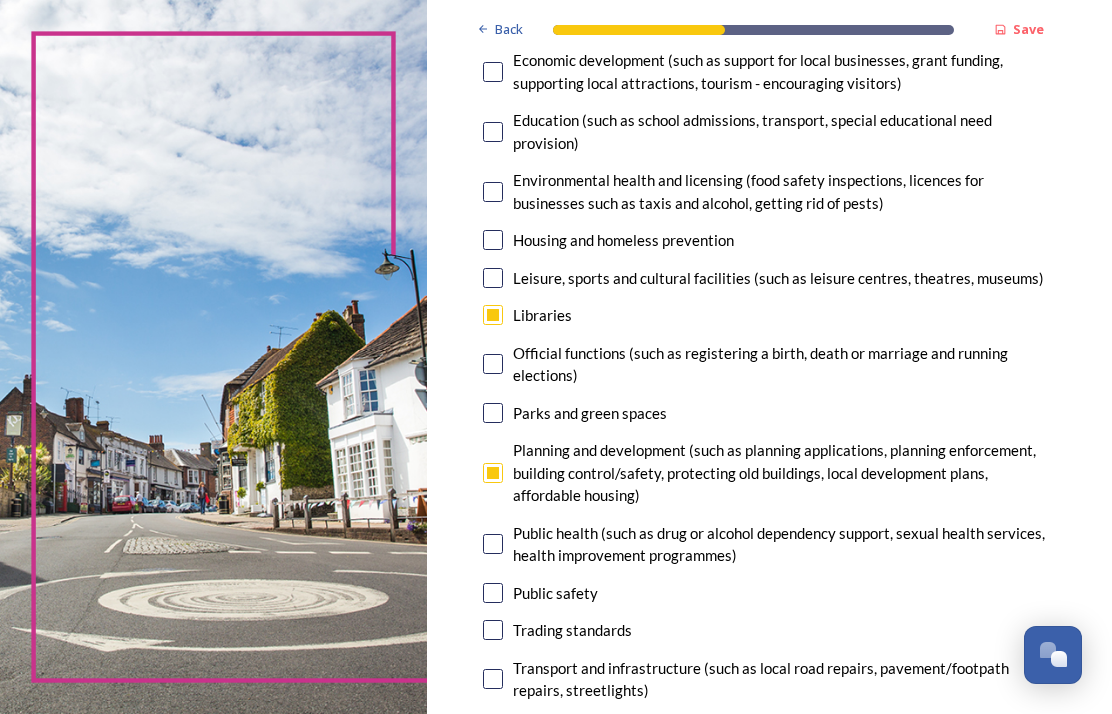 scroll, scrollTop: 459, scrollLeft: 0, axis: vertical 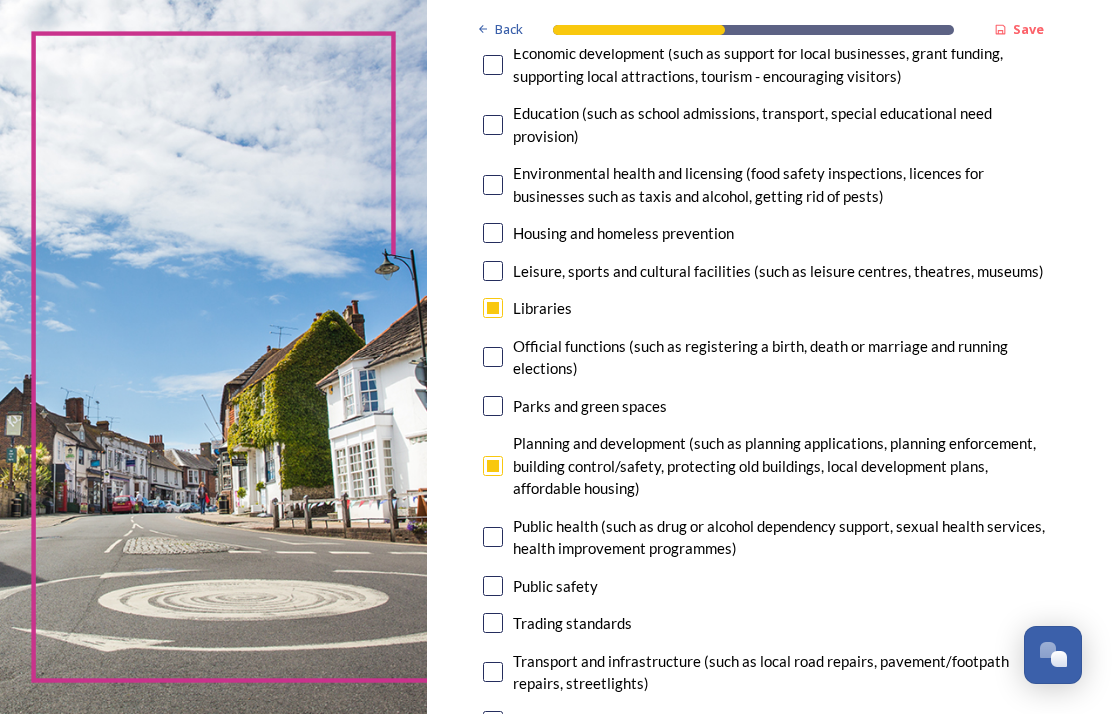 click at bounding box center [493, 586] 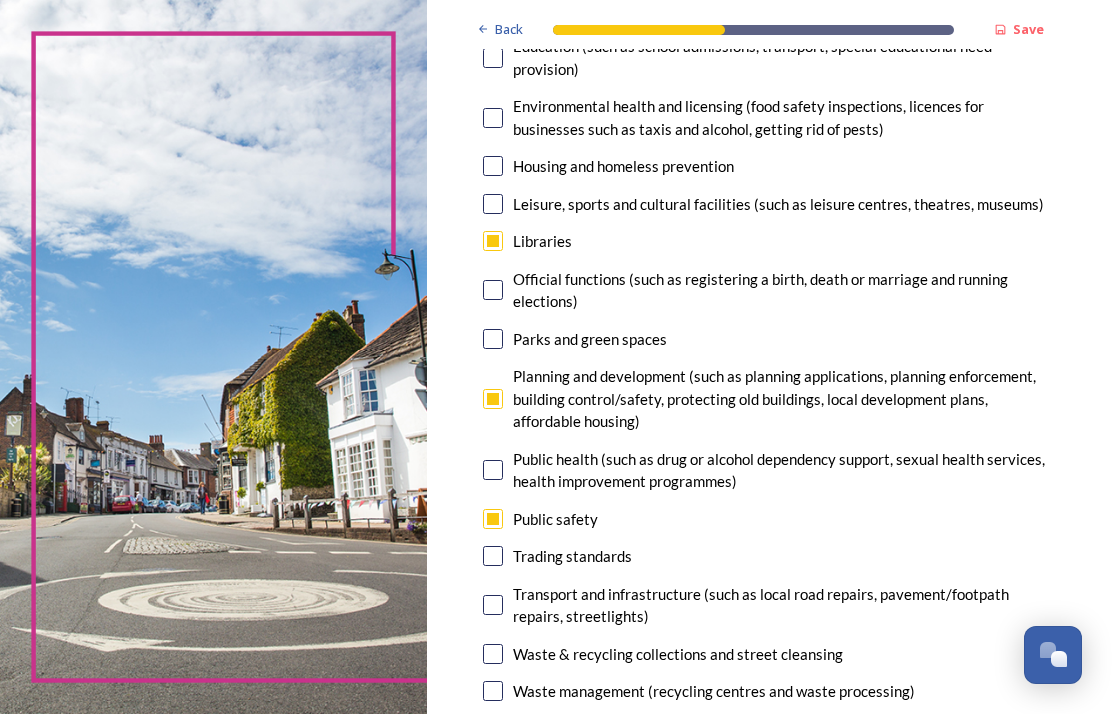 scroll, scrollTop: 527, scrollLeft: 0, axis: vertical 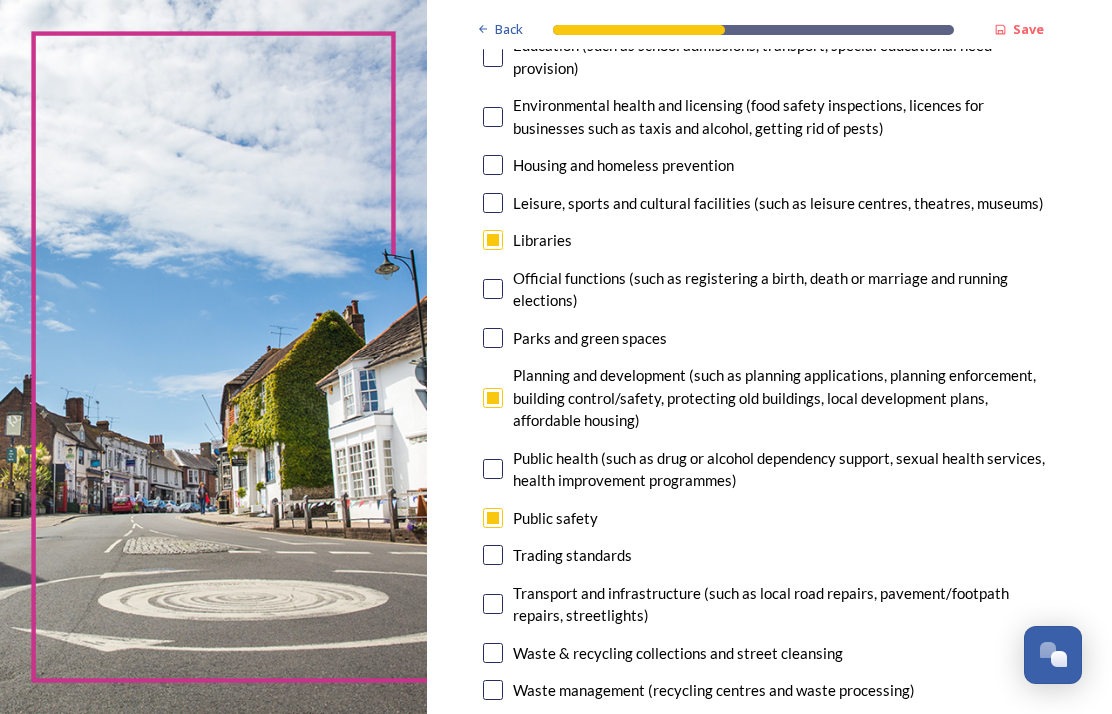 click at bounding box center [493, 604] 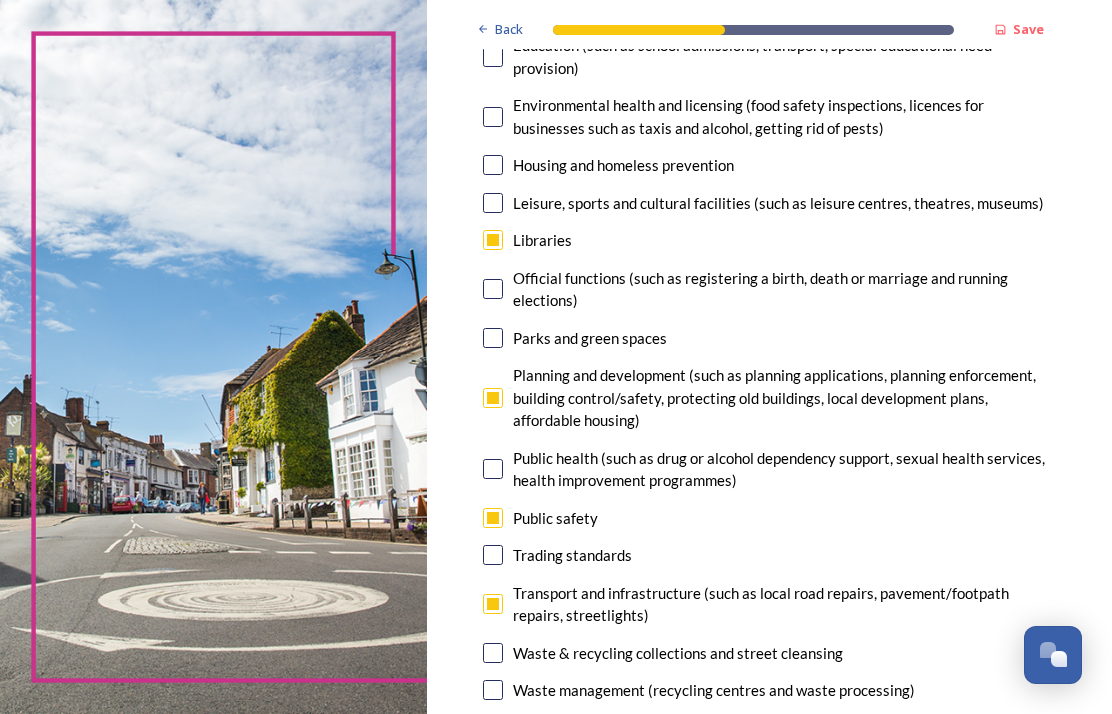 scroll, scrollTop: 544, scrollLeft: 0, axis: vertical 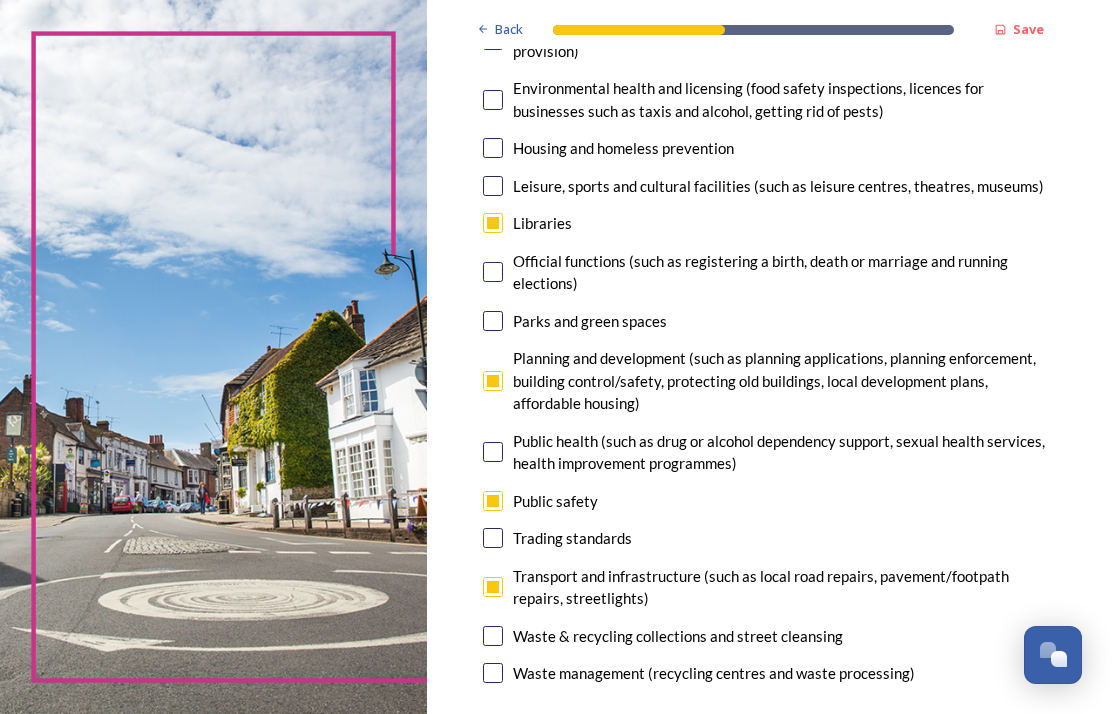 click on "Waste & recycling collections and street cleansing" at bounding box center (678, 636) 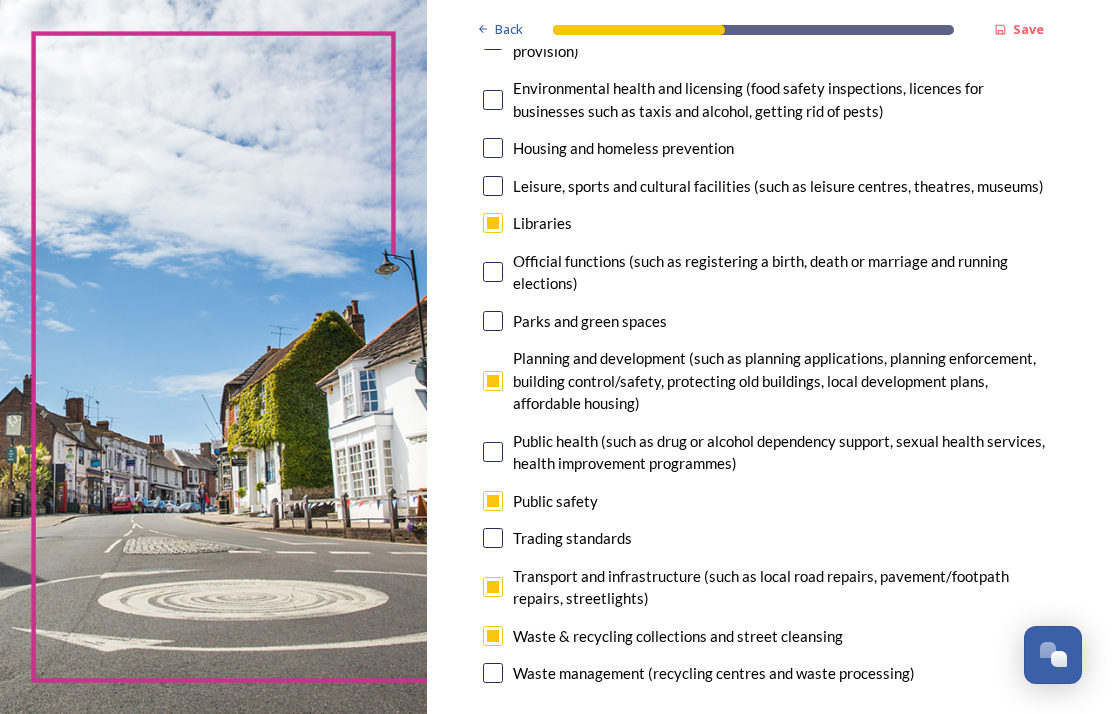 checkbox on "true" 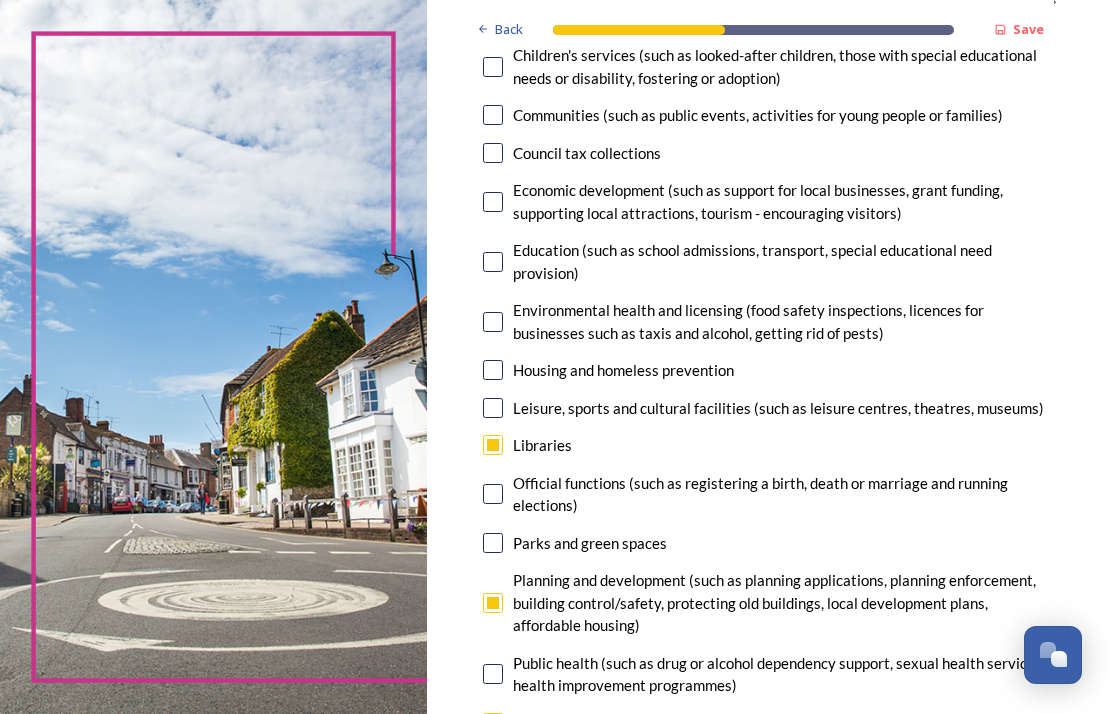 scroll, scrollTop: 314, scrollLeft: 0, axis: vertical 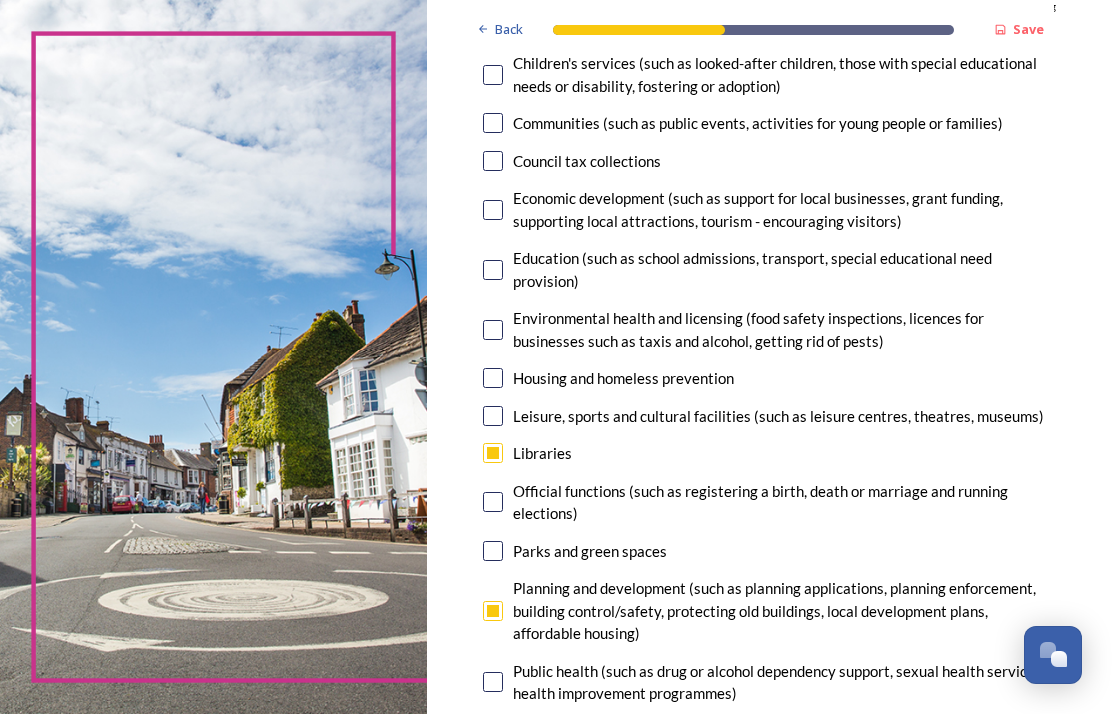 click at bounding box center (493, 416) 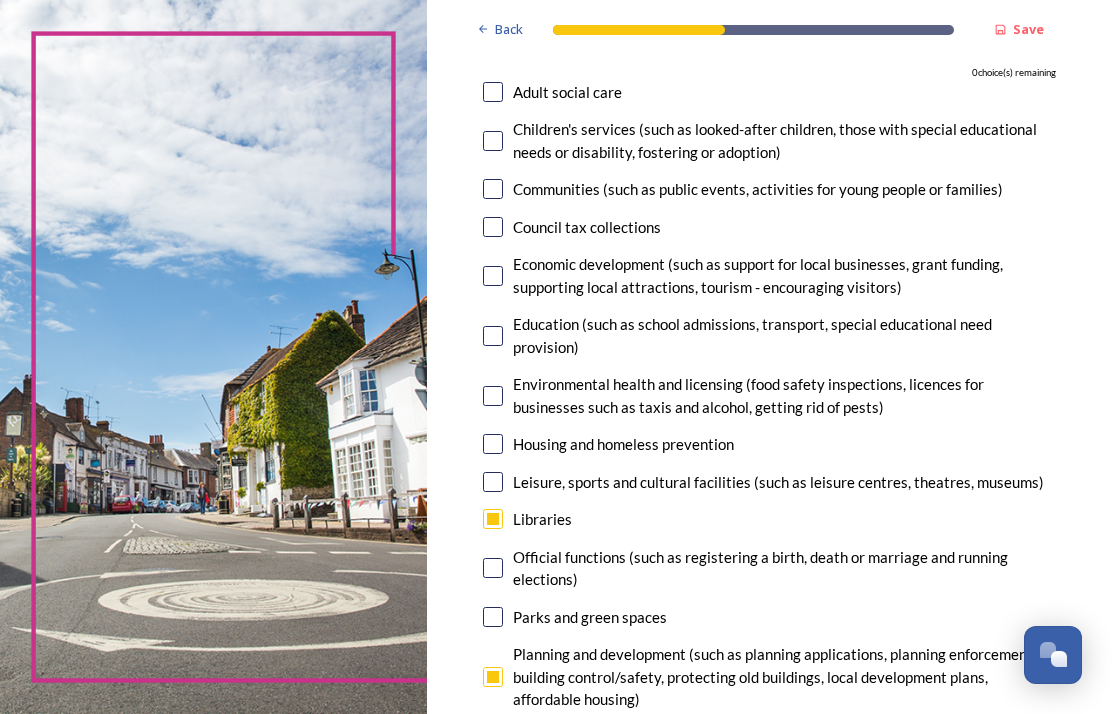 scroll, scrollTop: 248, scrollLeft: 0, axis: vertical 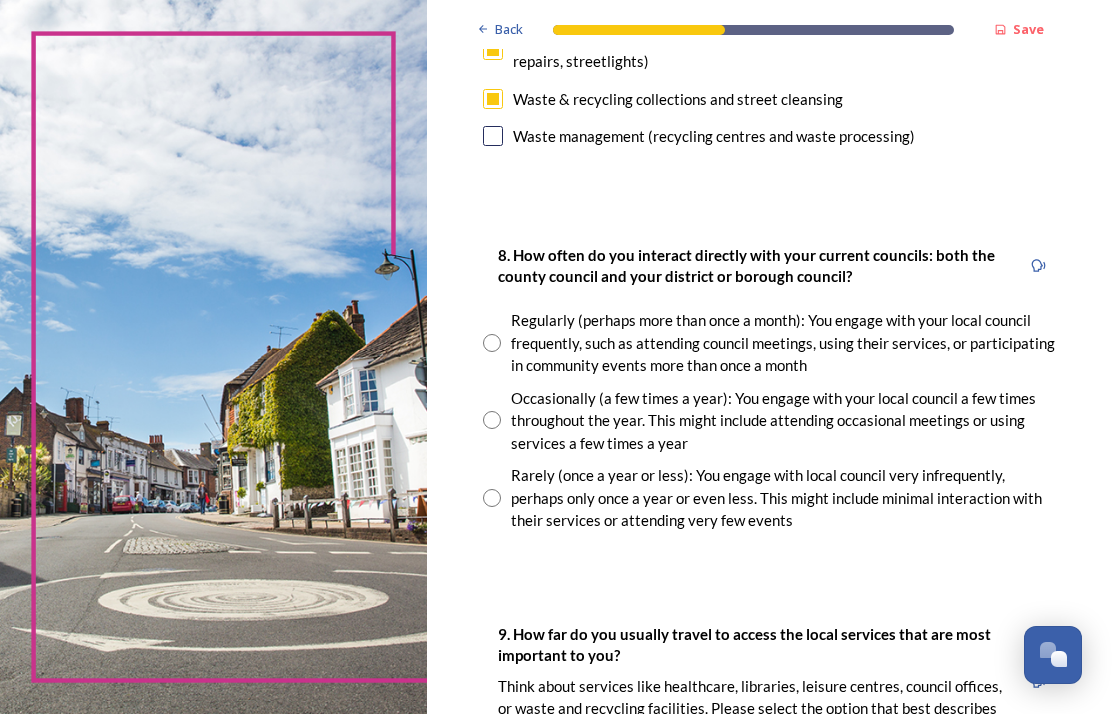 click on "Regularly (perhaps more than once a month): You engage with your local council frequently, such as attending council meetings, using their services, or participating in community events more than once a month" at bounding box center [769, 343] 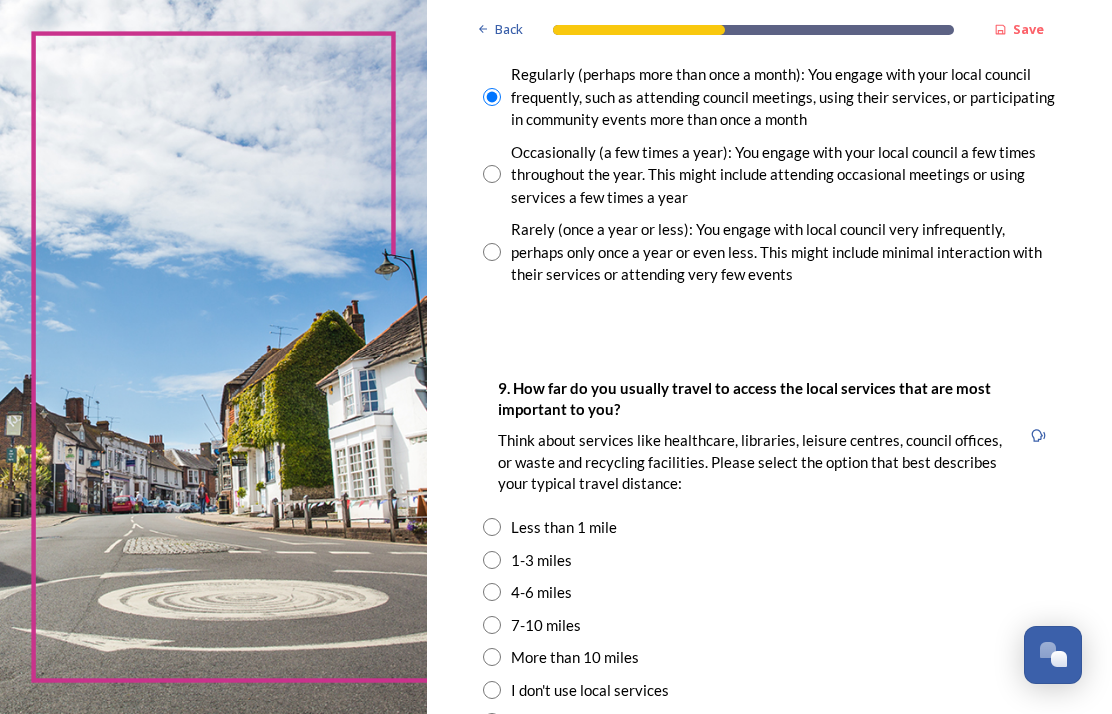 scroll, scrollTop: 1327, scrollLeft: 0, axis: vertical 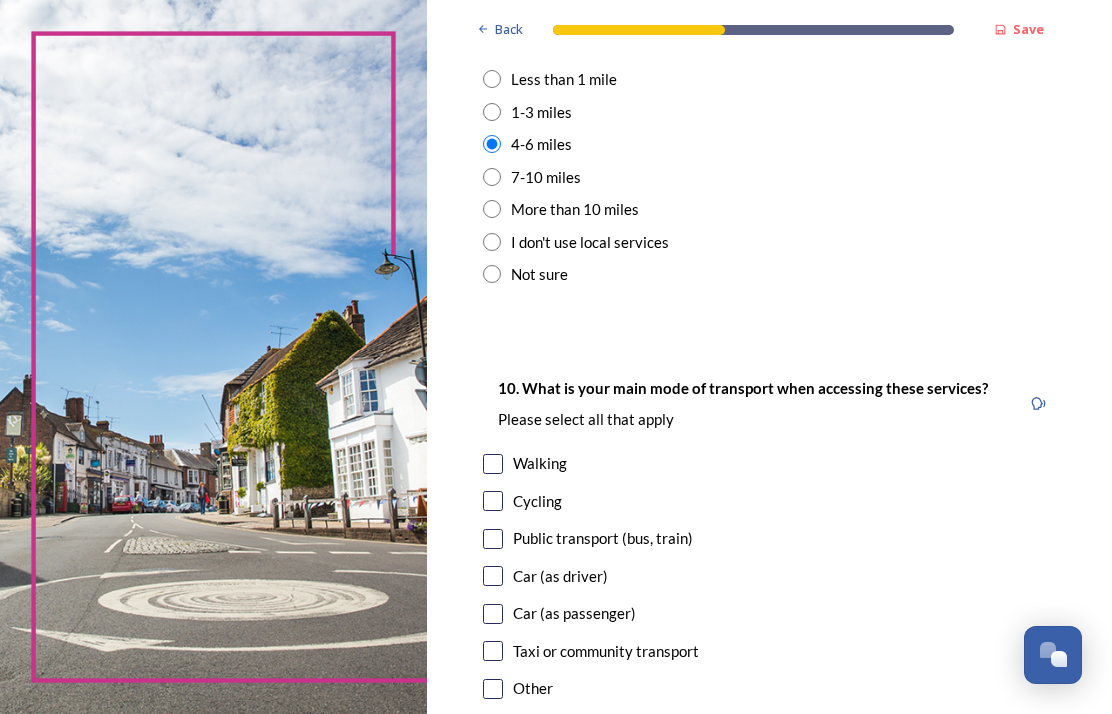 click at bounding box center (493, 539) 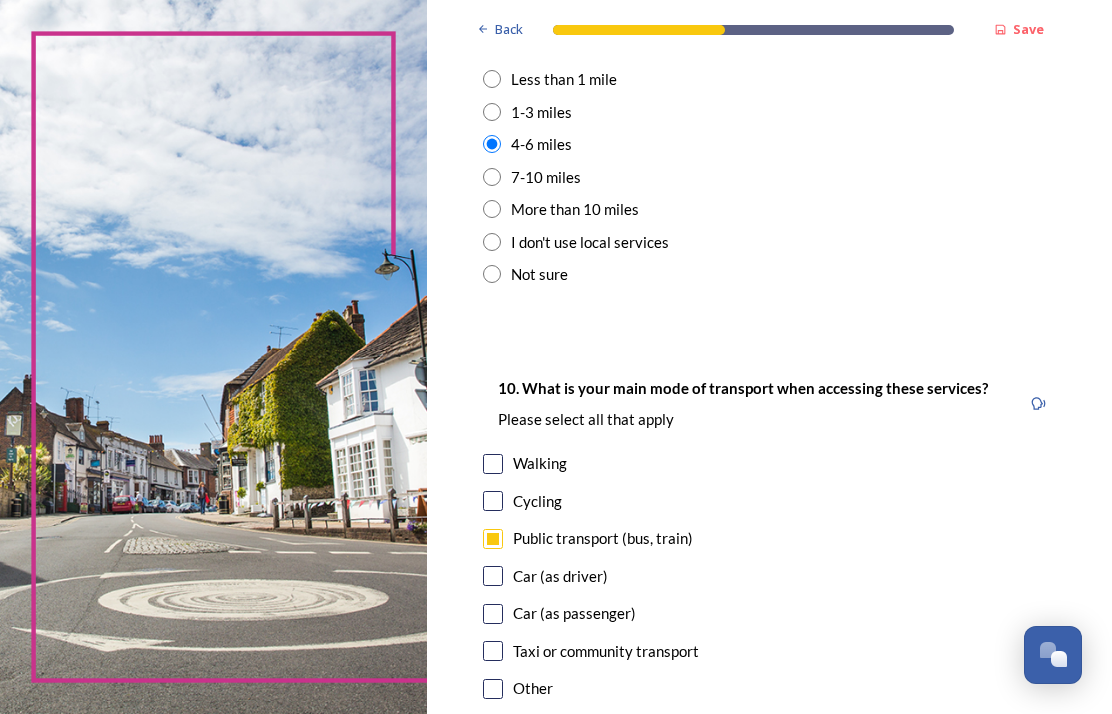 click at bounding box center (493, 614) 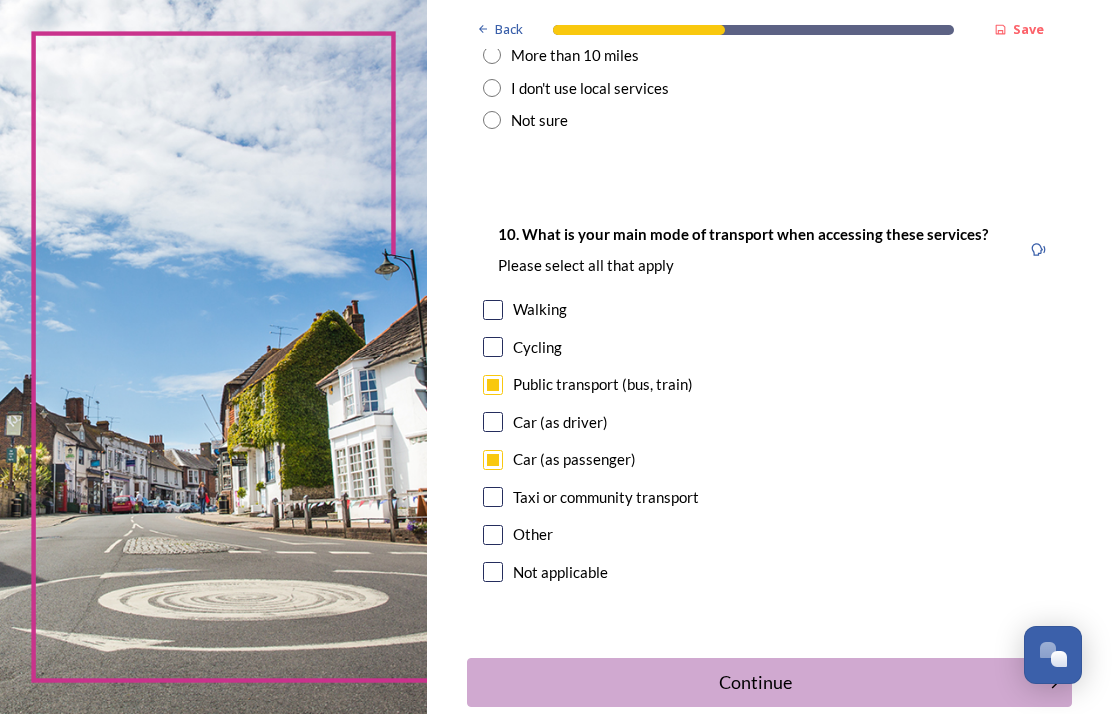 scroll, scrollTop: 1927, scrollLeft: 0, axis: vertical 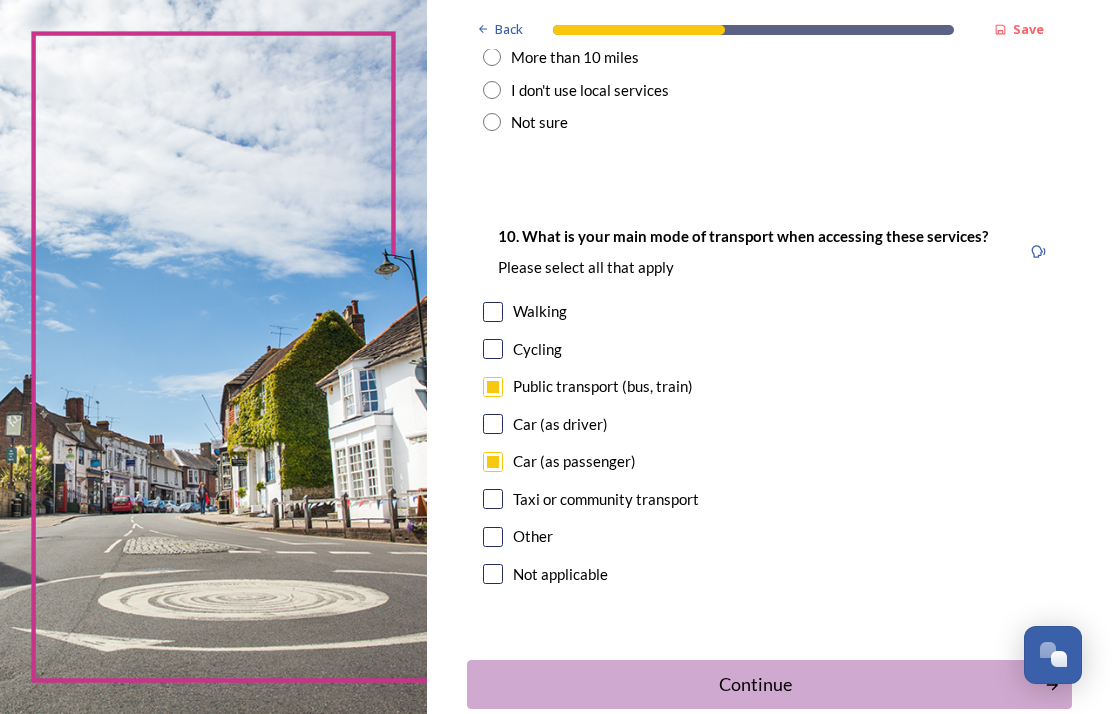 click on "Continue" at bounding box center [756, 684] 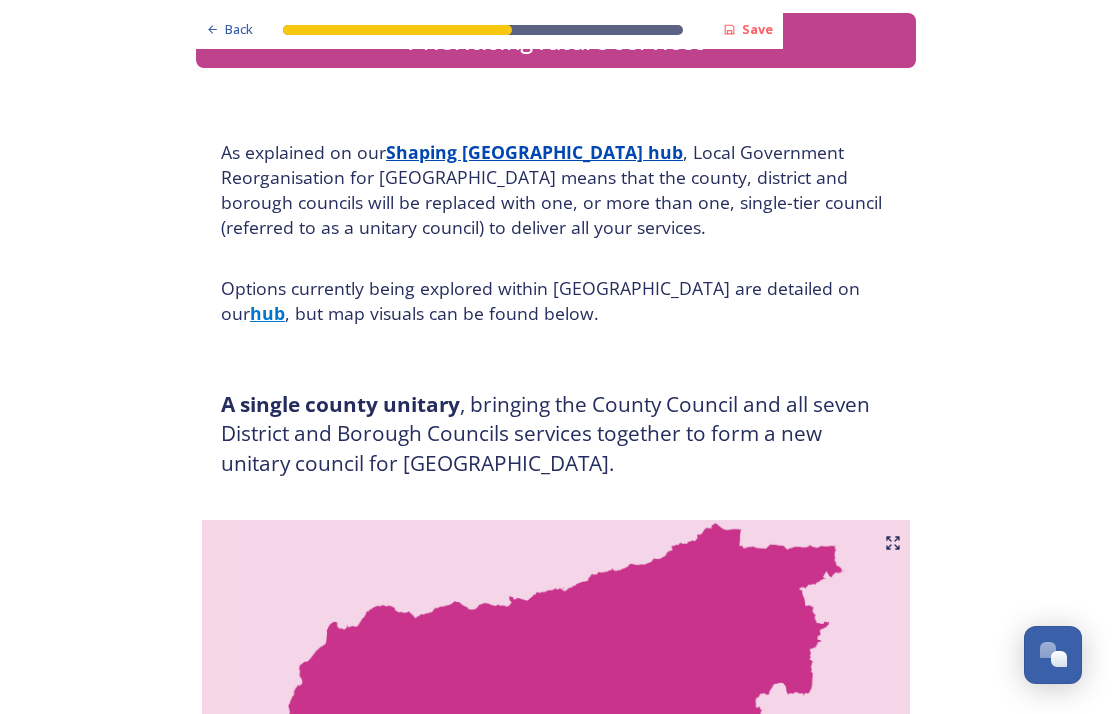 scroll, scrollTop: 0, scrollLeft: 0, axis: both 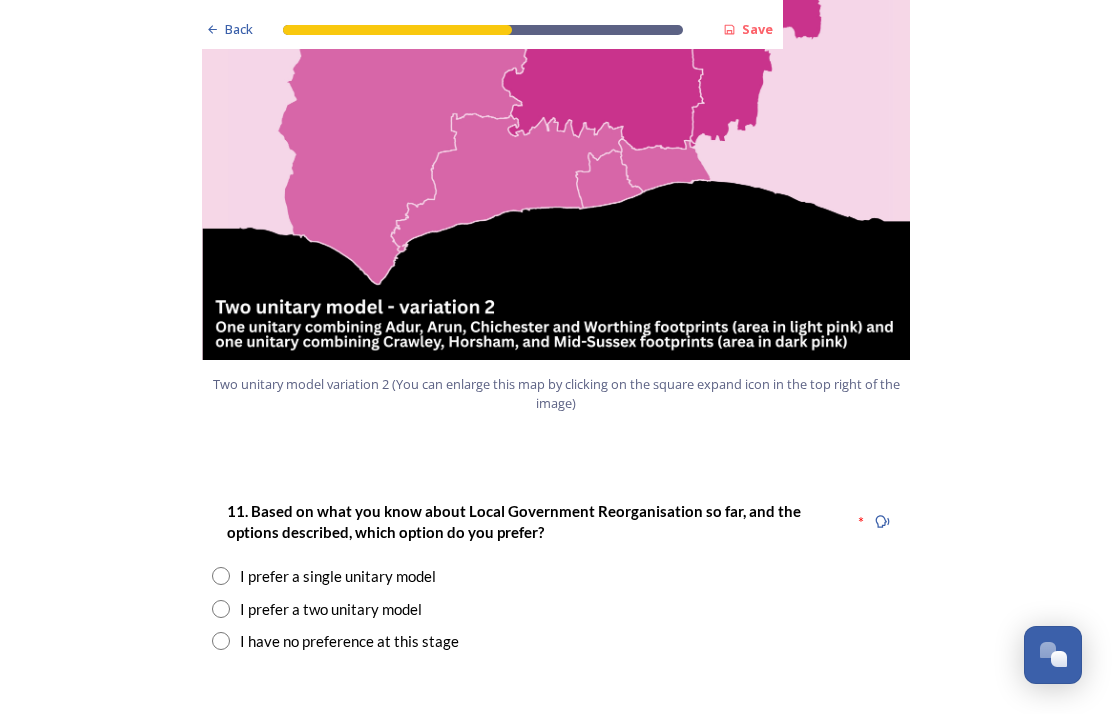 click at bounding box center (221, 576) 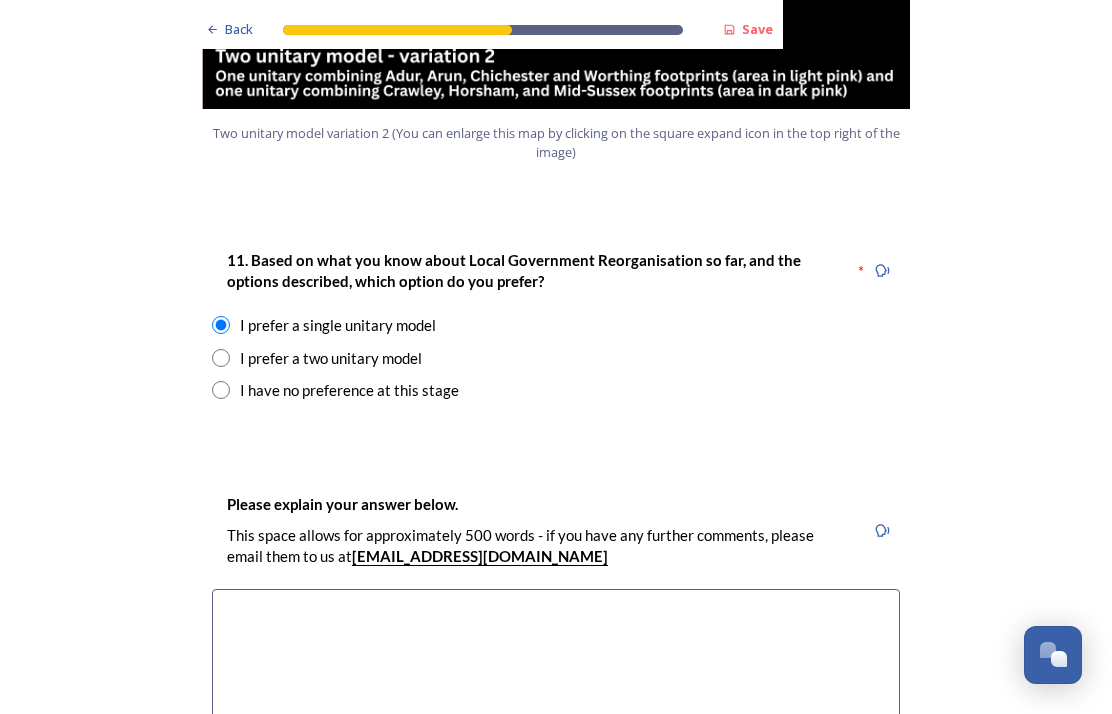 scroll, scrollTop: 2550, scrollLeft: 0, axis: vertical 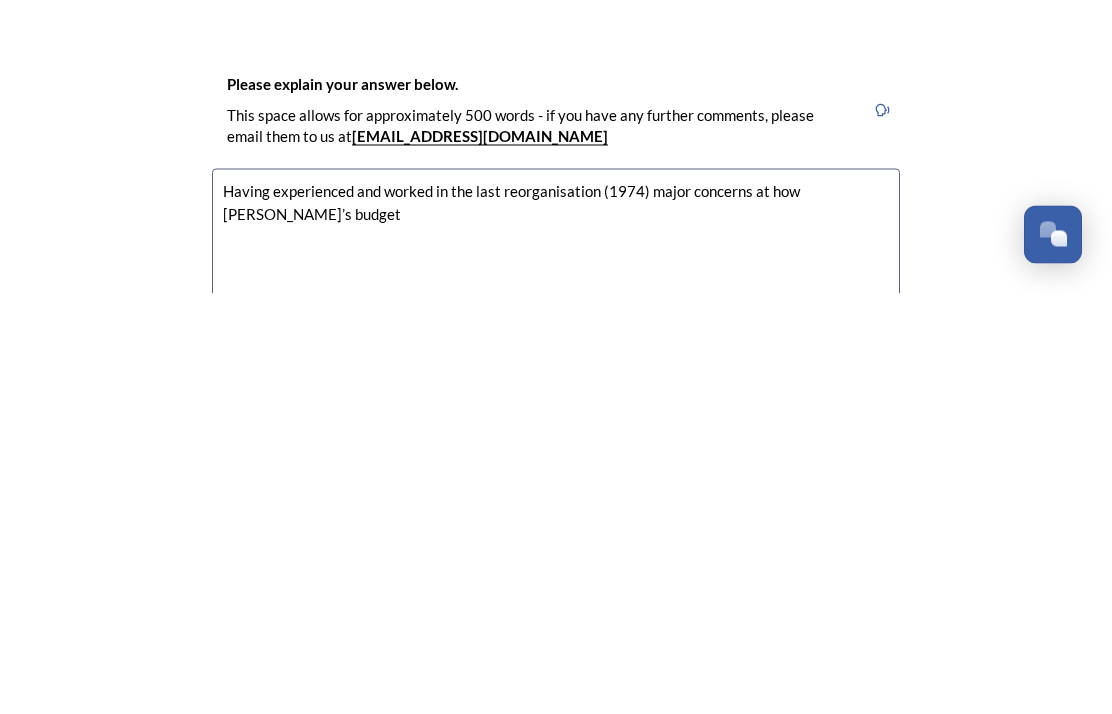 click on "Having experienced and worked in the last reorganisation (1974) major concerns at how [PERSON_NAME]’s budget" at bounding box center (556, 701) 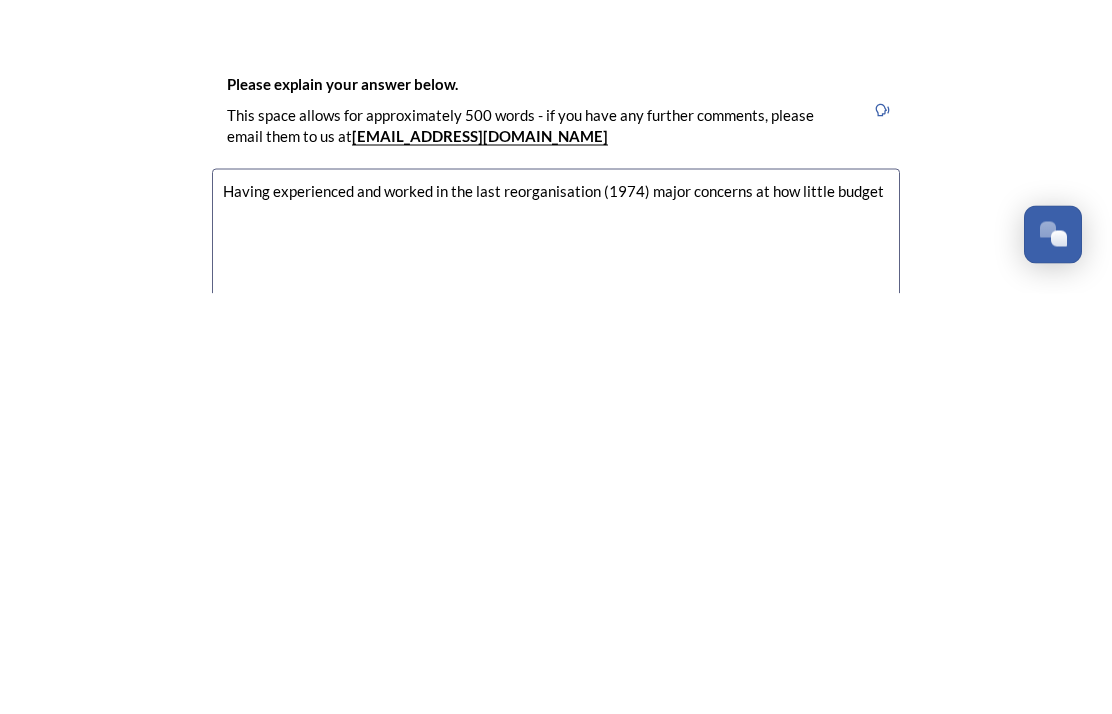 click on "Having experienced and worked in the last reorganisation (1974) major concerns at how little budget" at bounding box center [556, 701] 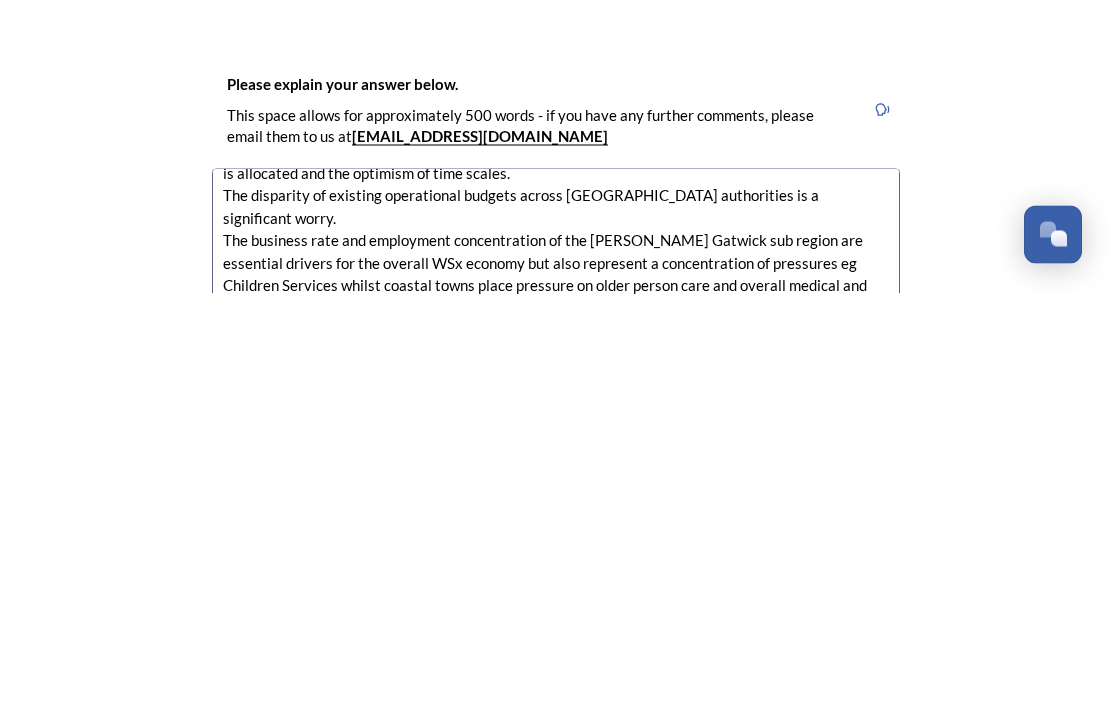 scroll, scrollTop: 39, scrollLeft: 0, axis: vertical 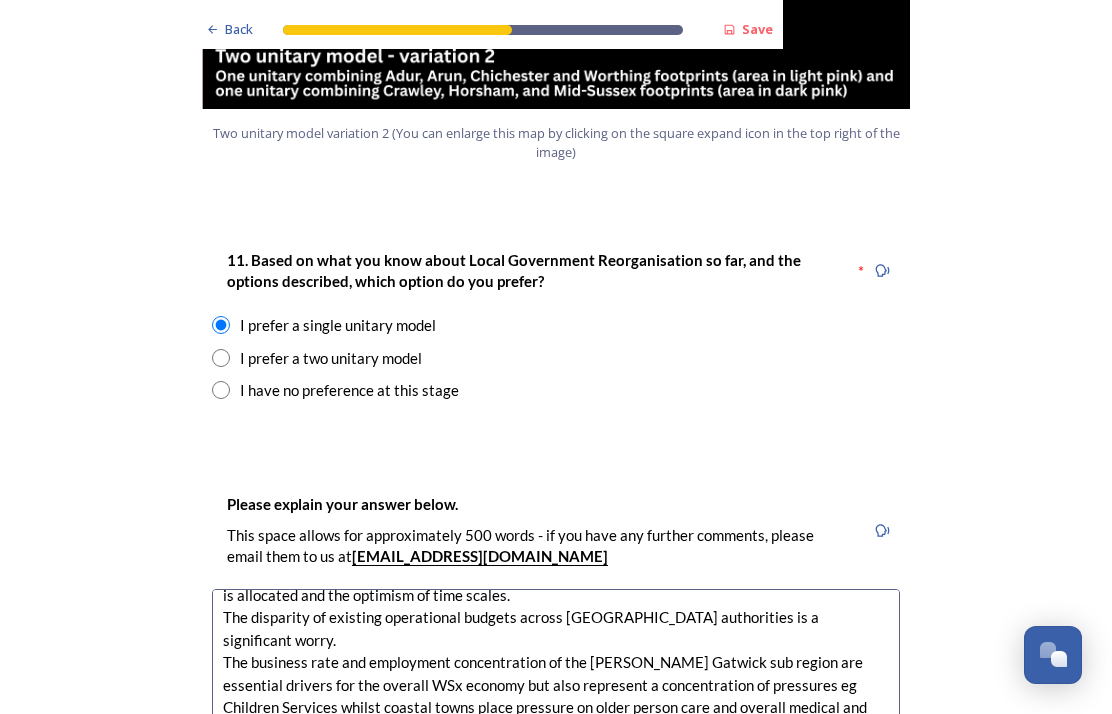 click on "Having experienced and worked in the last reorganisation (1974) major concerns at how little budget is allocated and the optimism of time scales.
The disparity of existing operational budgets across [GEOGRAPHIC_DATA] authorities is a significant worry.
The business rate and employment concentration of the [PERSON_NAME] Gatwick sub region are essential drivers for the overall WSx economy but also represent a concentration of pressures eg Children Services whilst coastal towns place pressure on older person care and overall medical and support services.
Wsx as one unitary is needed to balance the pressures that [GEOGRAPHIC_DATA] and Hove will place on what is a Sussex Sub Region along with the demands arising from [GEOGRAPHIC_DATA],
Much of what is now being proposed was well researched and a delivery process established in the Se Regional Plan" at bounding box center [556, 701] 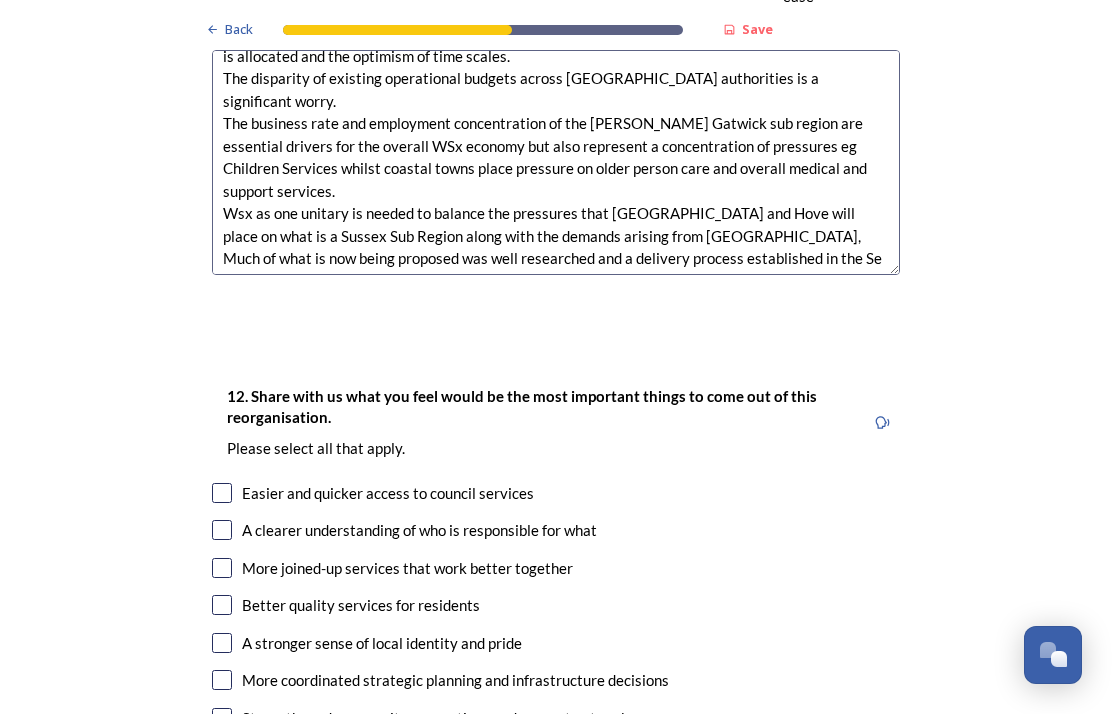 scroll, scrollTop: 3093, scrollLeft: 0, axis: vertical 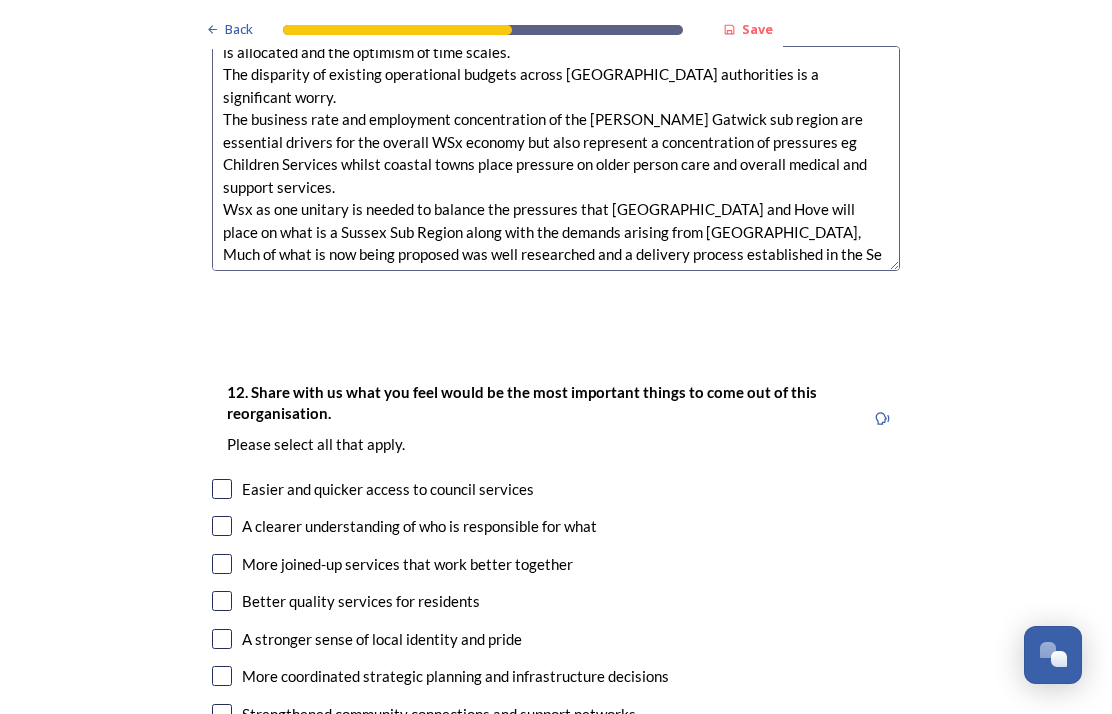 type on "Having experienced and worked in the last reorganisation (1974) major concerns at how little budget is allocated and the optimism of time scales.
The disparity of existing operational budgets across [GEOGRAPHIC_DATA] authorities is a significant worry.
The business rate and employment concentration of the [PERSON_NAME] Gatwick sub region are essential drivers for the overall WSx economy but also represent a concentration of pressures eg Children Services whilst coastal towns place pressure on older person care and overall medical and support services.
Wsx as one unitary is needed to balance the pressures that [GEOGRAPHIC_DATA] and Hove will place on what is a Sussex Sub Region along with the demands arising from [GEOGRAPHIC_DATA],
Much of what is now being proposed was well researched and a delivery process established in the Se Regional Plan" 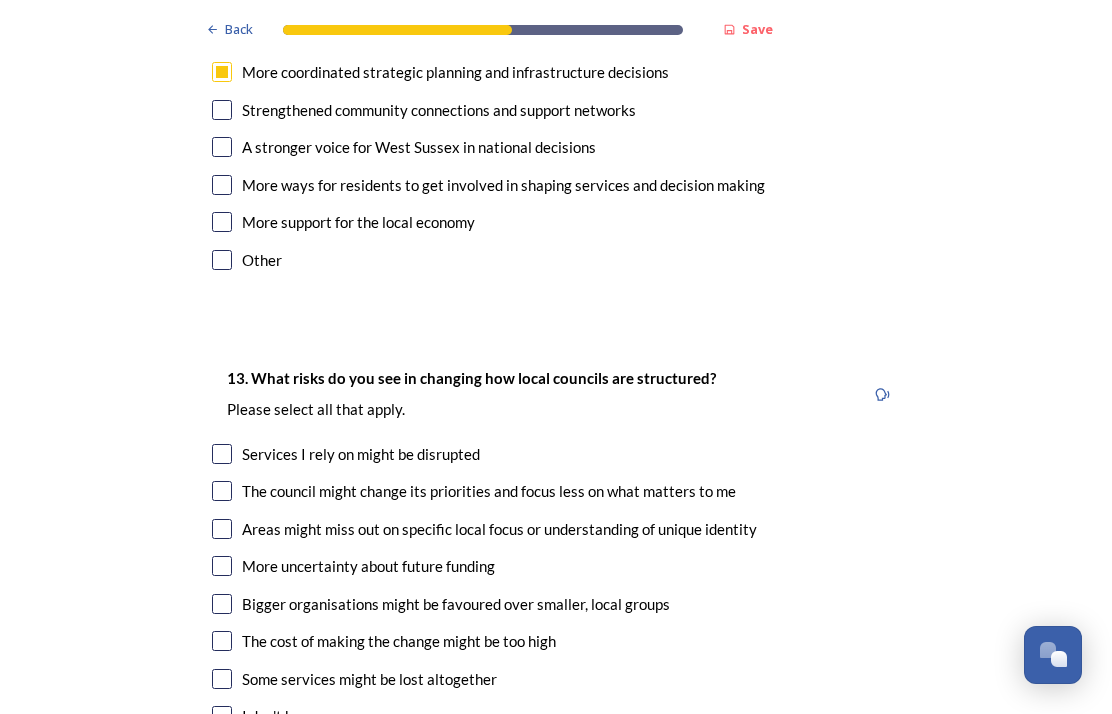 scroll, scrollTop: 3699, scrollLeft: 0, axis: vertical 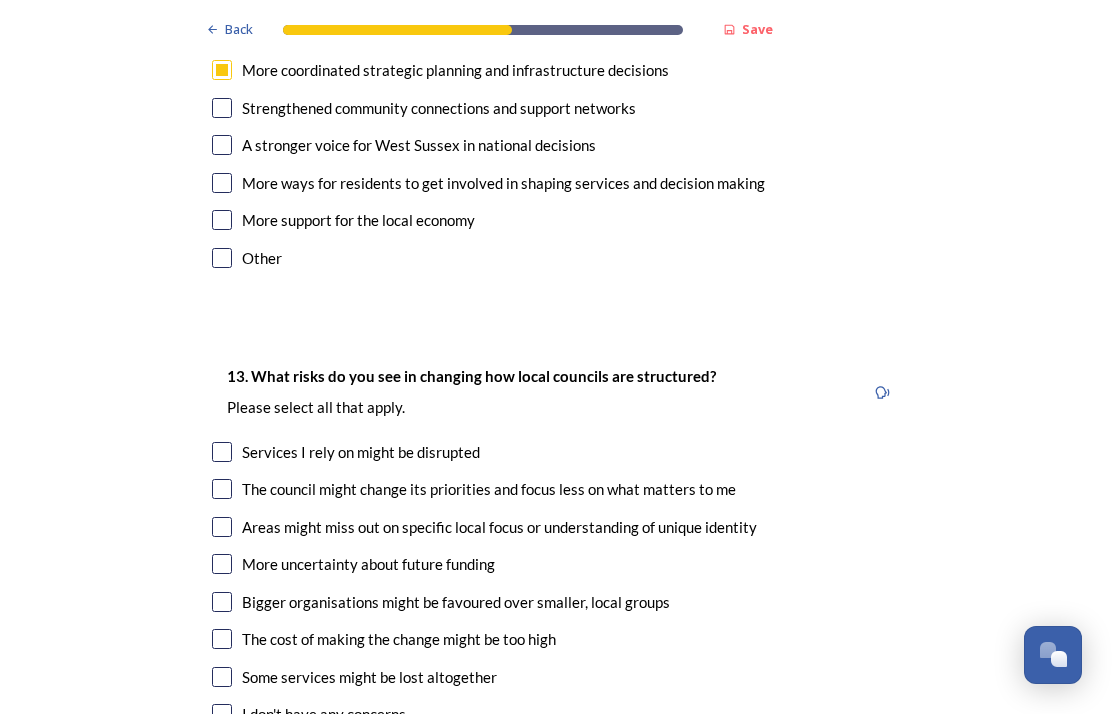 click at bounding box center [222, 564] 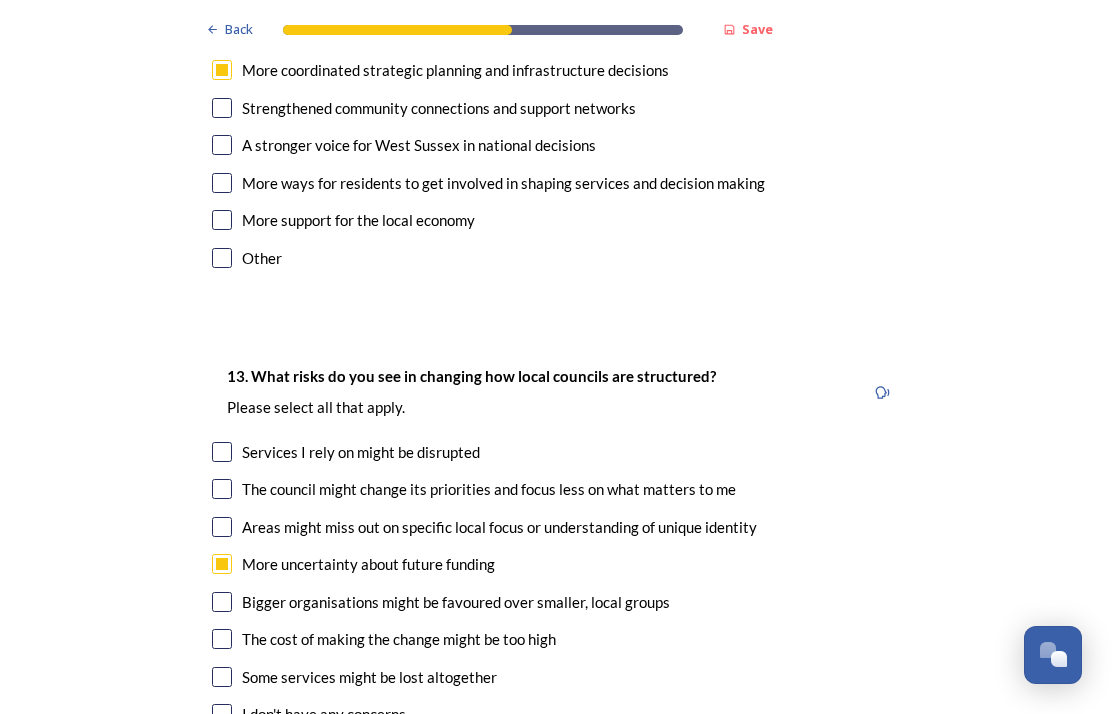 click at bounding box center (222, 639) 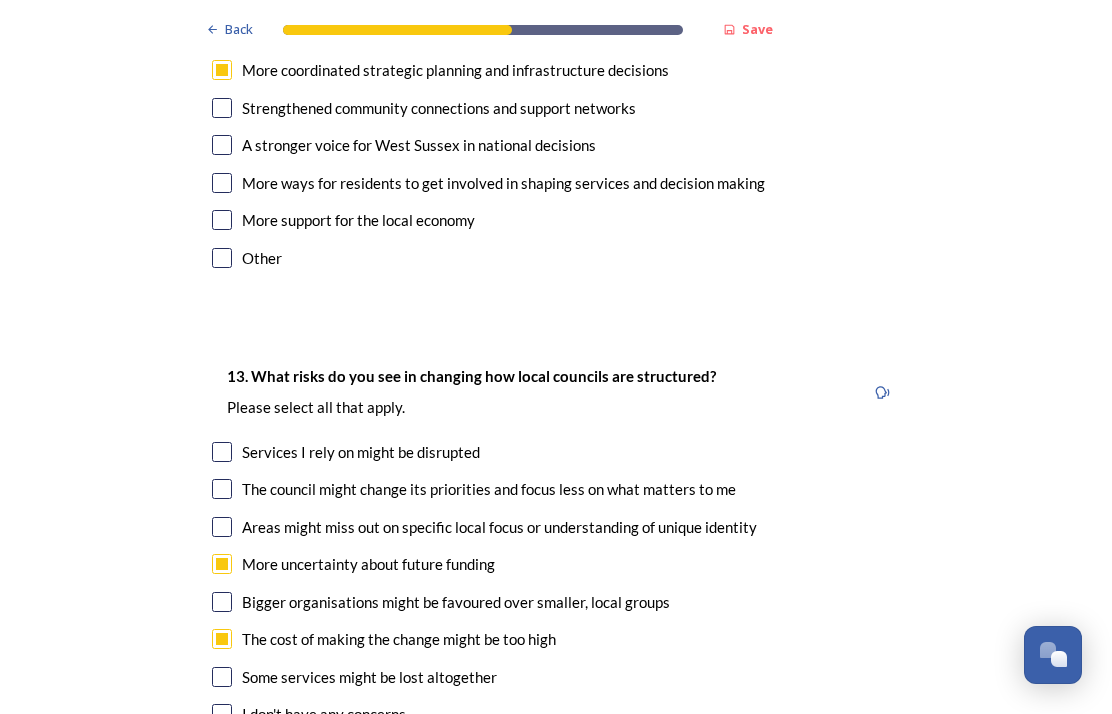 click at bounding box center (222, 677) 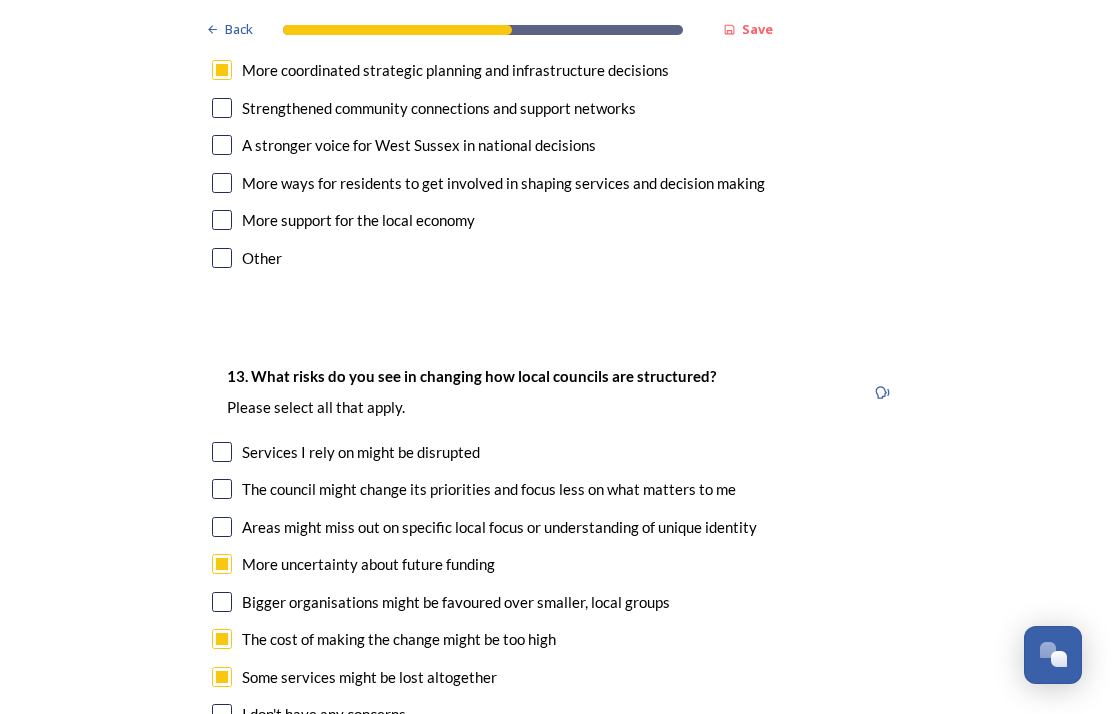 click at bounding box center [222, 527] 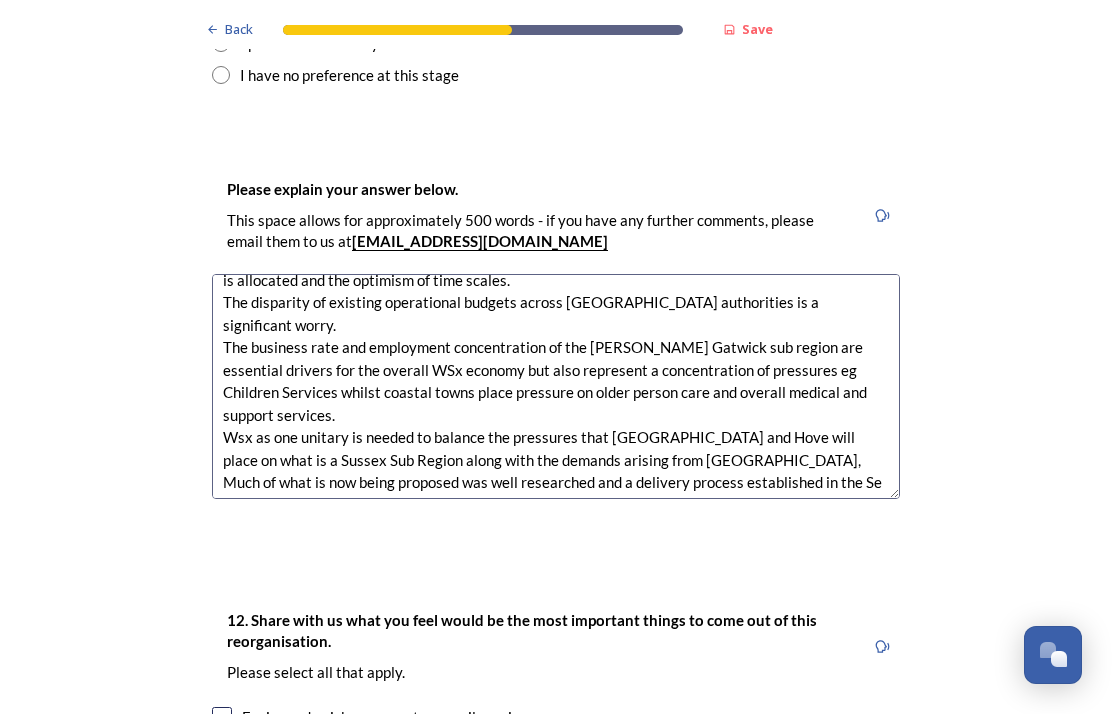scroll, scrollTop: 2865, scrollLeft: 0, axis: vertical 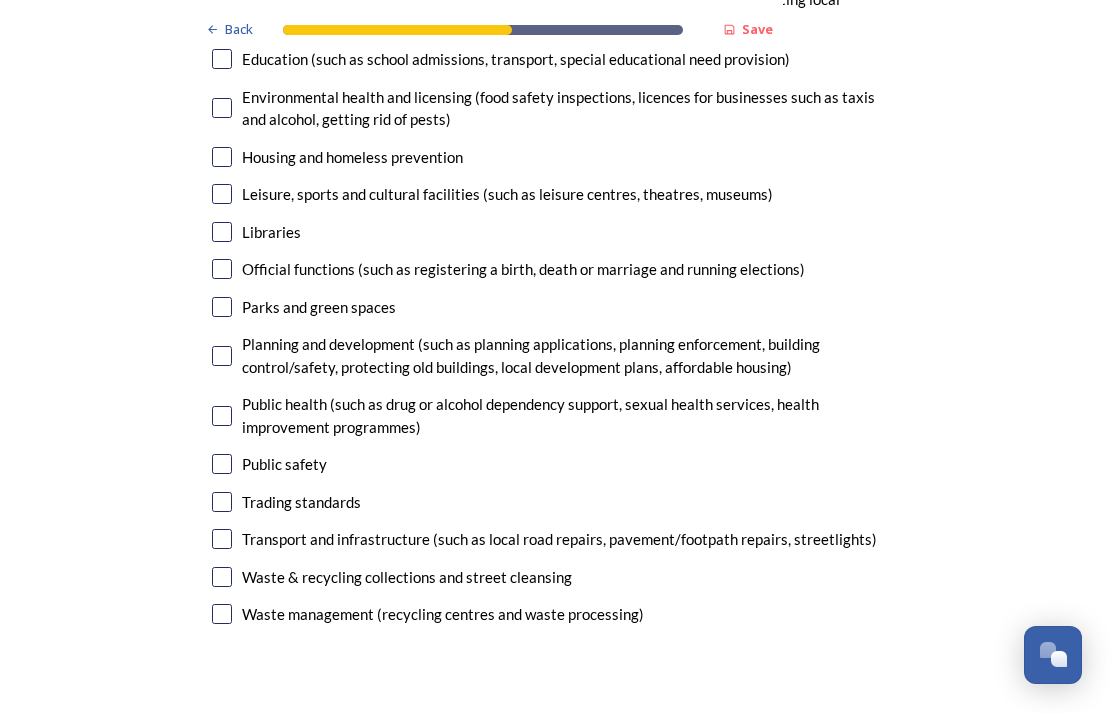 type on "Having experienced and worked in the last reorganisation (1974) major concerns at how little budget is allocated and the optimism of time scales.
The disparity of existing operational budgets across [GEOGRAPHIC_DATA] authorities is a significant worry.
The business rate and employment concentration of the [PERSON_NAME] Gatwick sub region are essential drivers for the overall WSx economy but also represent a concentration of pressures eg Children Services whilst coastal towns place pressure on adult social care and overall medical and support services.
Wsx as one unitary is needed to balance the pressures that [GEOGRAPHIC_DATA] and Hove will place on what is a Sussex Sub Region along with the demands arising from [GEOGRAPHIC_DATA],
Much of what is now being proposed was well researched and a delivery process established in the Se Regional Plan" 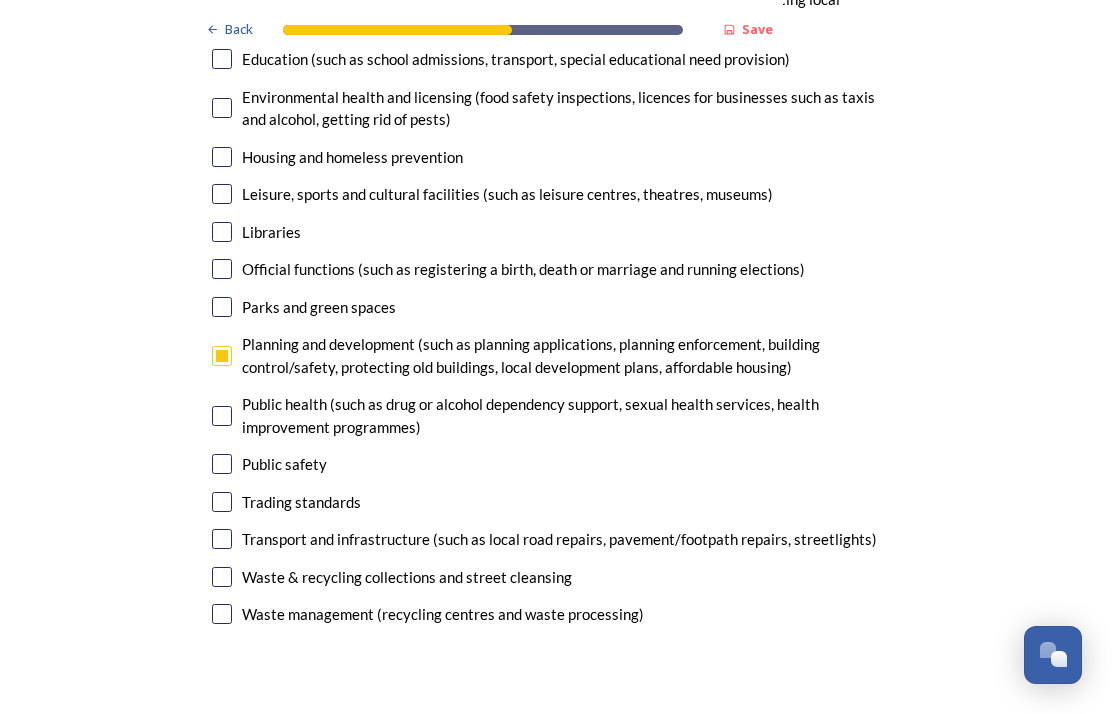 checkbox on "true" 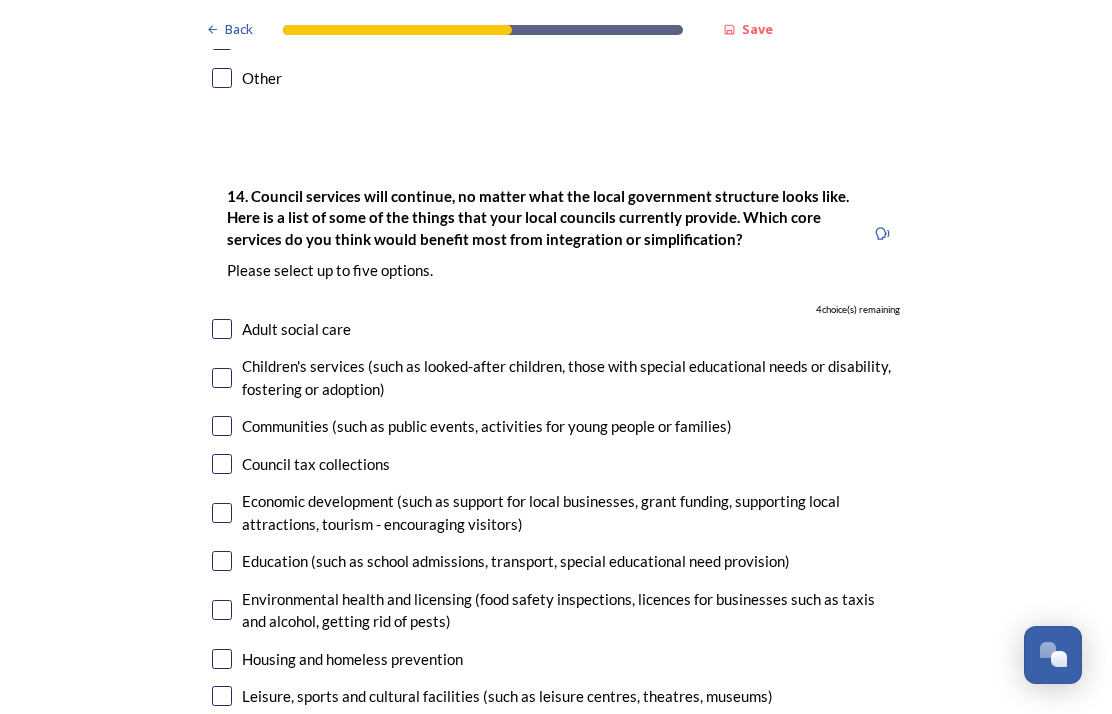 scroll, scrollTop: 4368, scrollLeft: 0, axis: vertical 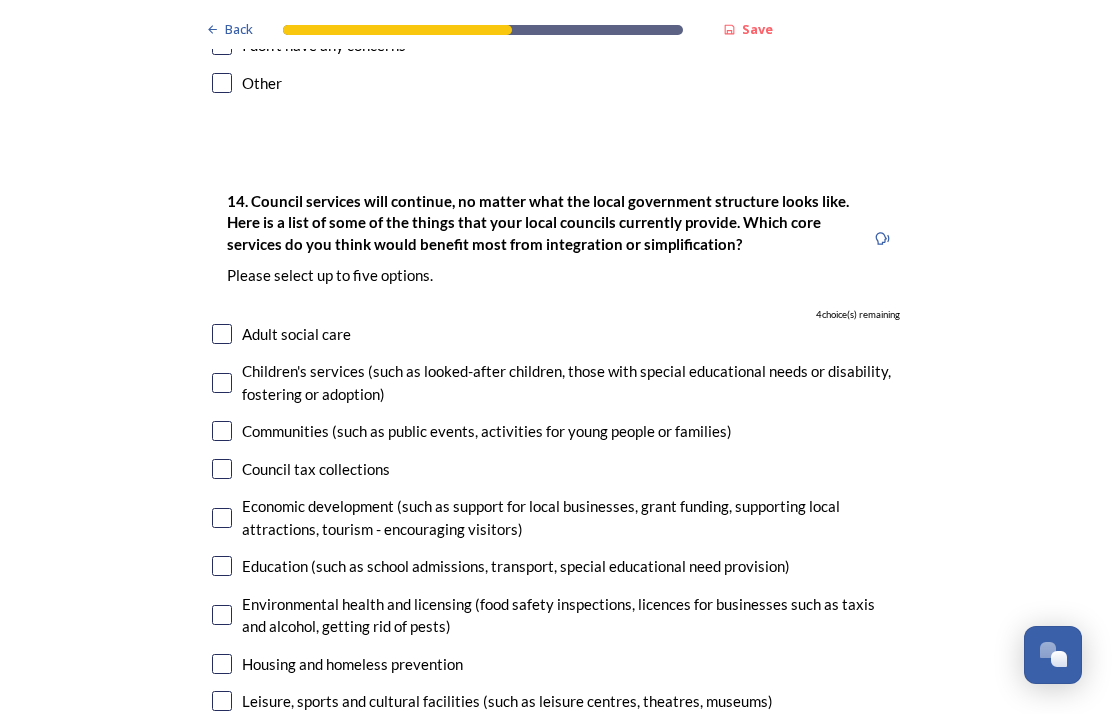 click on "Adult social care" at bounding box center [556, 334] 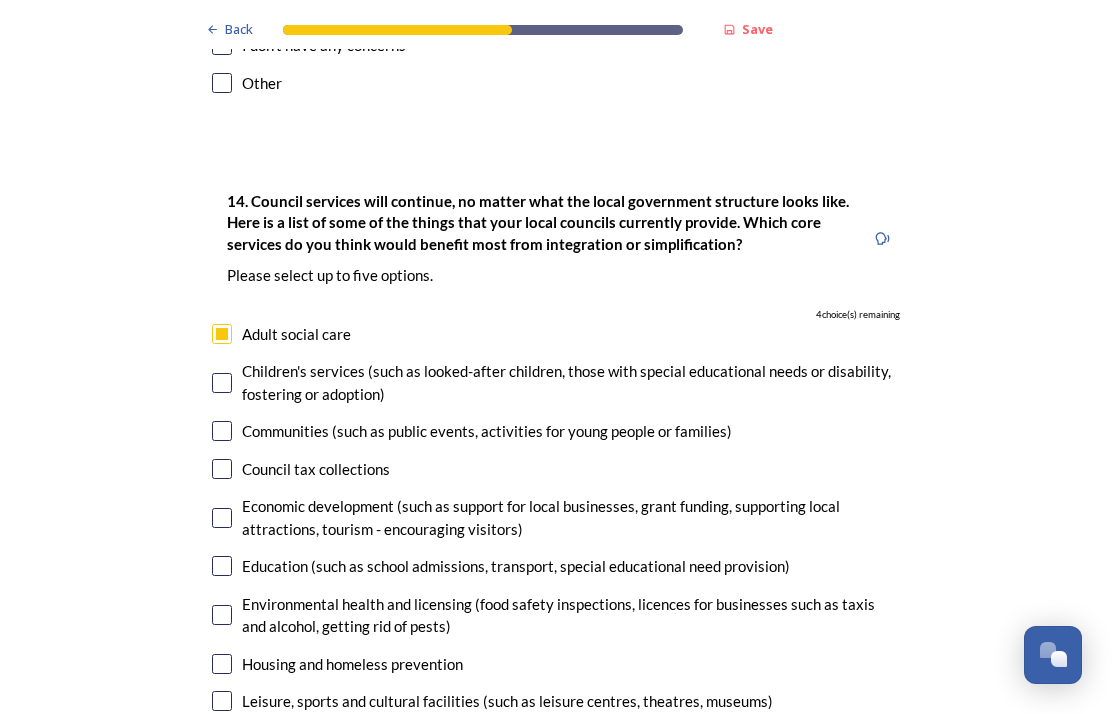 checkbox on "true" 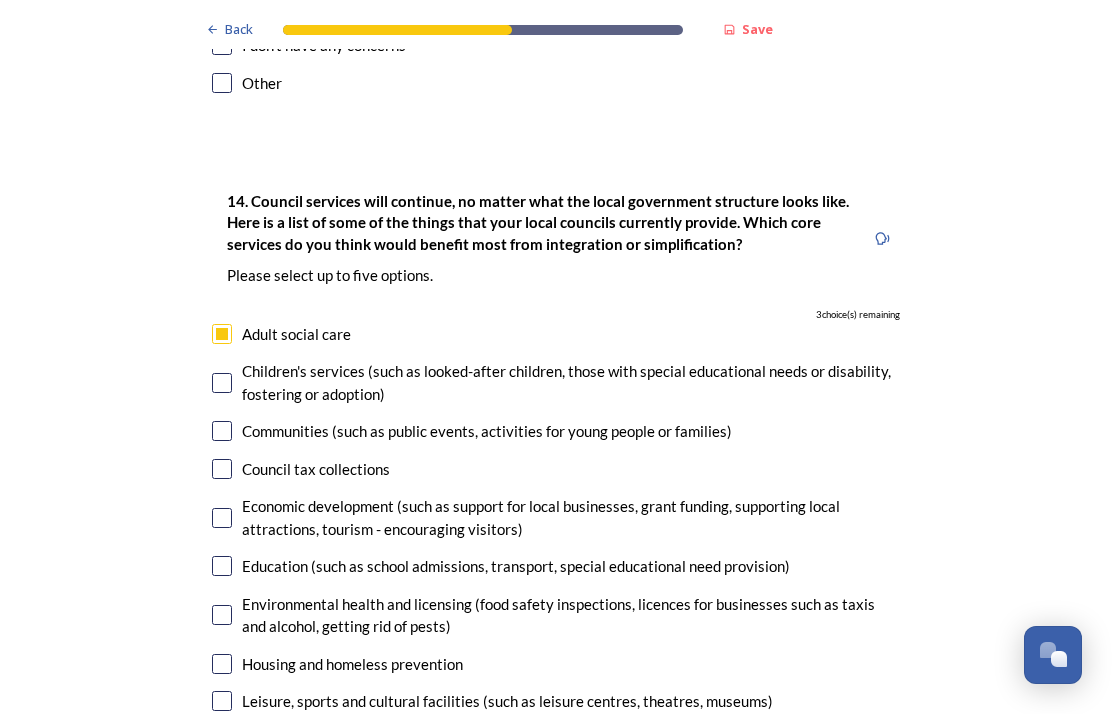 click at bounding box center [222, 383] 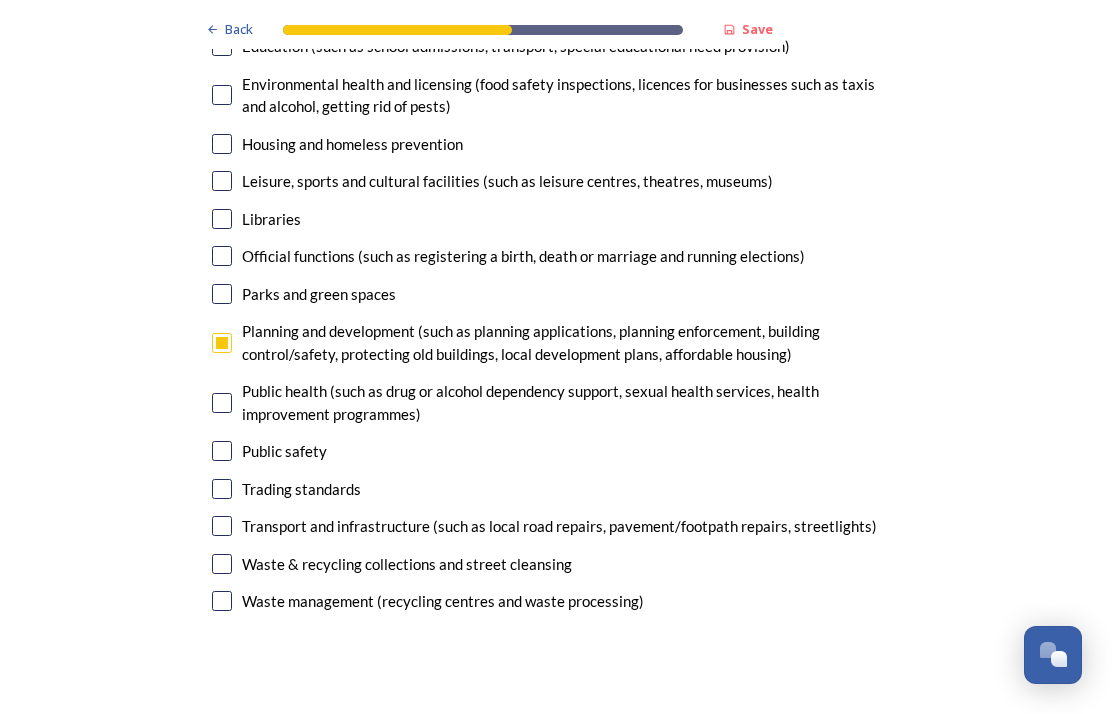 scroll, scrollTop: 4888, scrollLeft: 0, axis: vertical 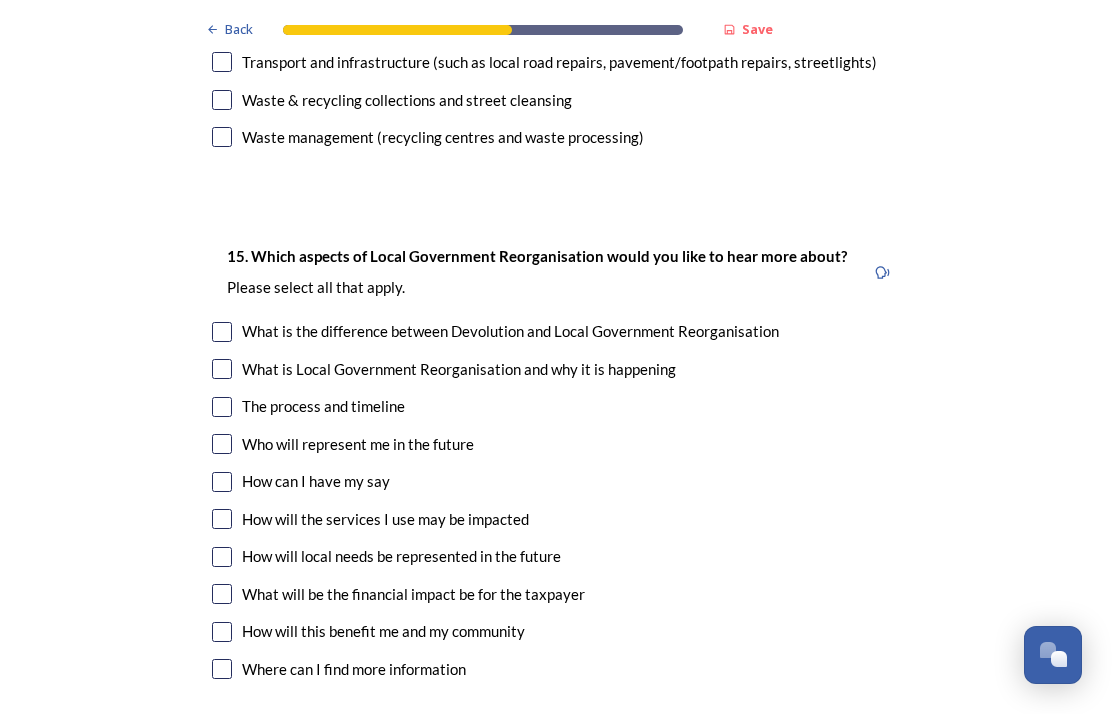 click at bounding box center [222, 557] 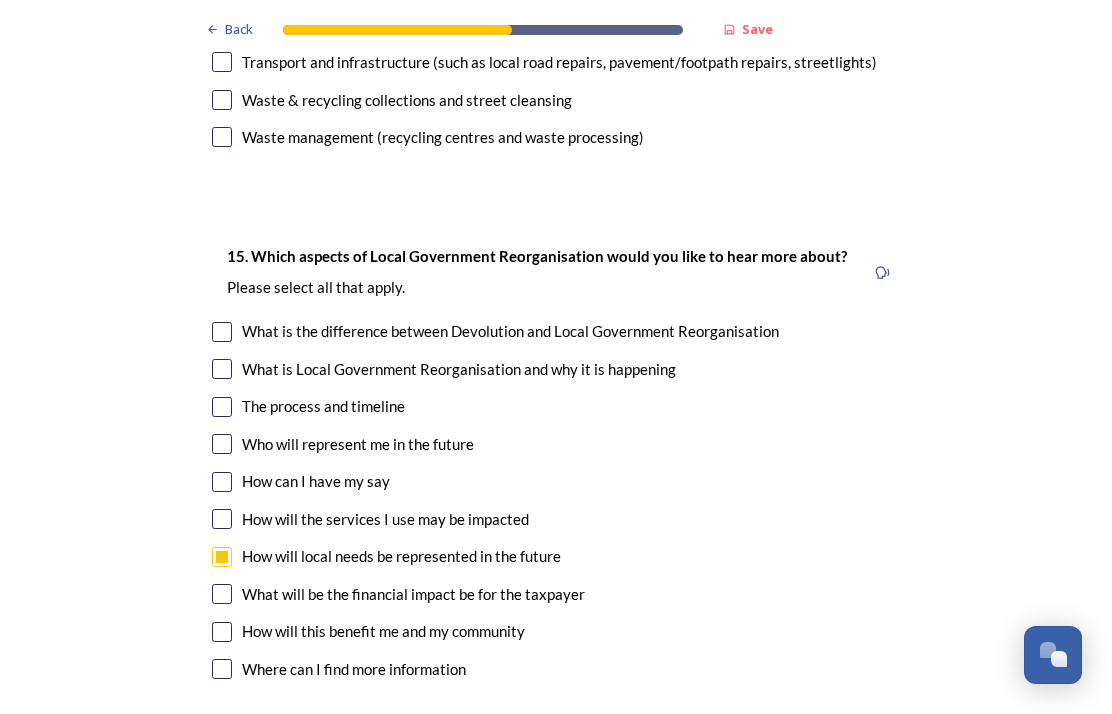 click at bounding box center [222, 594] 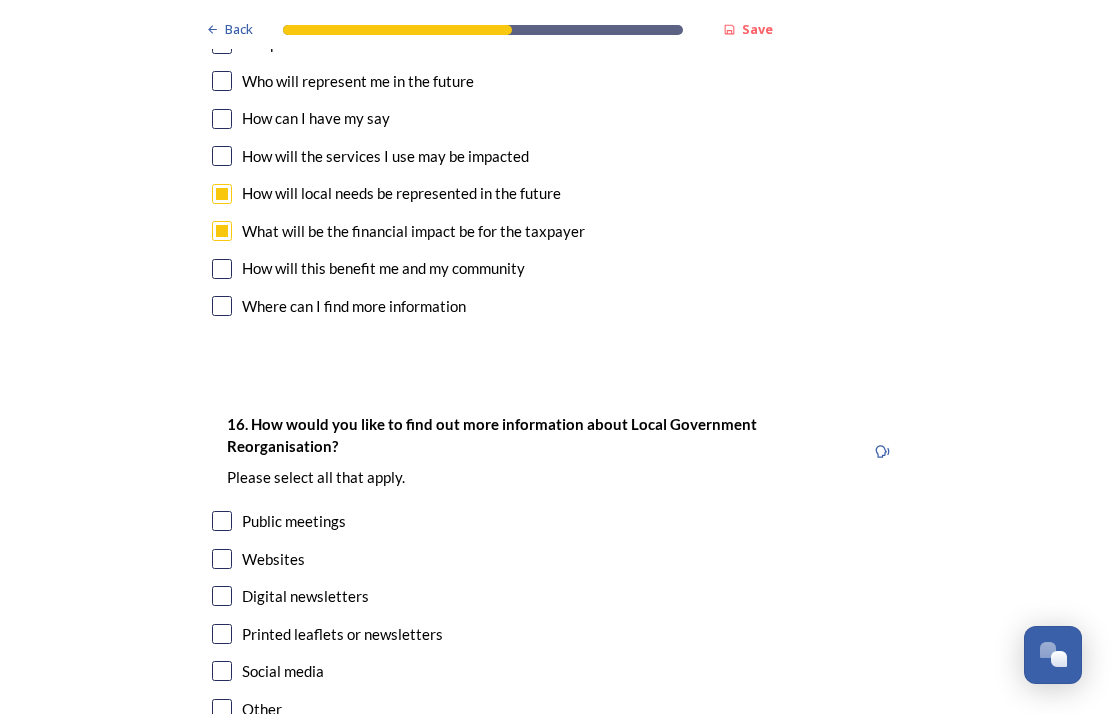 scroll, scrollTop: 5730, scrollLeft: 0, axis: vertical 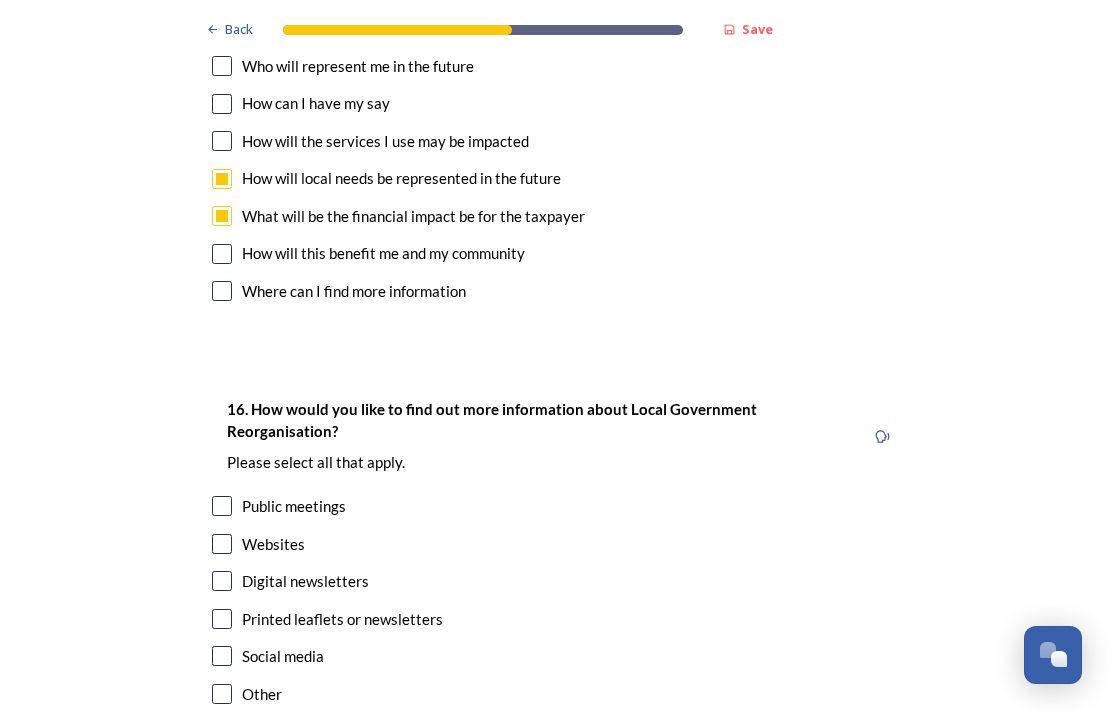 click at bounding box center (222, 581) 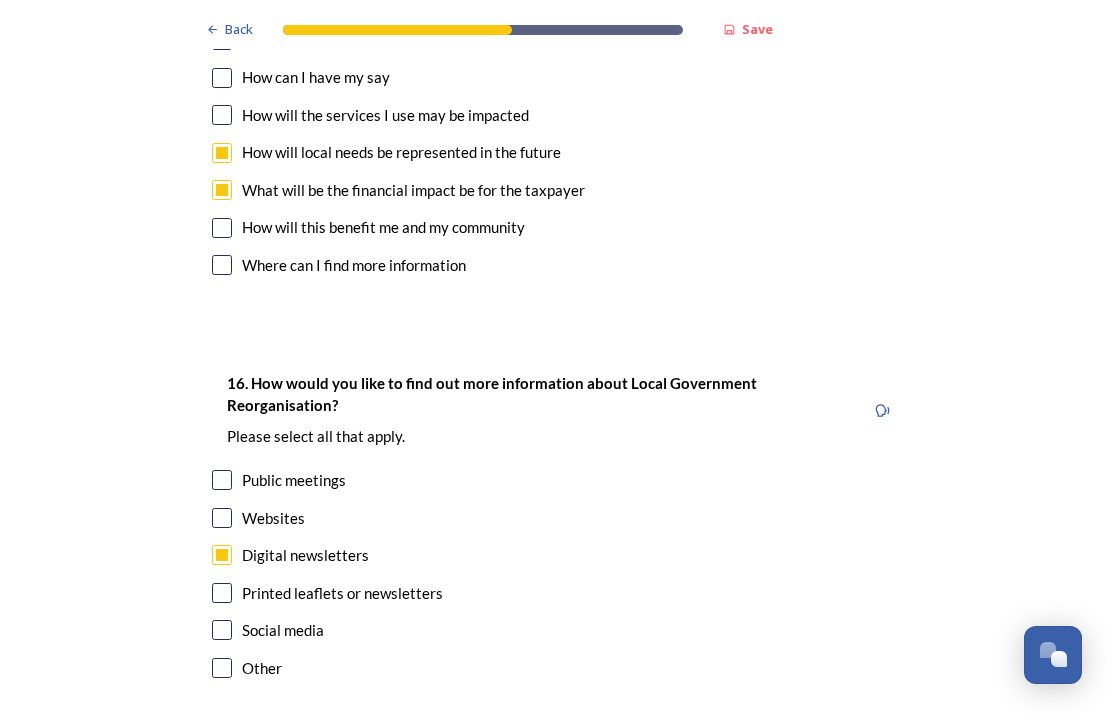 scroll, scrollTop: 5763, scrollLeft: 0, axis: vertical 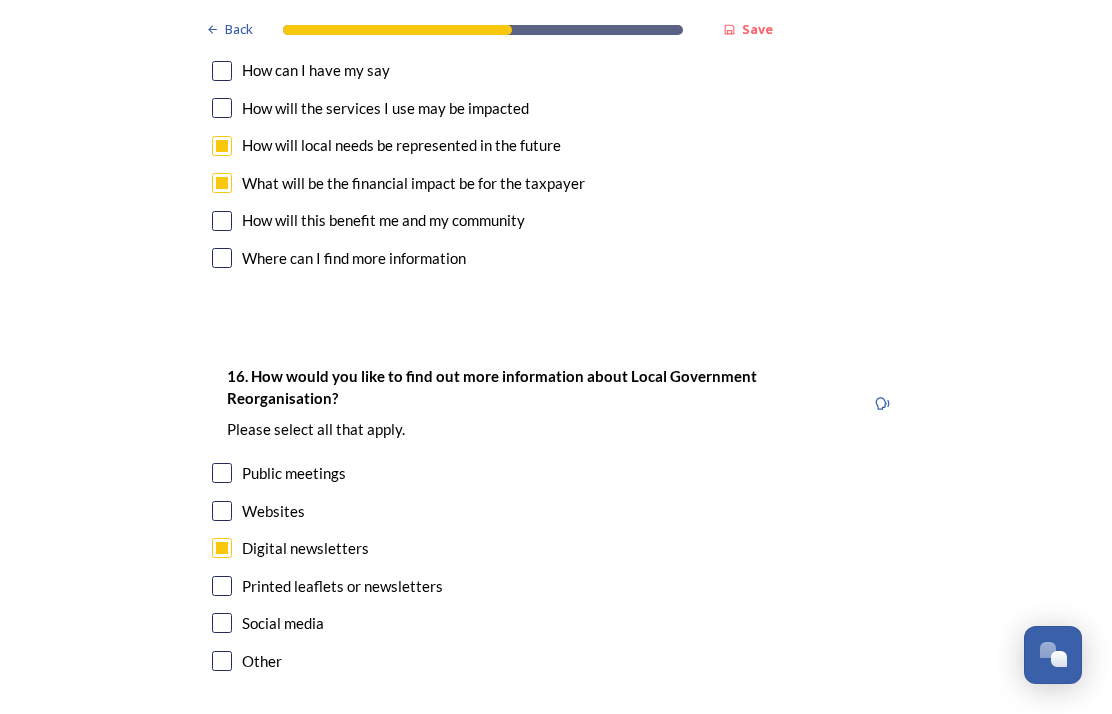 click on "Continue" at bounding box center (542, 771) 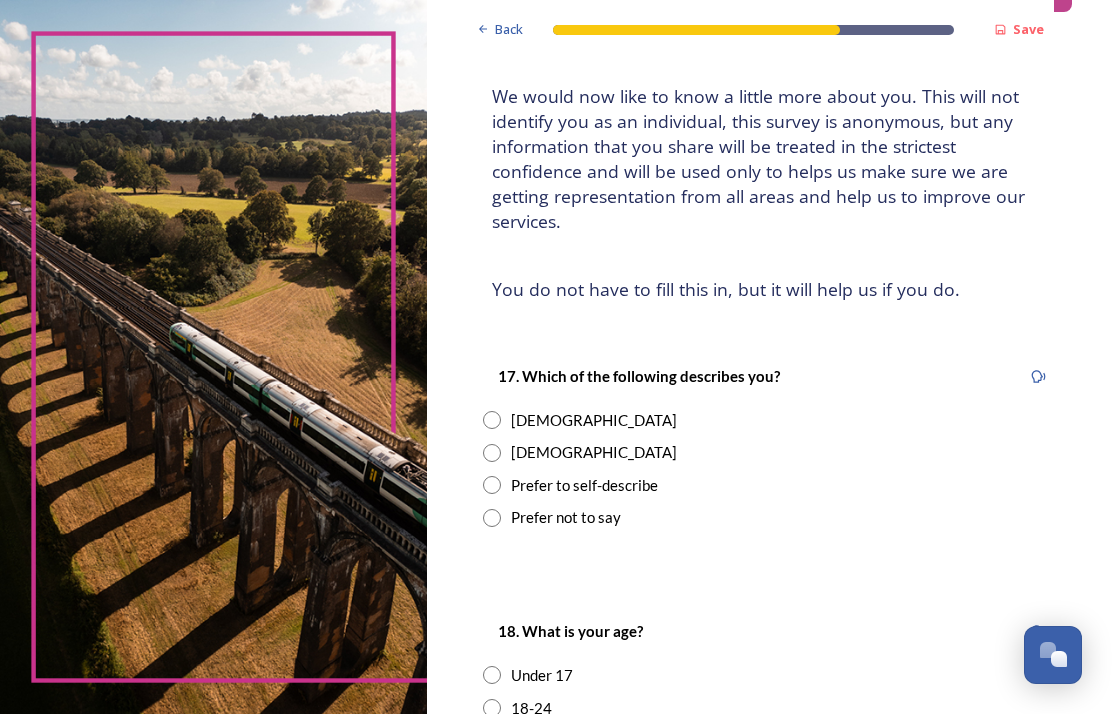 scroll, scrollTop: 114, scrollLeft: 0, axis: vertical 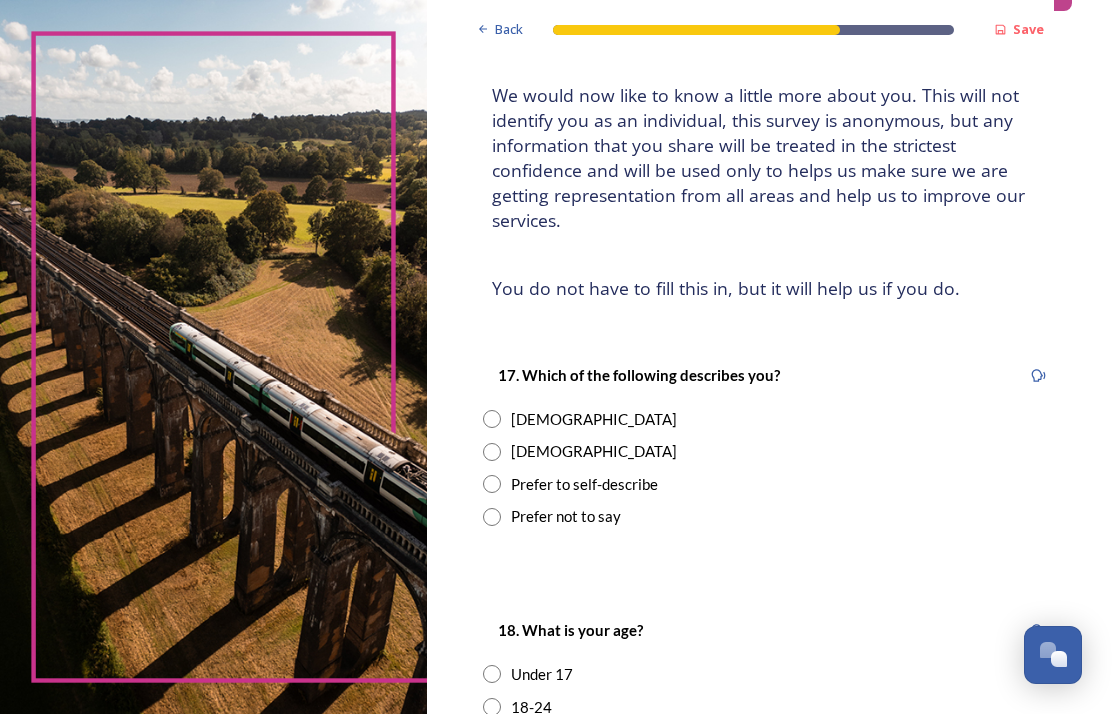 click on "[DEMOGRAPHIC_DATA]" at bounding box center (769, 451) 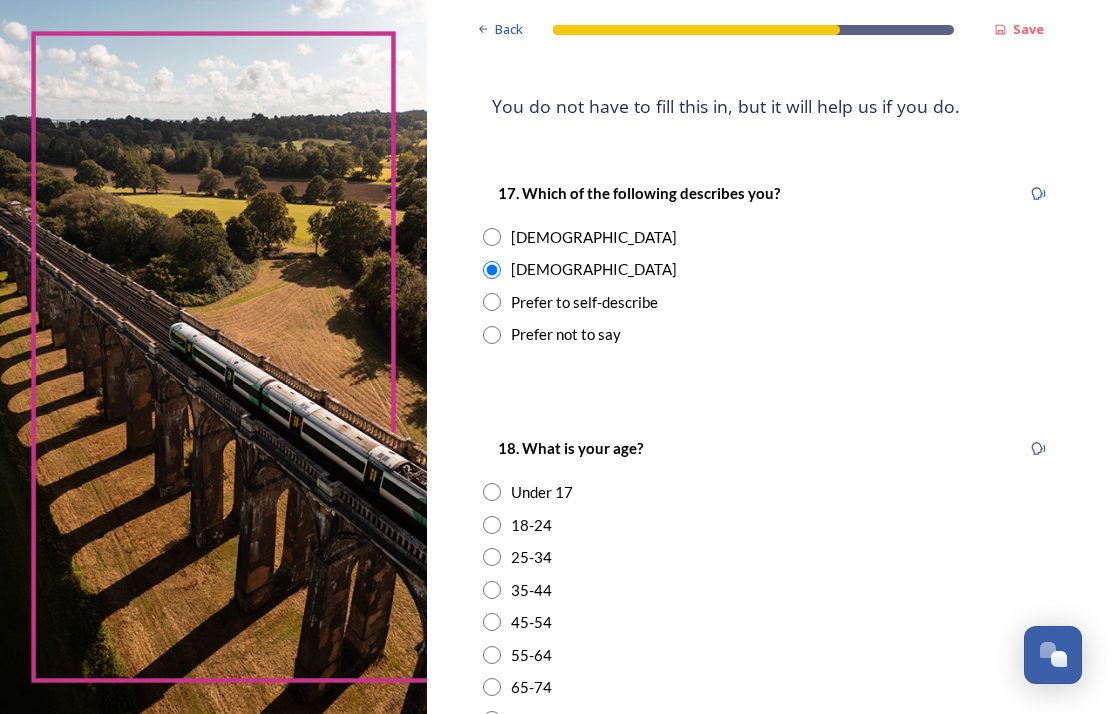 scroll, scrollTop: 300, scrollLeft: 0, axis: vertical 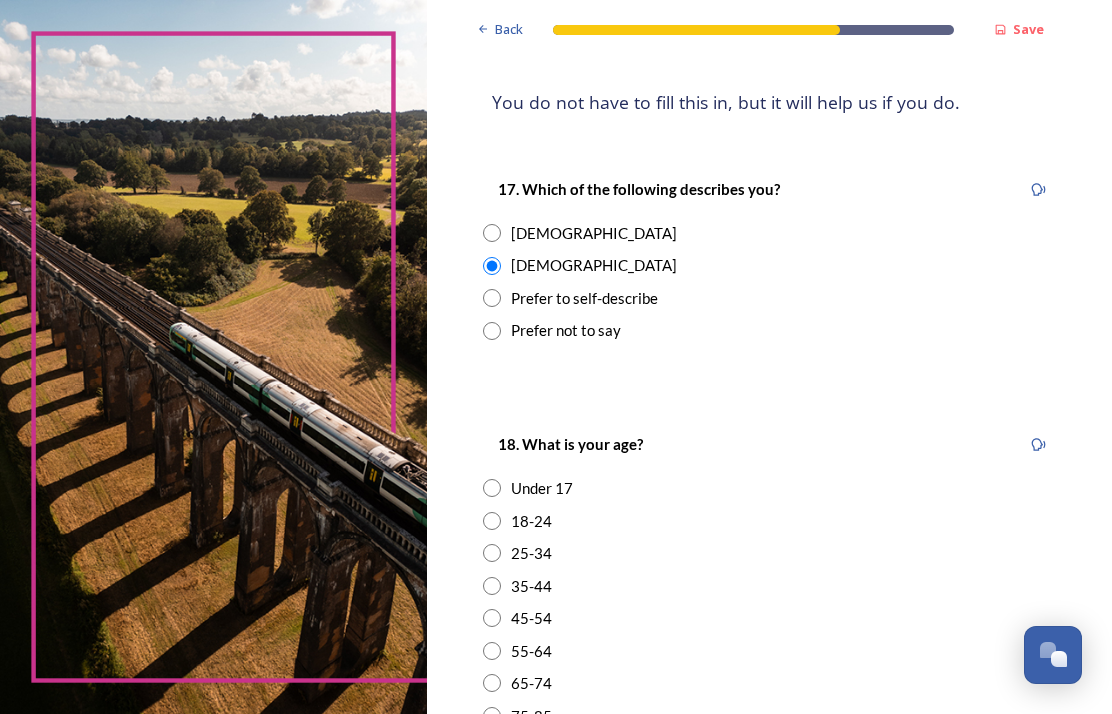 click at bounding box center [492, 716] 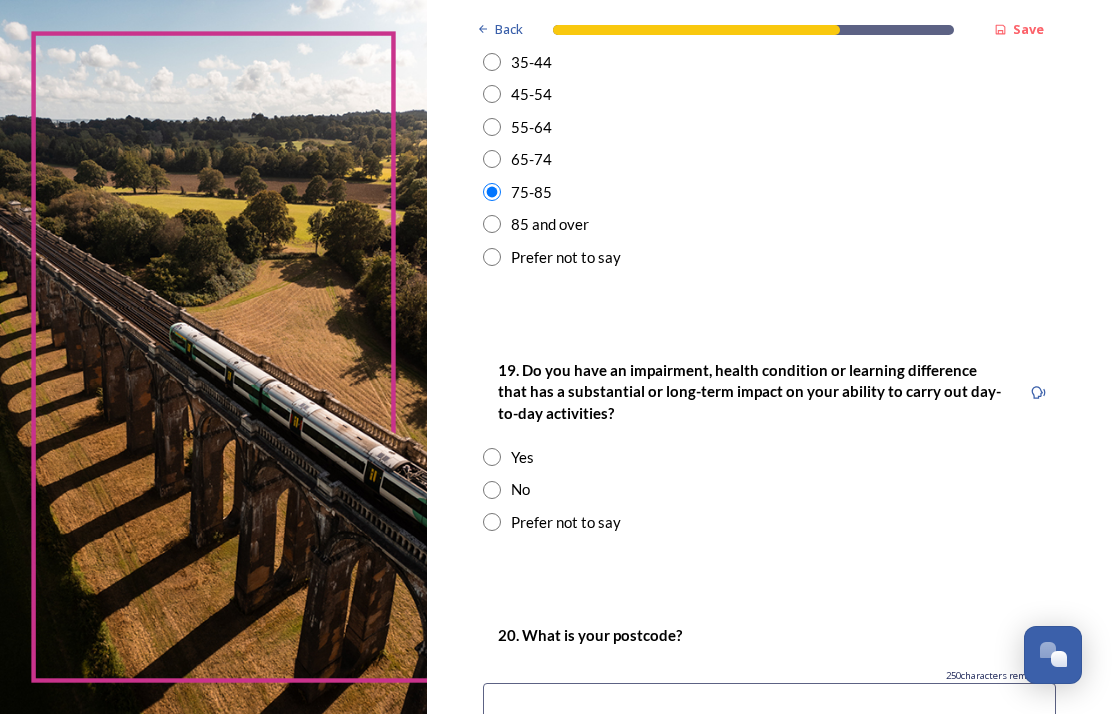 scroll, scrollTop: 825, scrollLeft: 0, axis: vertical 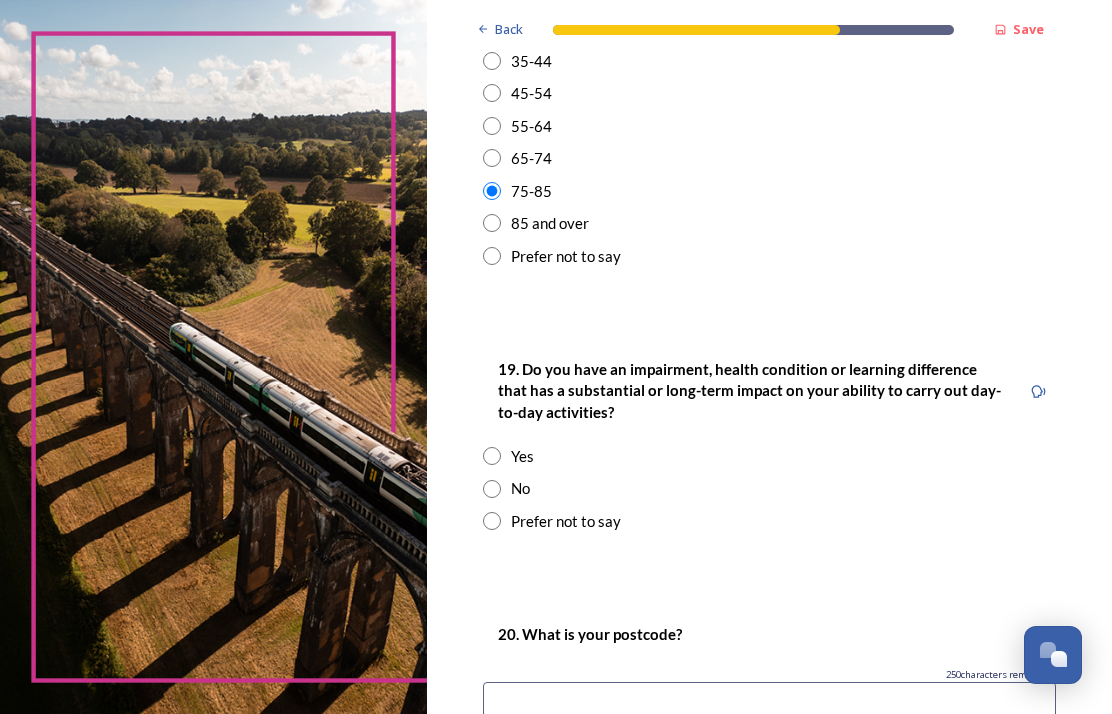 click at bounding box center [492, 489] 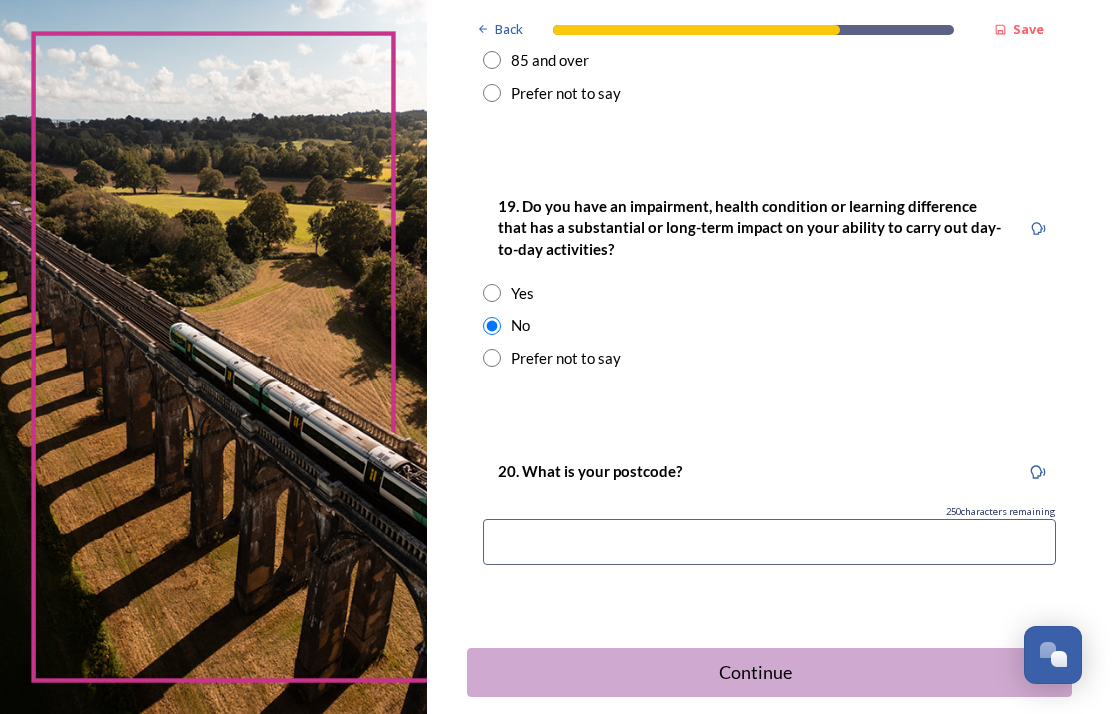 scroll, scrollTop: 987, scrollLeft: 0, axis: vertical 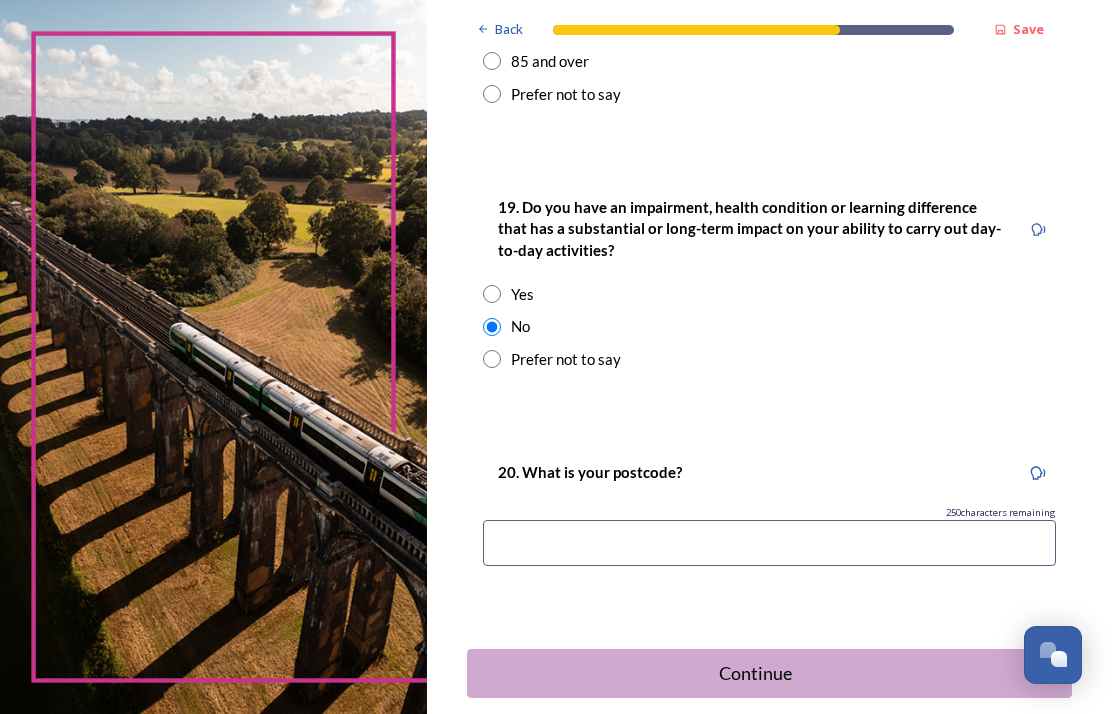 click at bounding box center (769, 543) 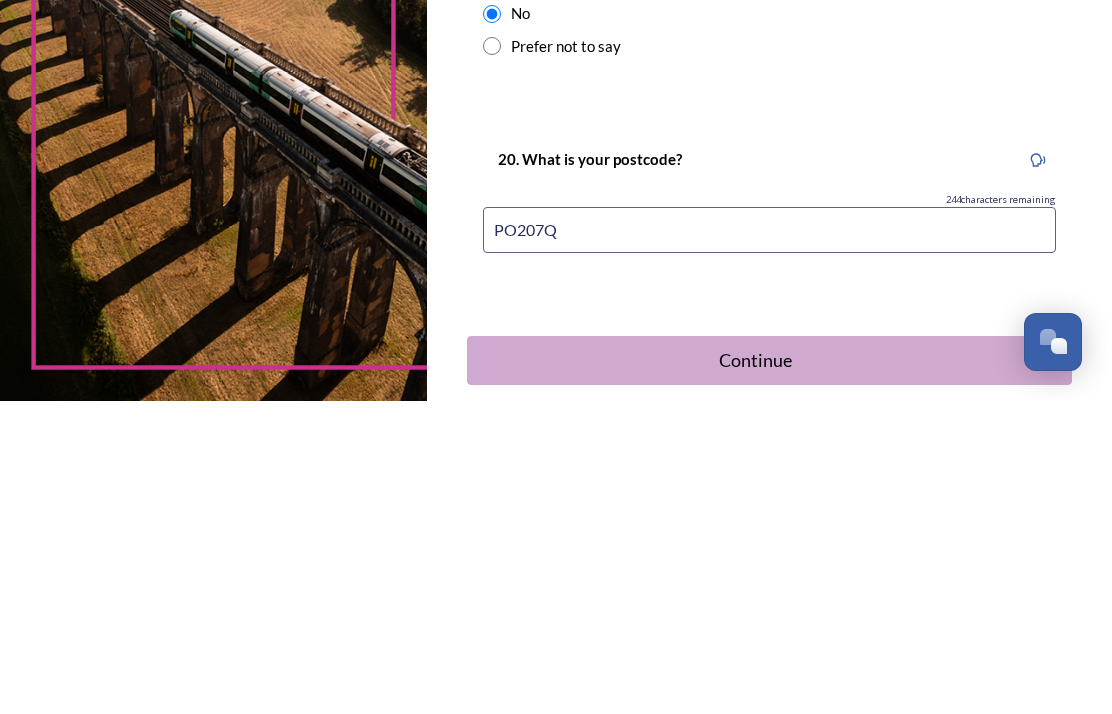 type on "PO207QX" 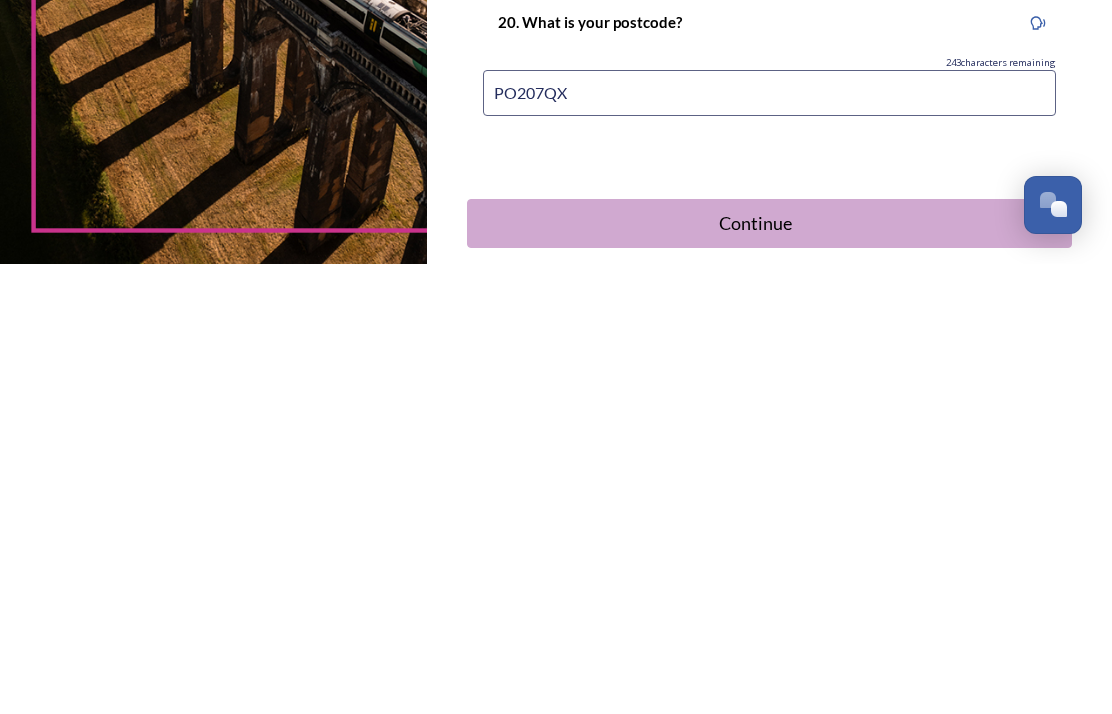 click on "Continue" at bounding box center (756, 673) 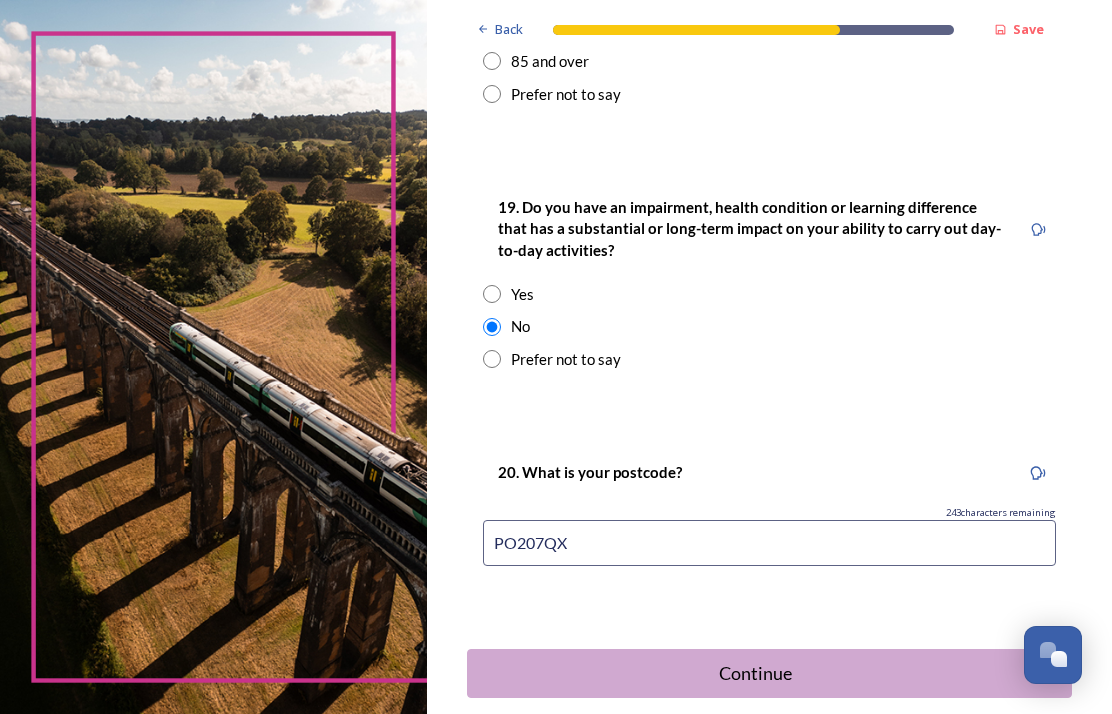 scroll, scrollTop: 0, scrollLeft: 0, axis: both 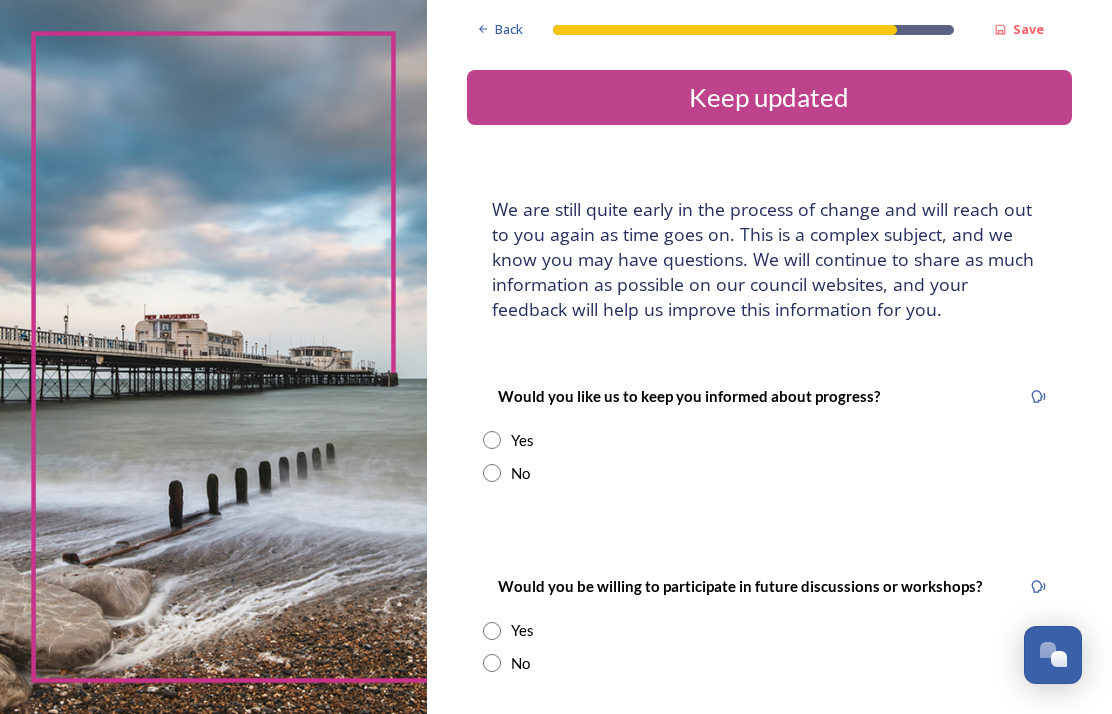 click on "No" at bounding box center (769, 663) 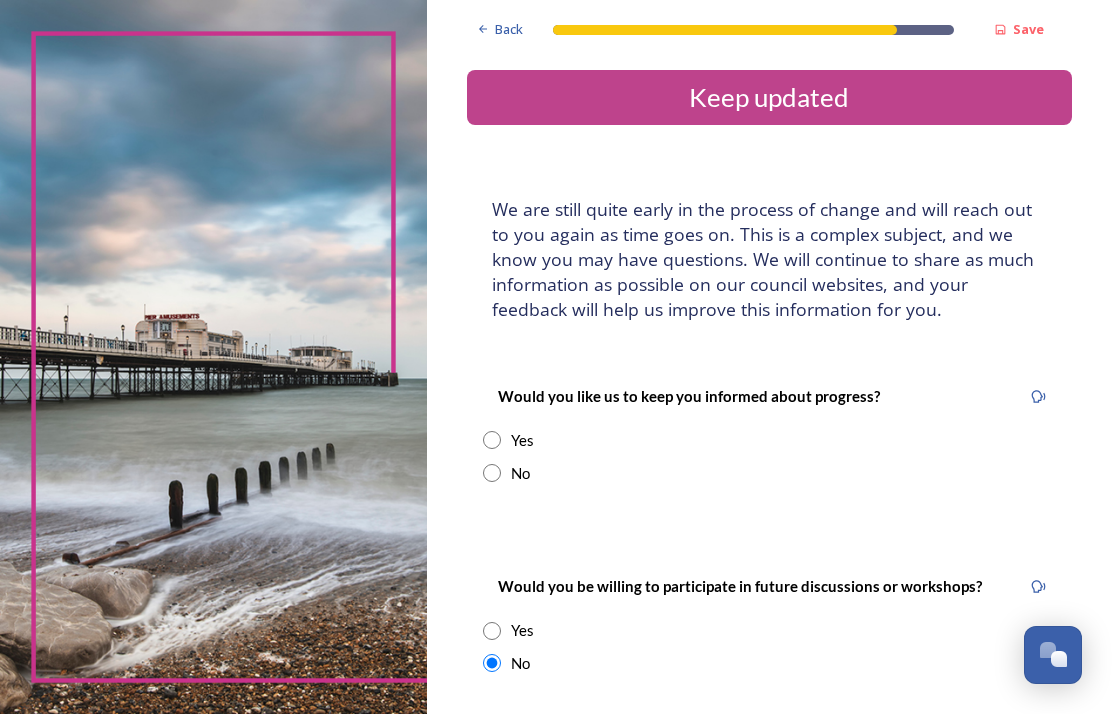 click on "Yes" at bounding box center [522, 440] 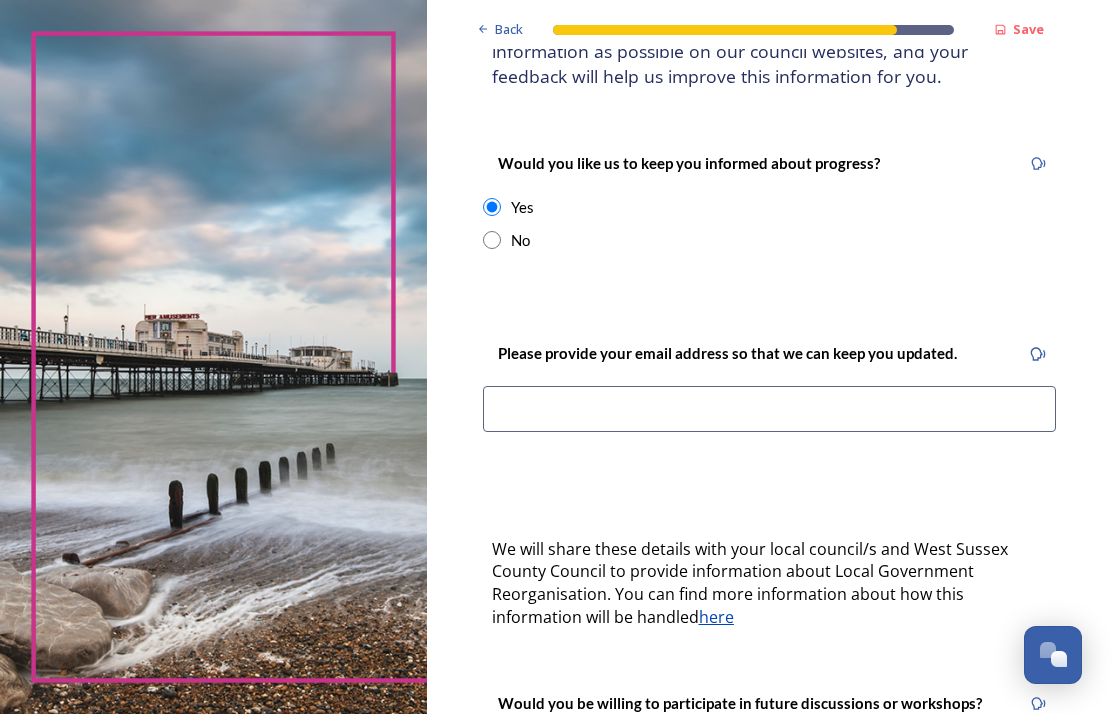 scroll, scrollTop: 233, scrollLeft: 0, axis: vertical 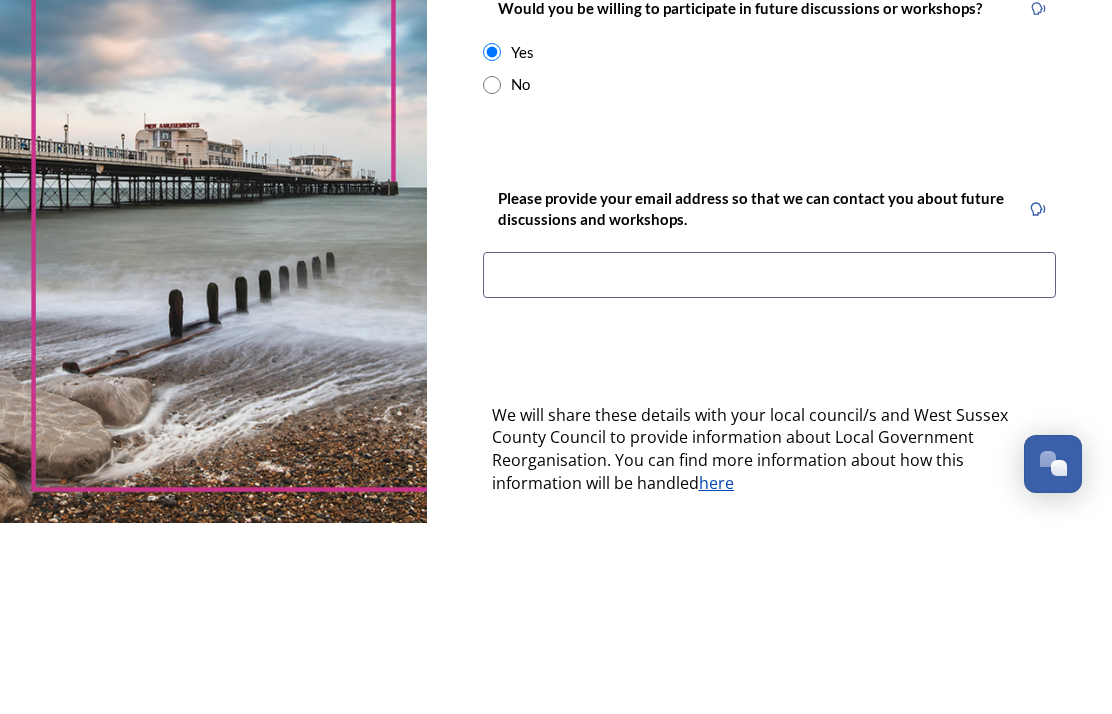 type on "[PERSON_NAME][EMAIL_ADDRESS][PERSON_NAME][DOMAIN_NAME]" 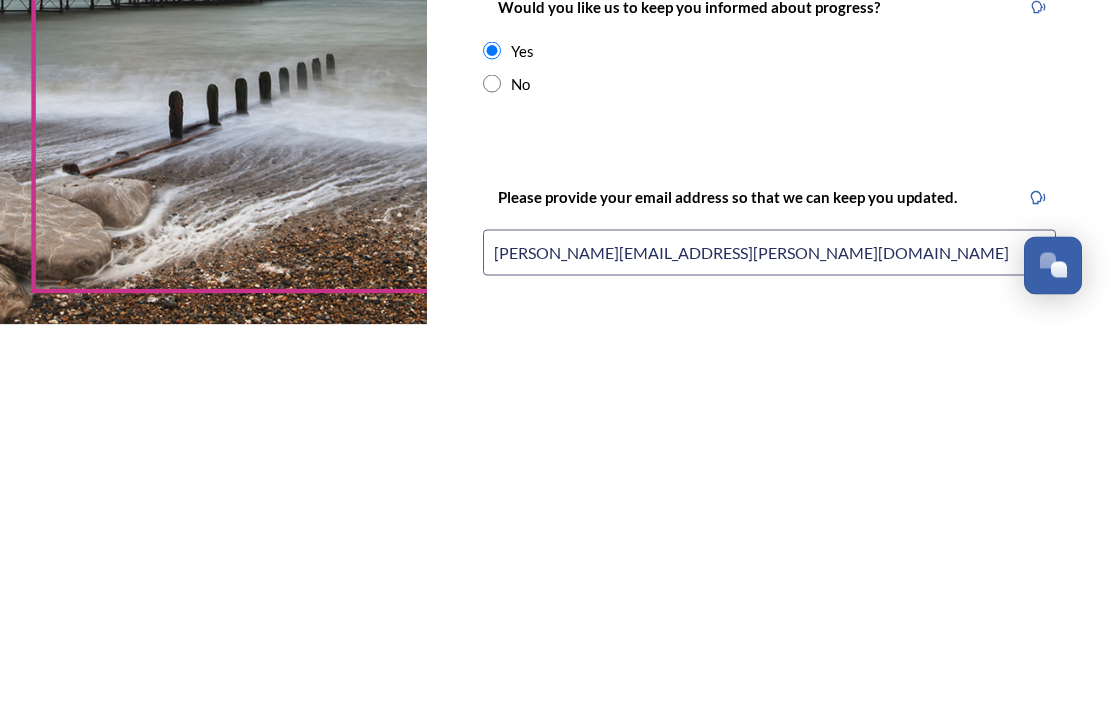 scroll, scrollTop: 0, scrollLeft: 0, axis: both 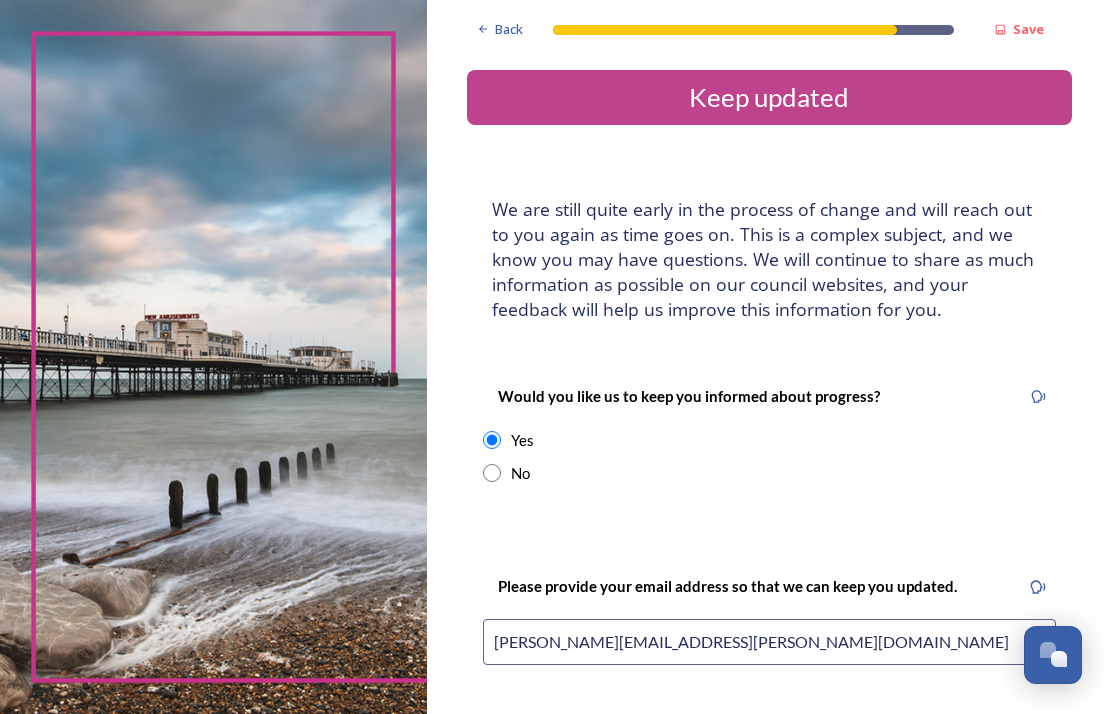 type on "[PERSON_NAME][EMAIL_ADDRESS][PERSON_NAME][DOMAIN_NAME]" 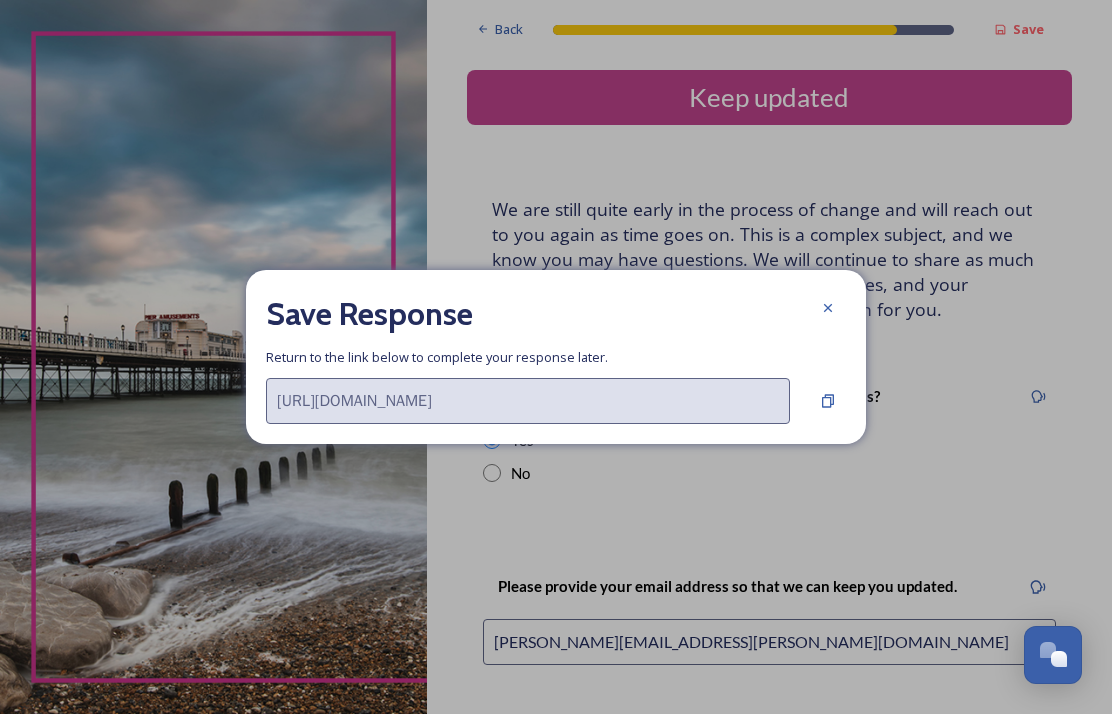 click at bounding box center (828, 308) 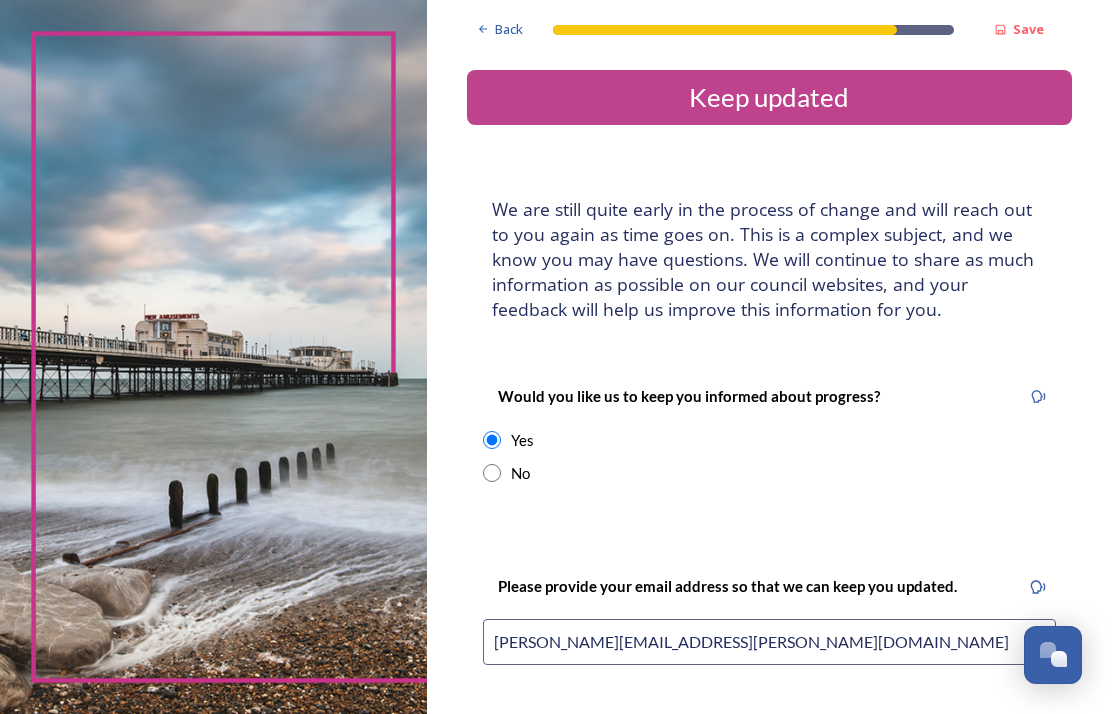 click on "Back" at bounding box center (509, 29) 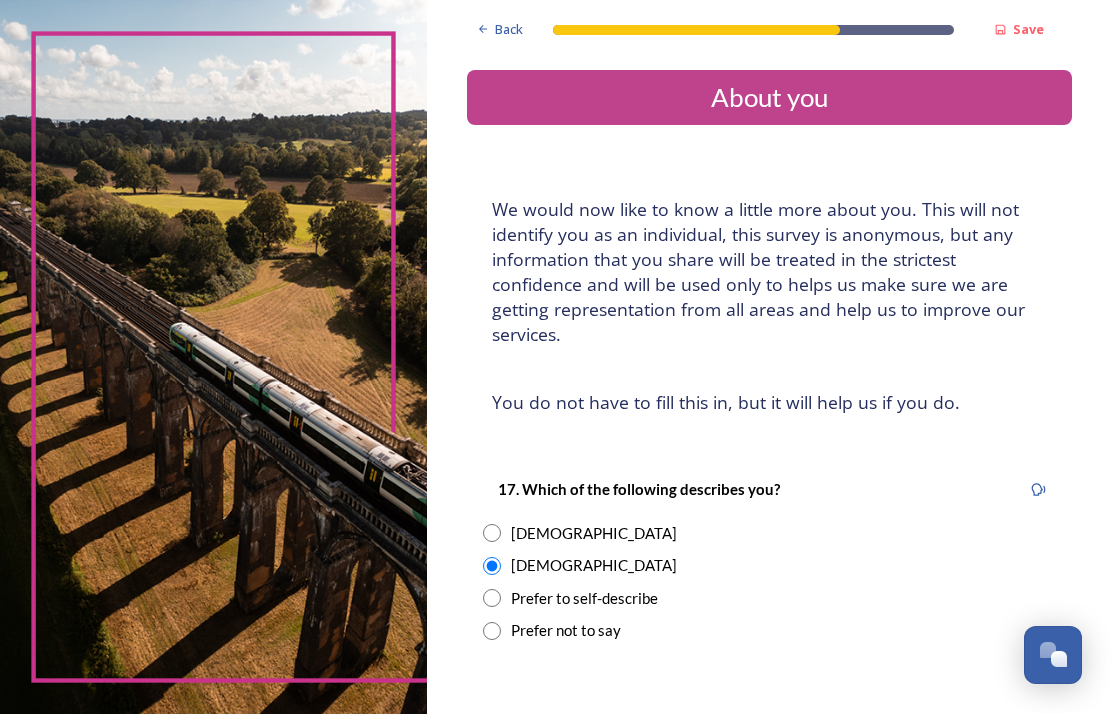 click on "Back" at bounding box center (509, 29) 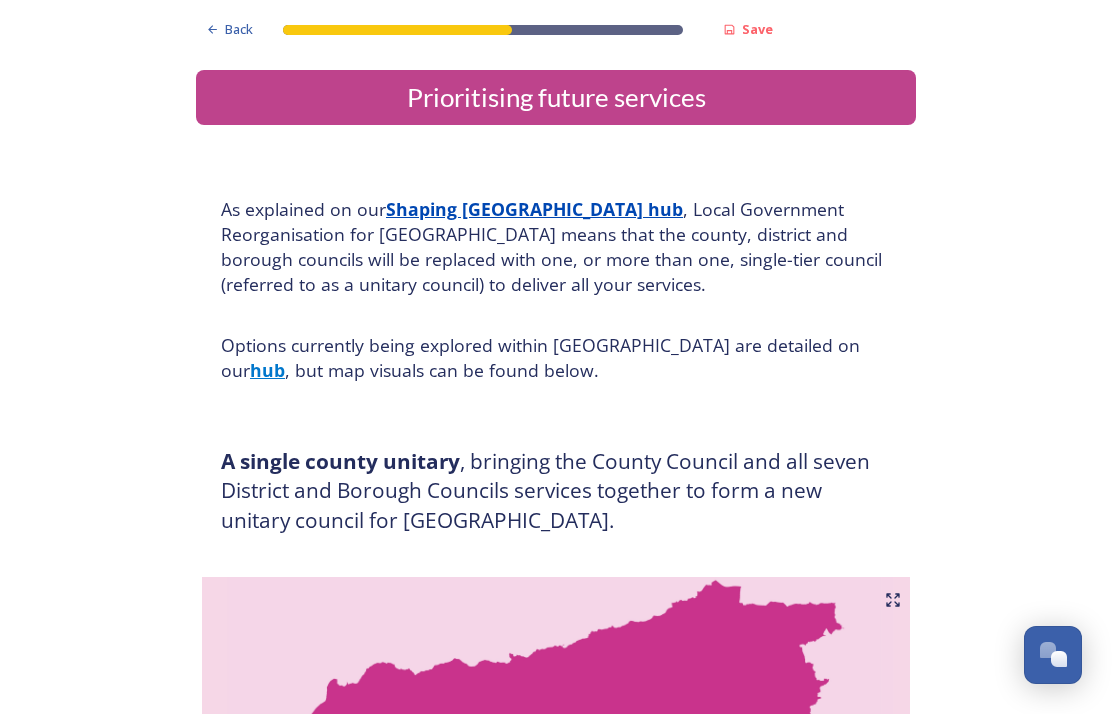 click on "Back" at bounding box center [239, 29] 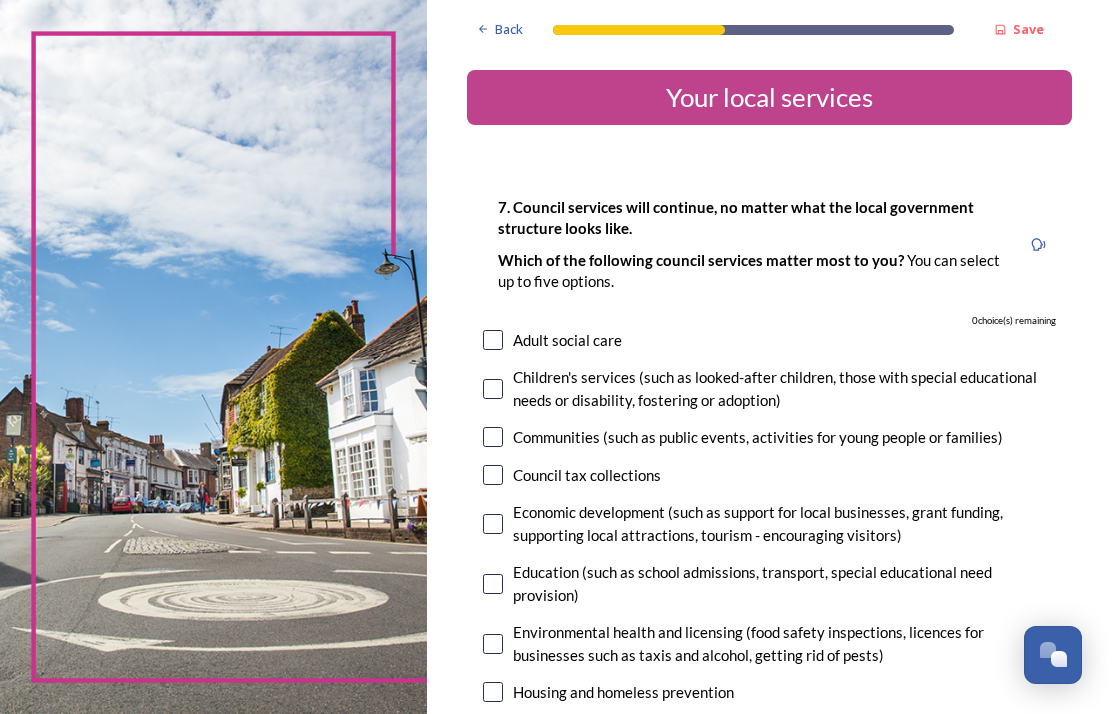 scroll, scrollTop: 0, scrollLeft: 0, axis: both 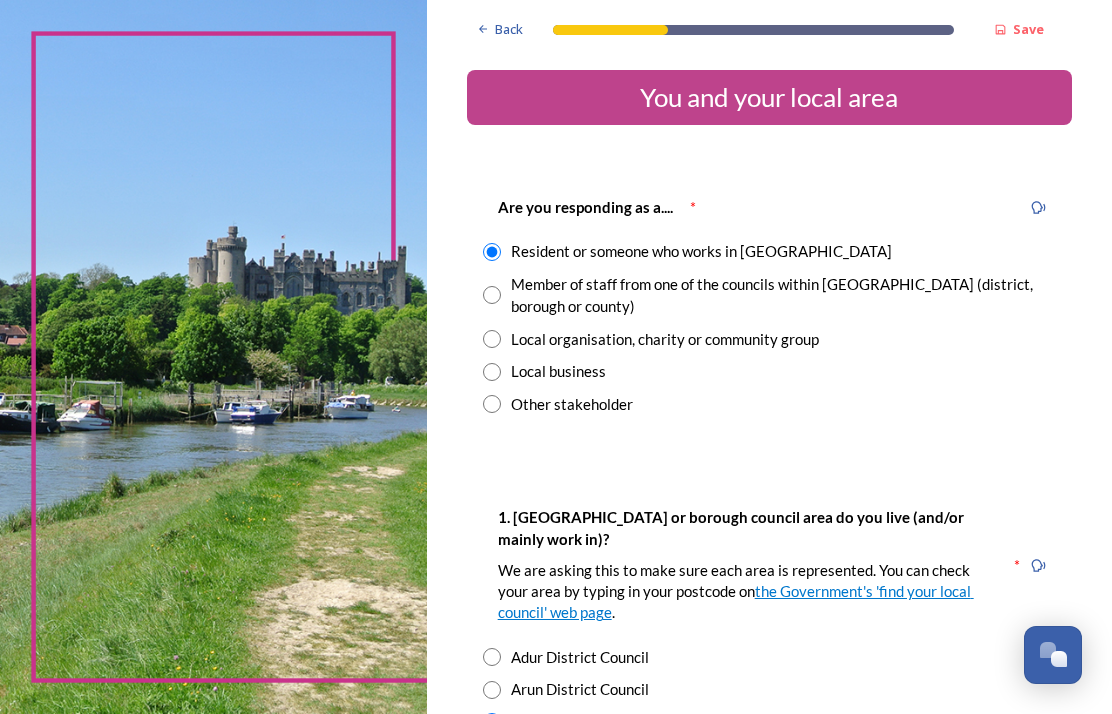 click on "Back" at bounding box center (509, 29) 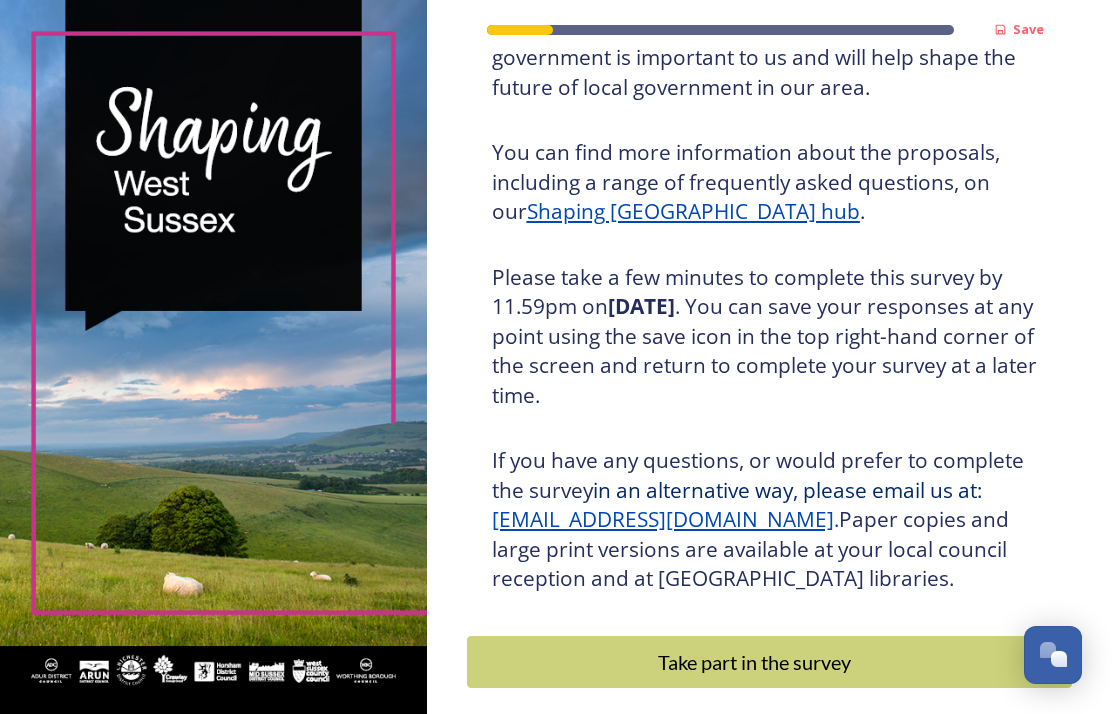 scroll, scrollTop: 213, scrollLeft: 0, axis: vertical 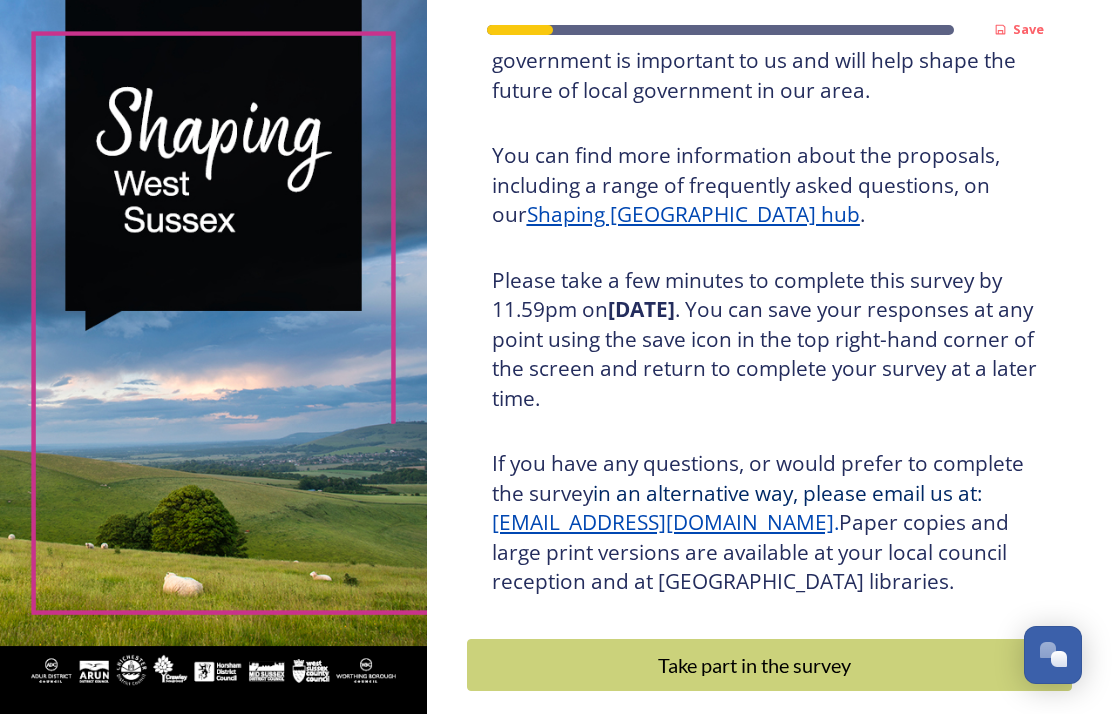 click on "Powered by" at bounding box center (769, 779) 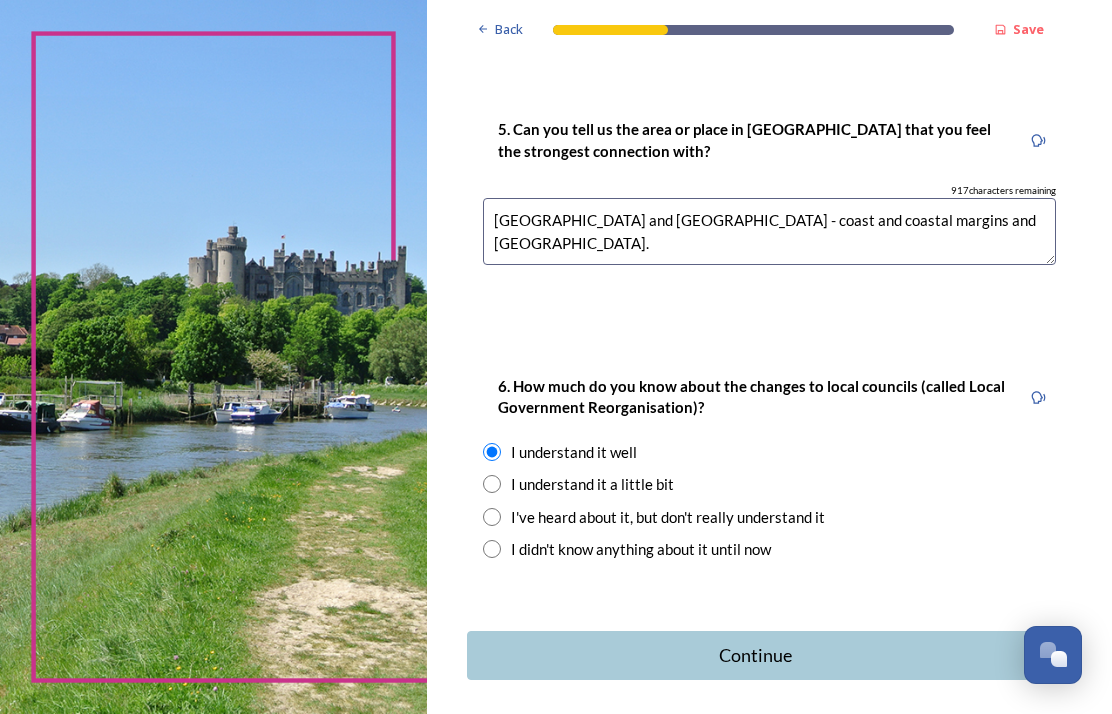 scroll, scrollTop: 2109, scrollLeft: 0, axis: vertical 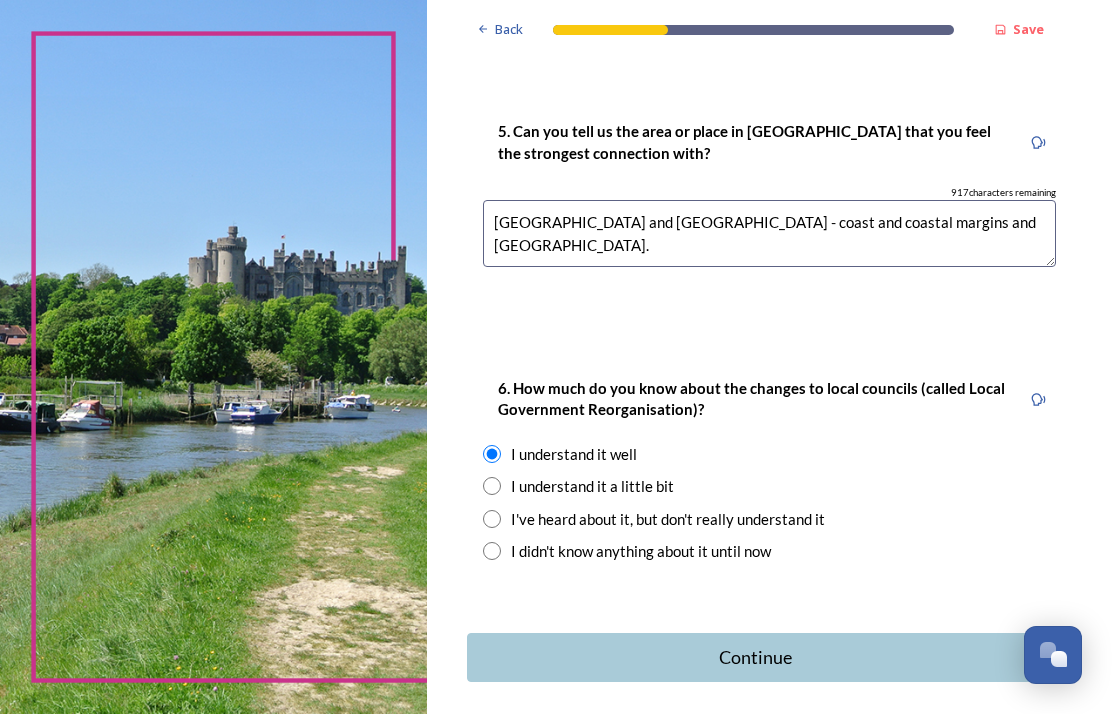 click on "Continue" at bounding box center [769, 657] 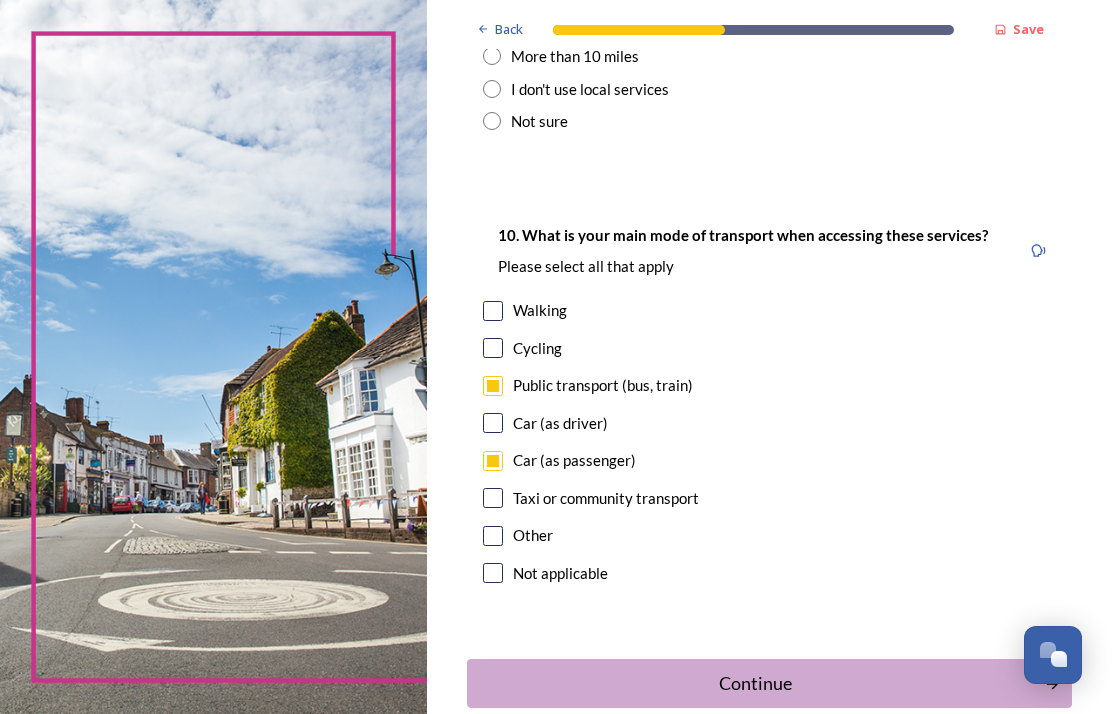 scroll, scrollTop: 1927, scrollLeft: 0, axis: vertical 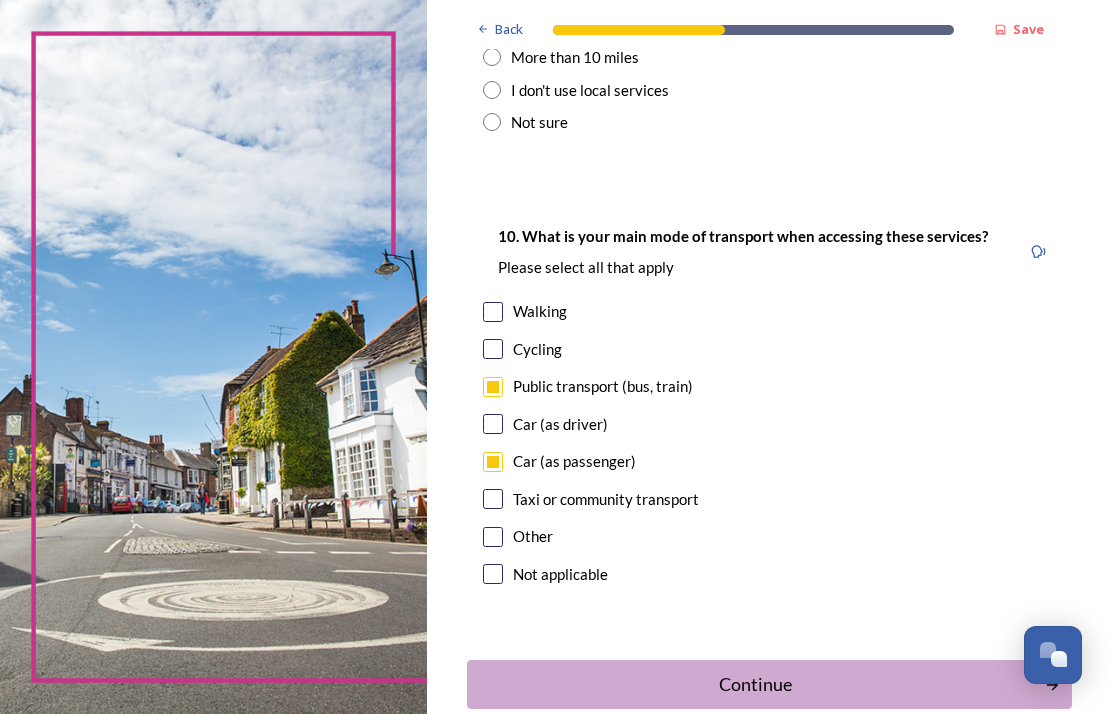 click 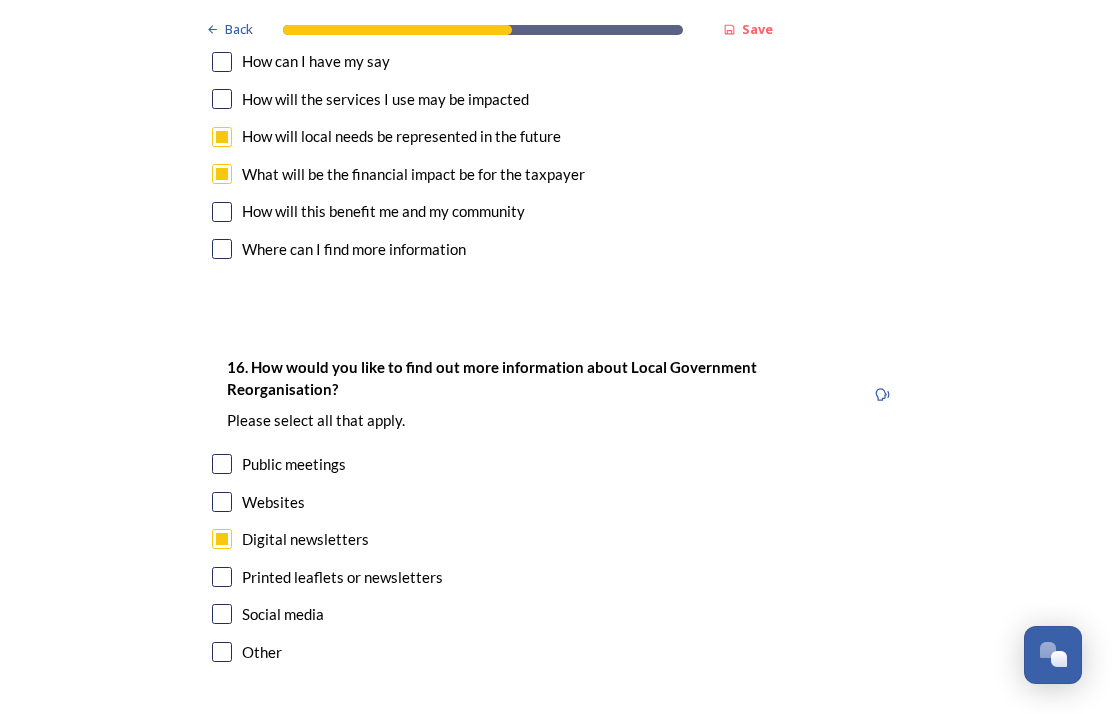 scroll, scrollTop: 5771, scrollLeft: 0, axis: vertical 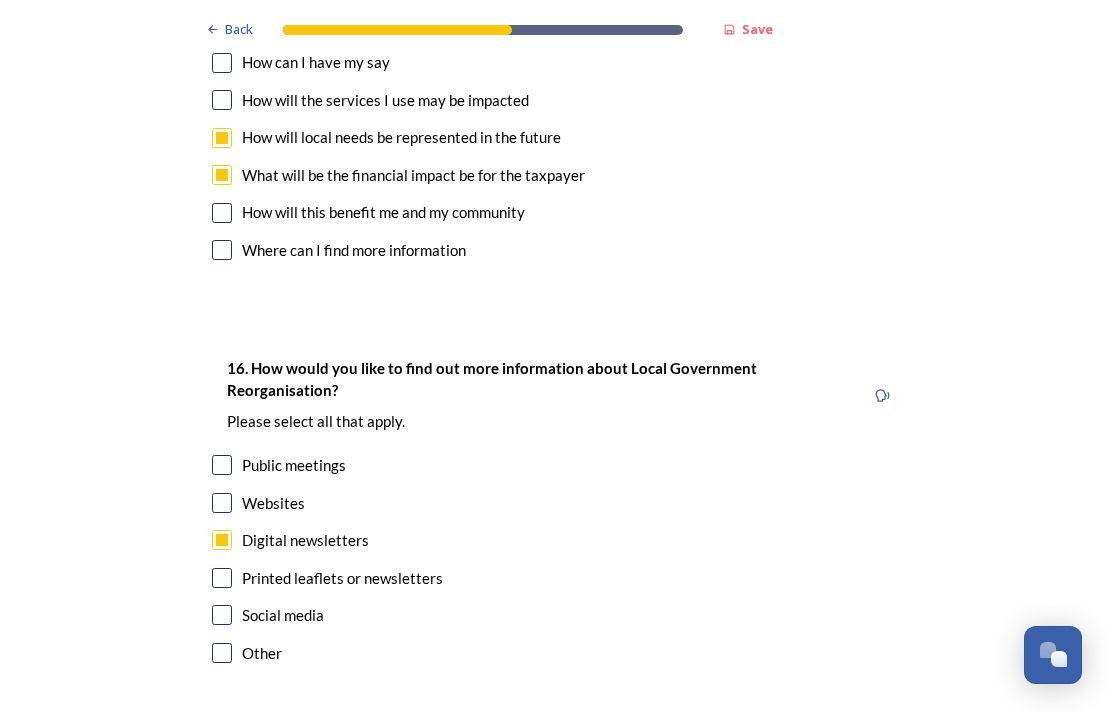 click 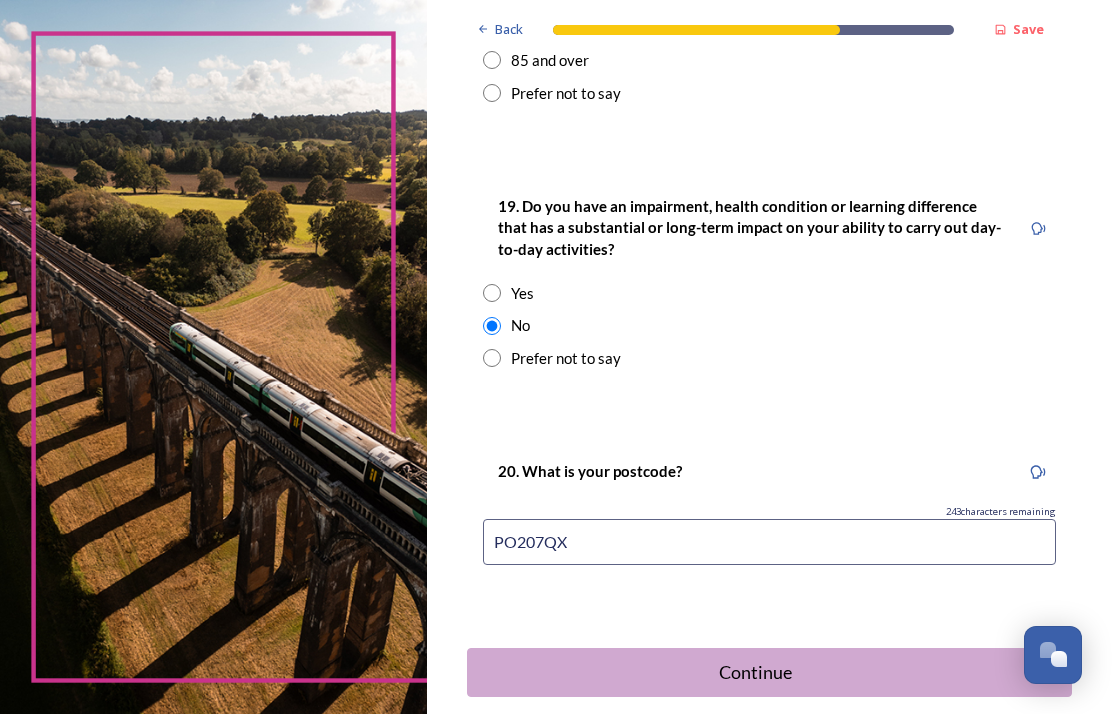 scroll, scrollTop: 987, scrollLeft: 0, axis: vertical 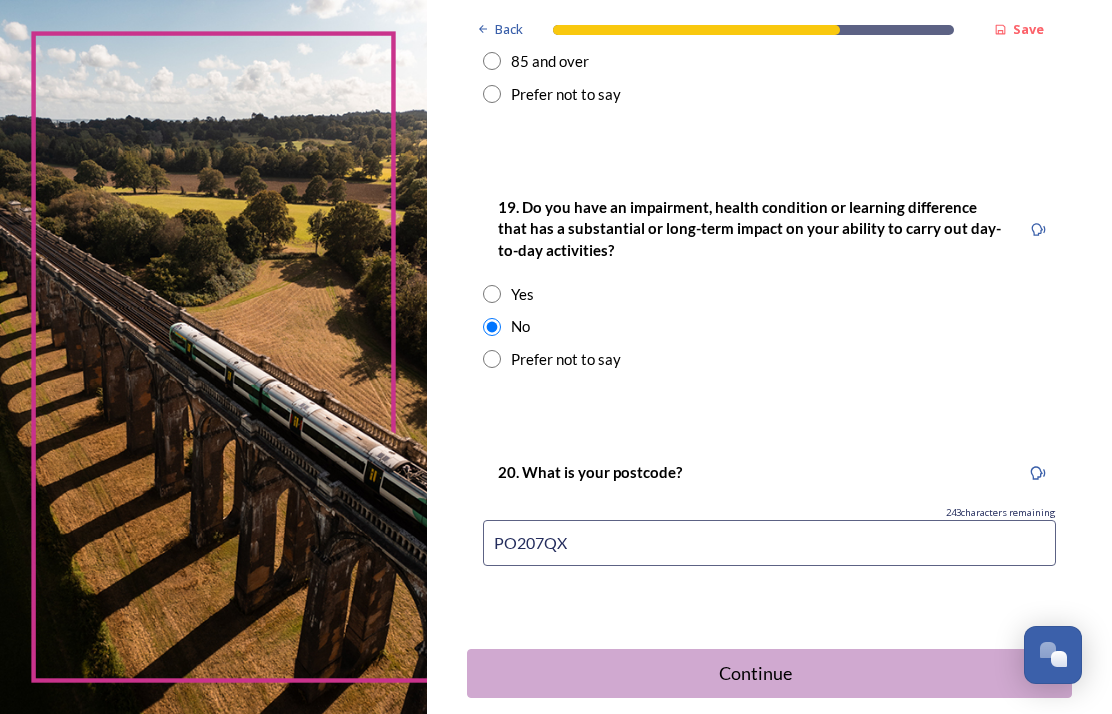 click 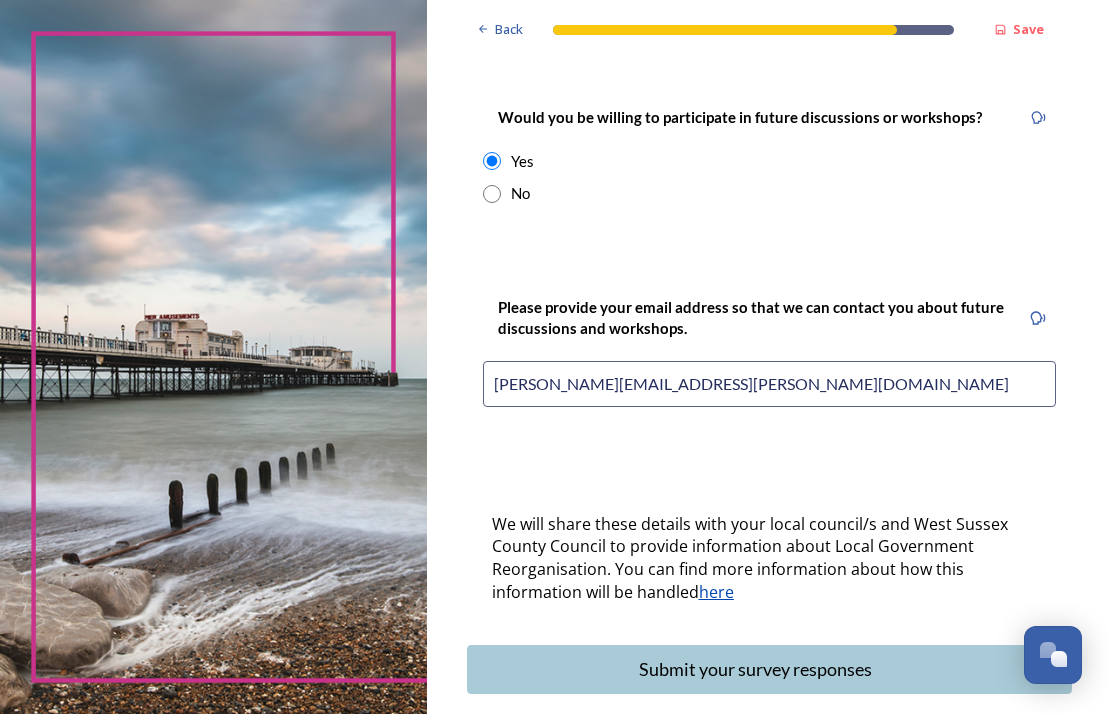 scroll, scrollTop: 818, scrollLeft: 0, axis: vertical 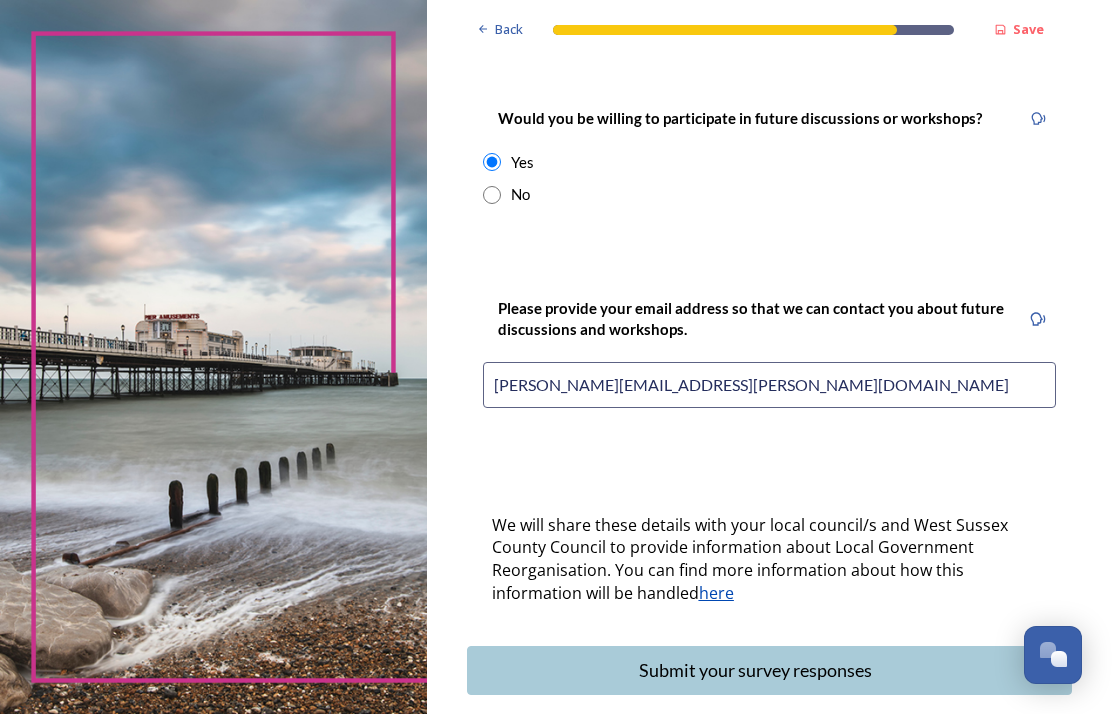 click on "Submit your survey responses" at bounding box center [756, 670] 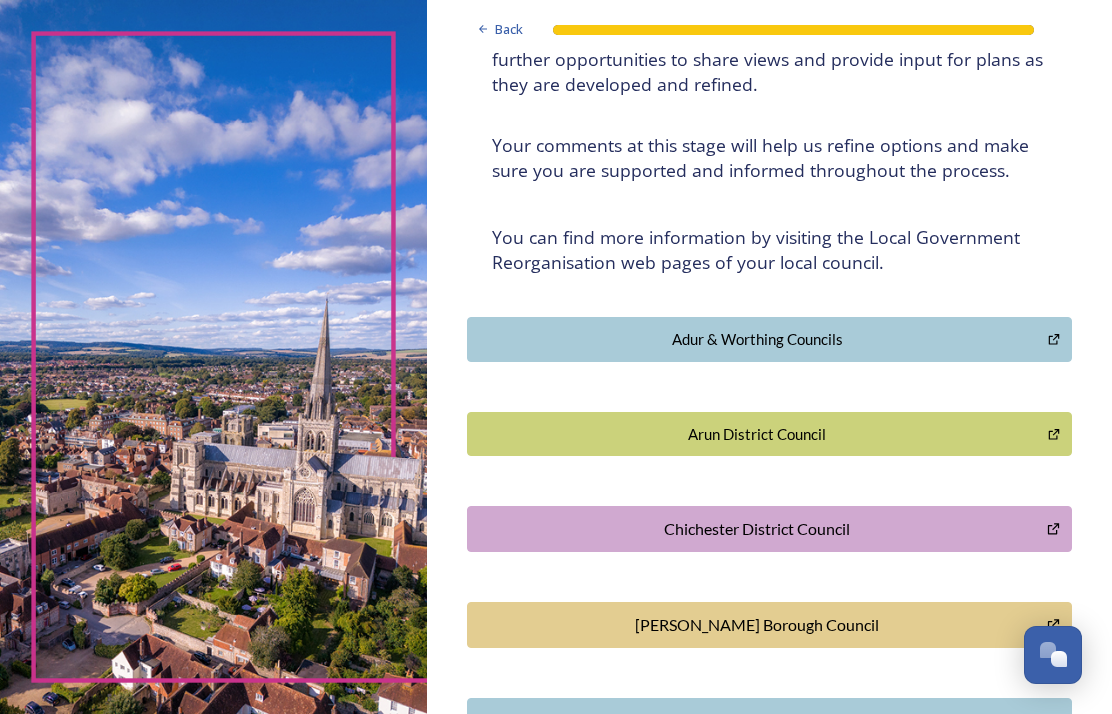 scroll, scrollTop: 237, scrollLeft: 0, axis: vertical 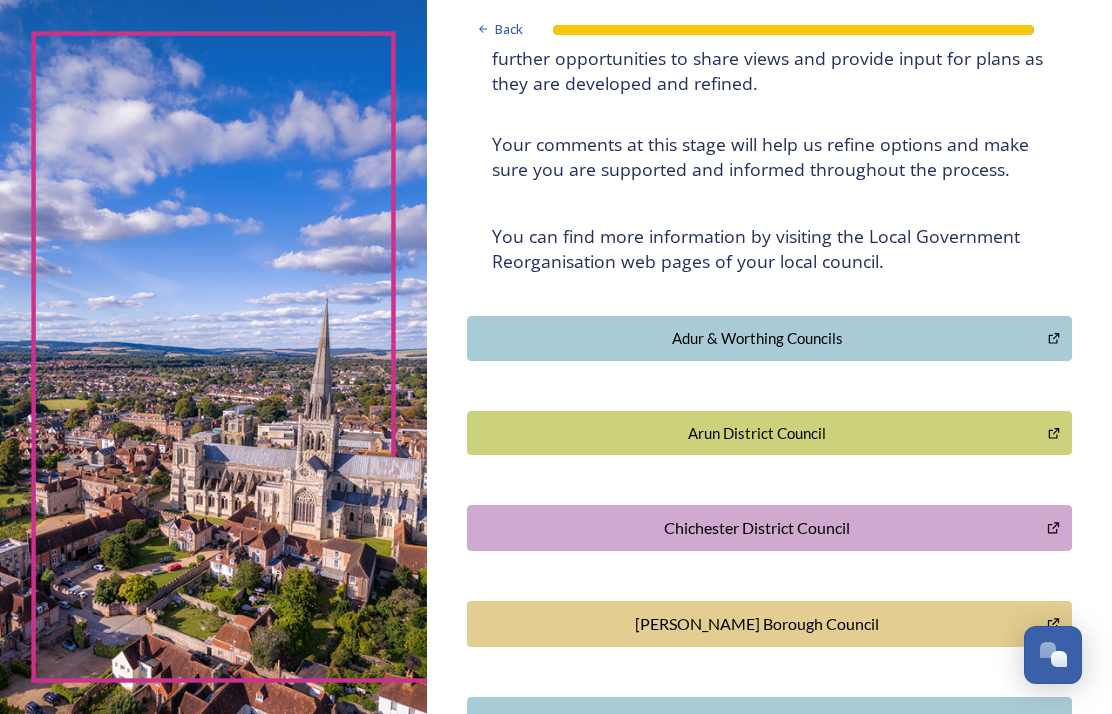 click on "Chichester District Council" at bounding box center [757, 528] 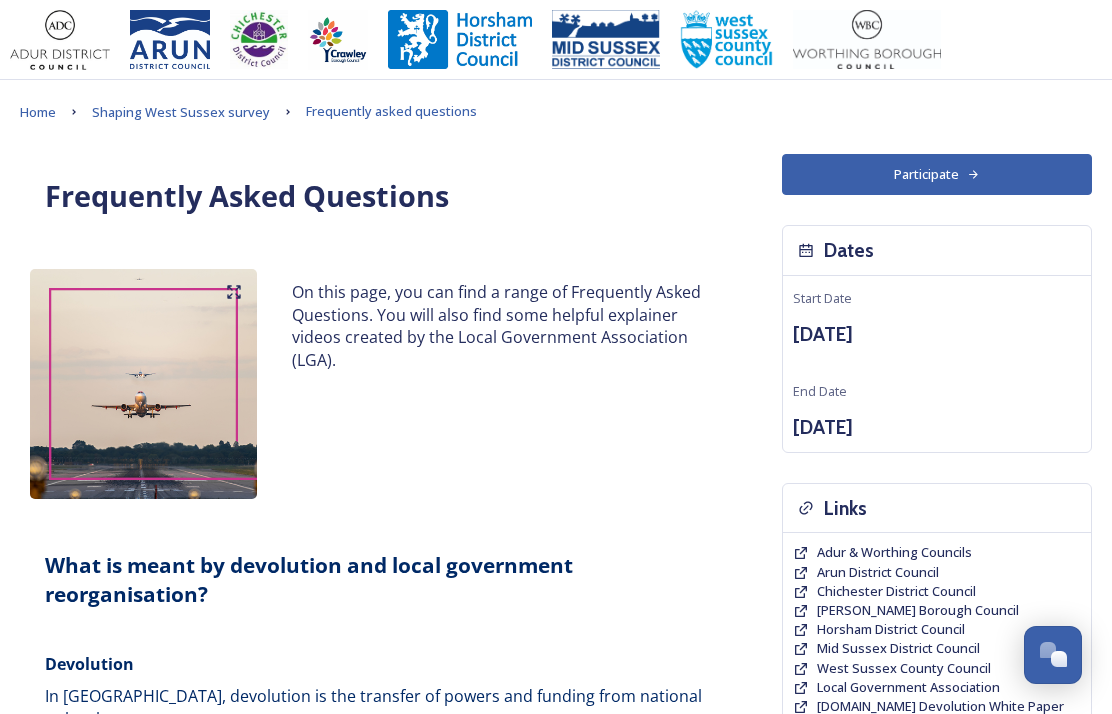 scroll, scrollTop: 6290, scrollLeft: 0, axis: vertical 